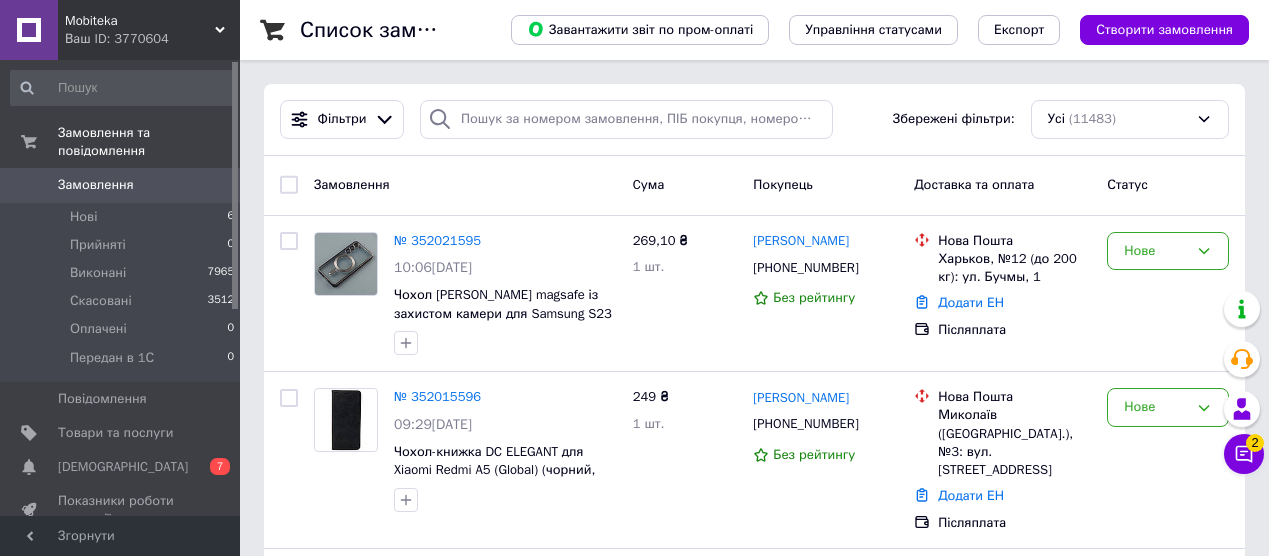 scroll, scrollTop: 0, scrollLeft: 0, axis: both 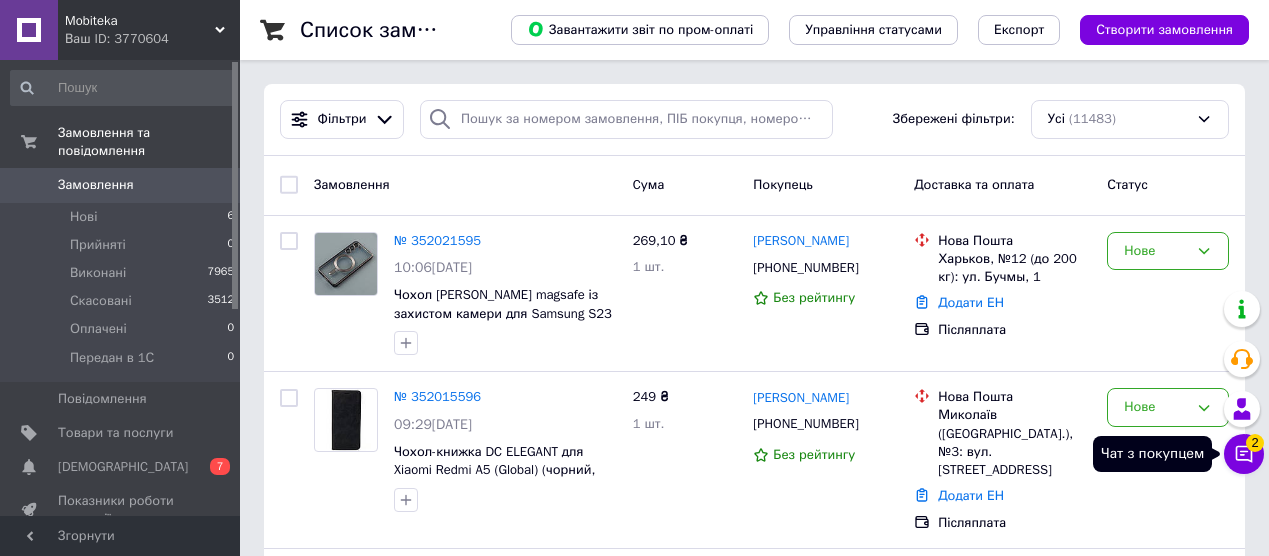 click 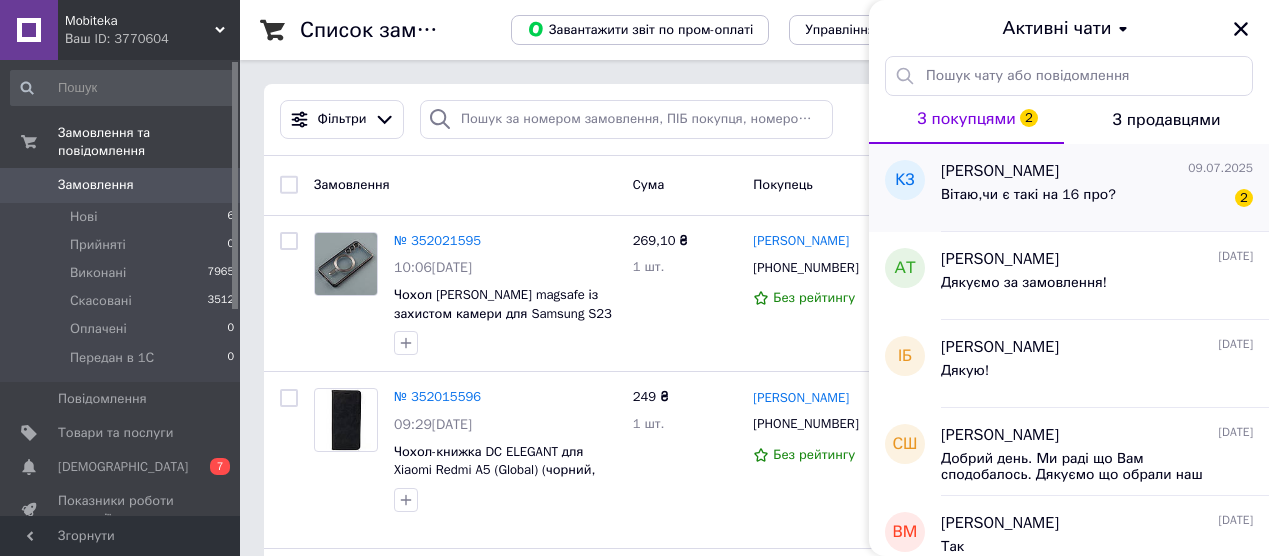 click on "Вітаю,чи є такі на 16 про?" at bounding box center (1028, 195) 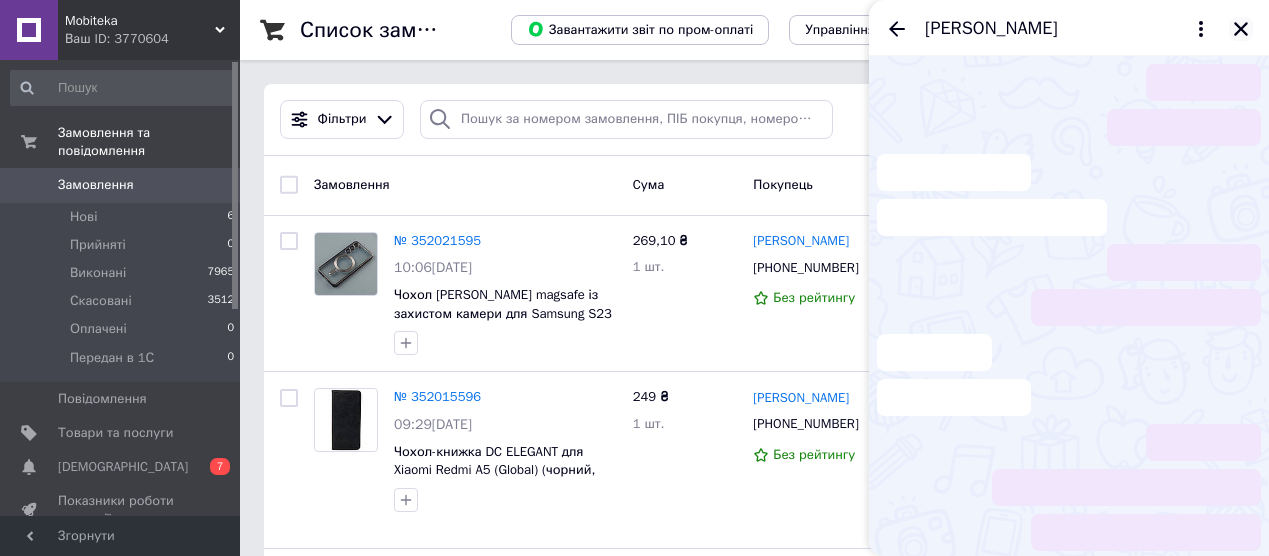 click 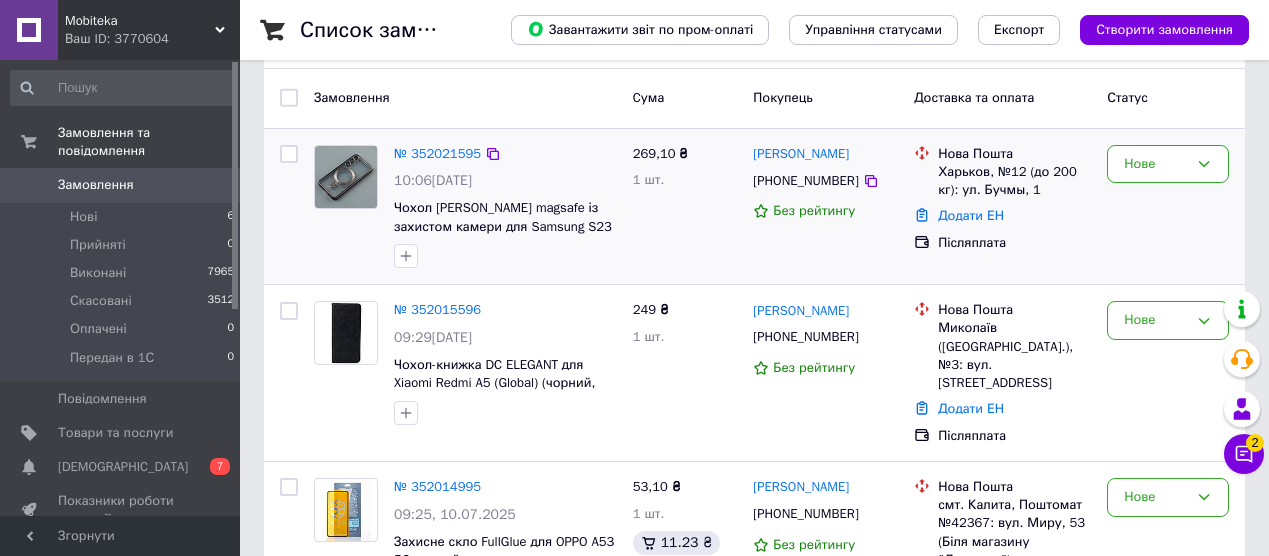 scroll, scrollTop: 84, scrollLeft: 0, axis: vertical 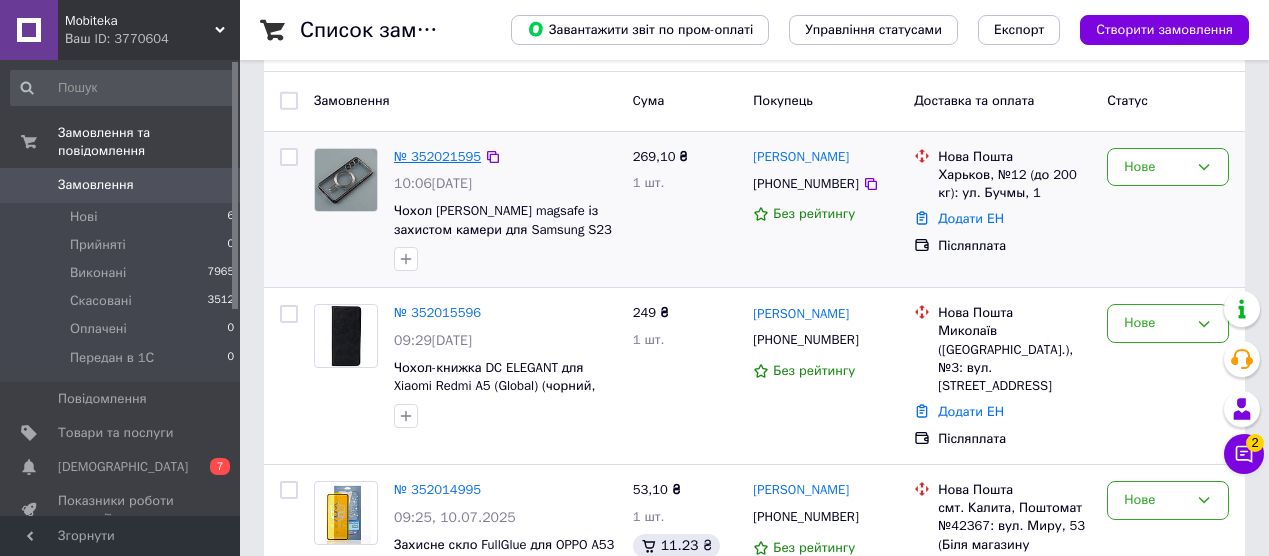 click on "№ 352021595" at bounding box center [437, 156] 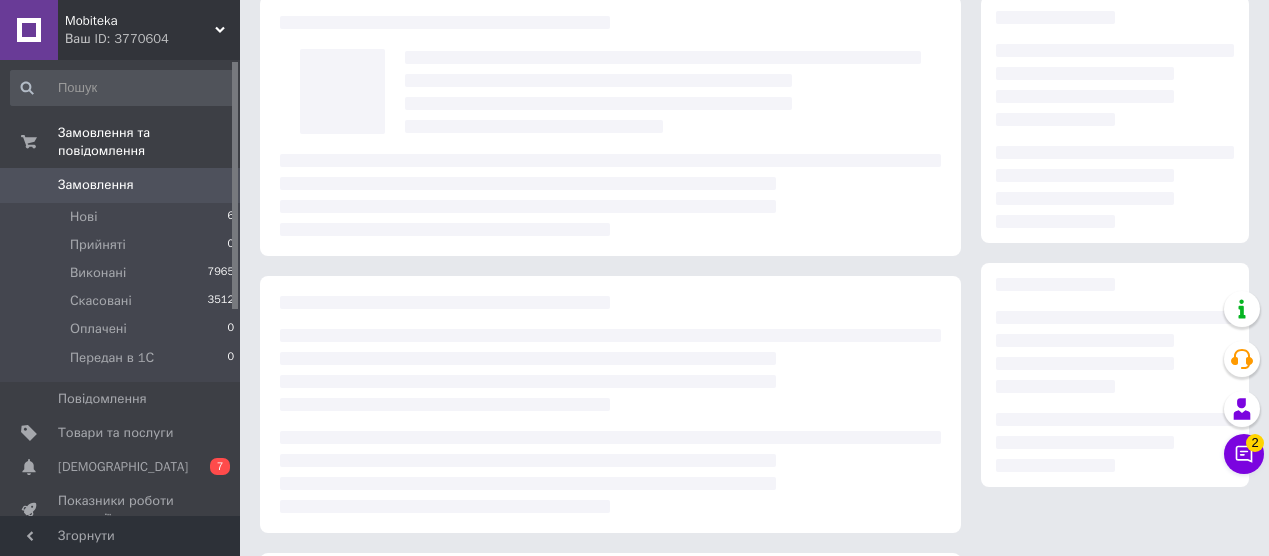 scroll, scrollTop: 0, scrollLeft: 0, axis: both 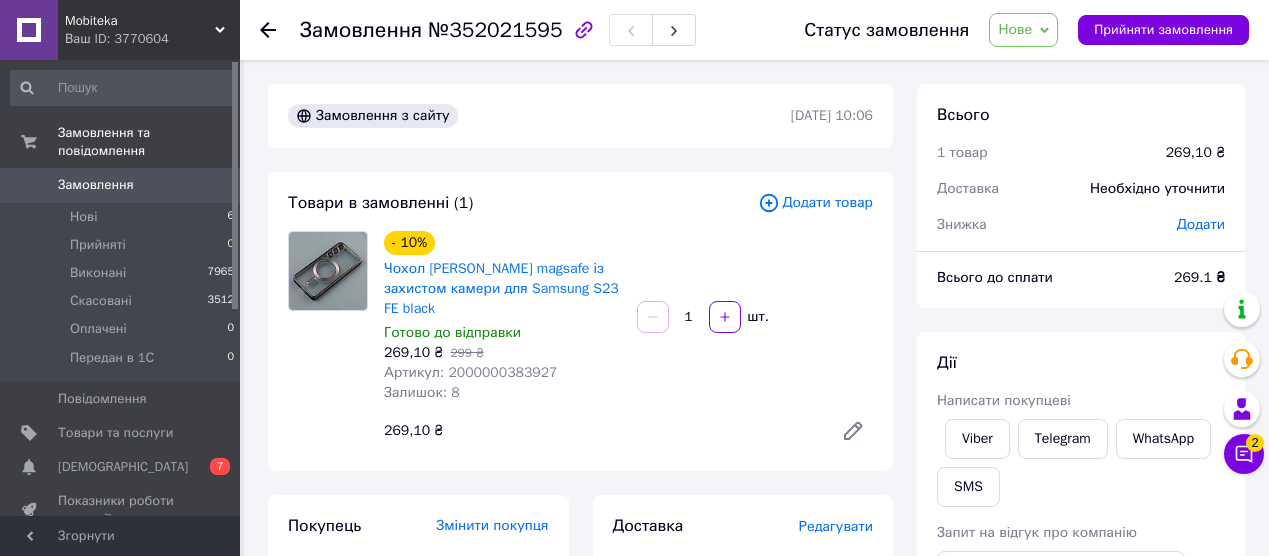 click on "Нове" at bounding box center (1023, 30) 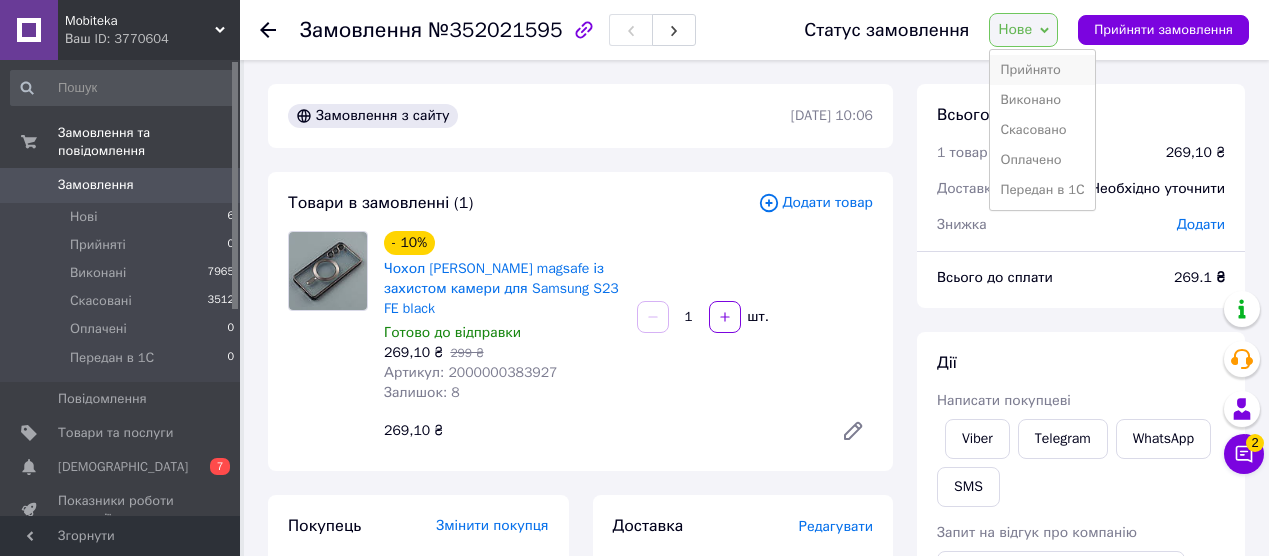 click on "Прийнято" at bounding box center (1042, 70) 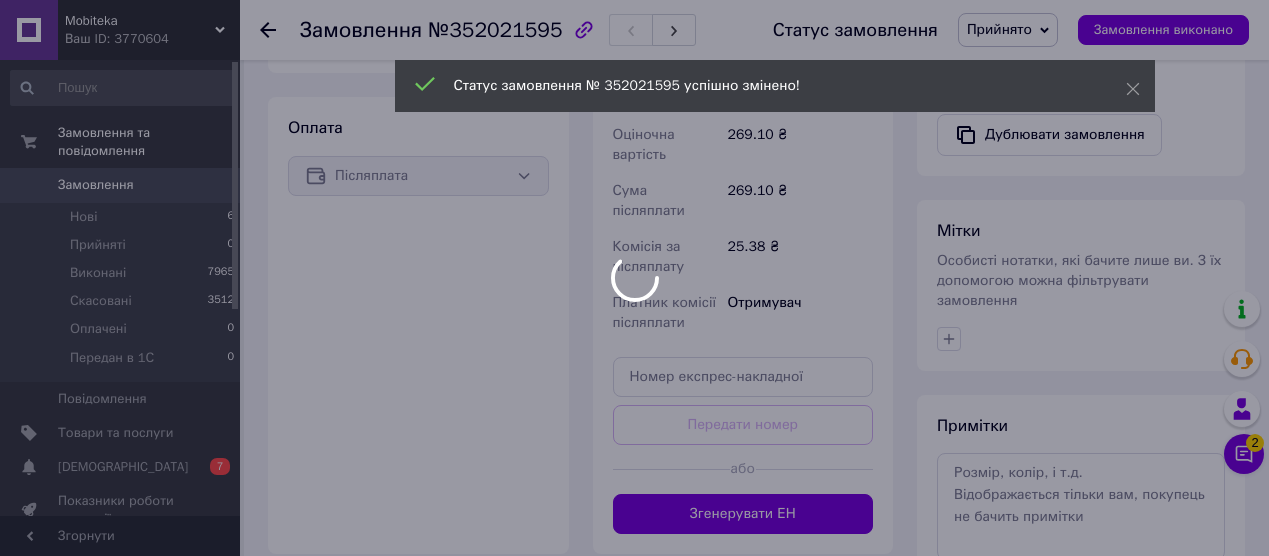 scroll, scrollTop: 715, scrollLeft: 0, axis: vertical 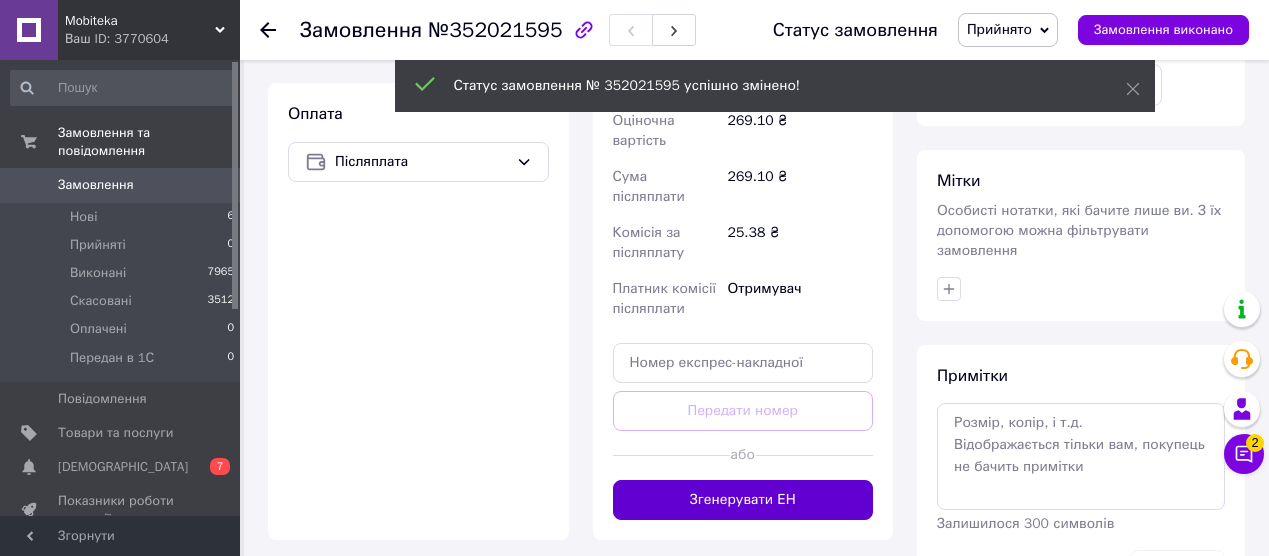 click on "Згенерувати ЕН" at bounding box center (743, 500) 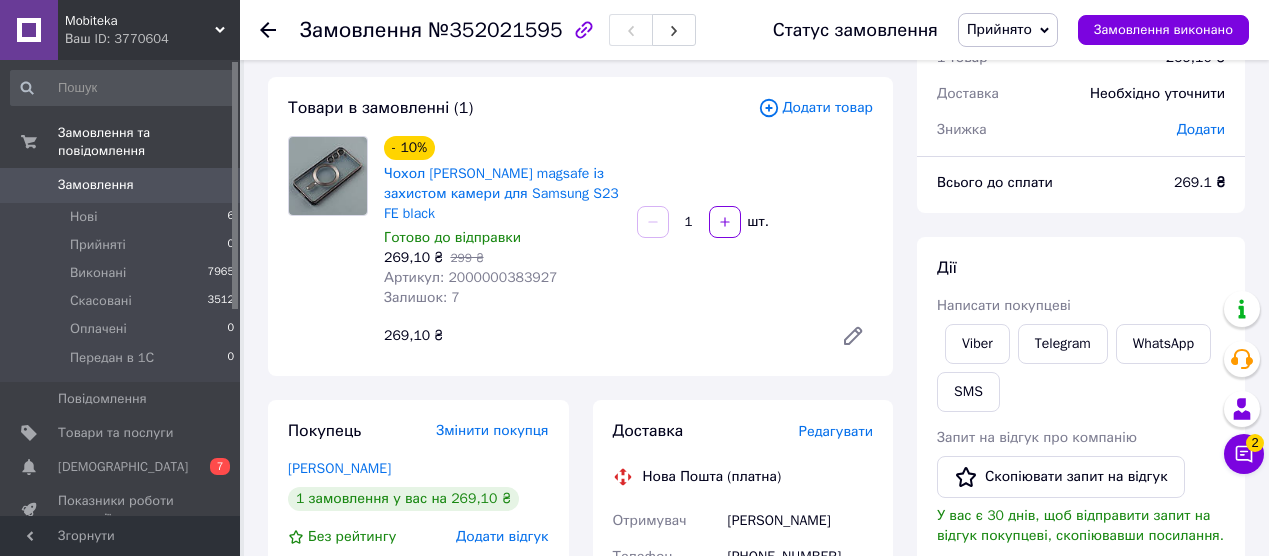 scroll, scrollTop: 0, scrollLeft: 0, axis: both 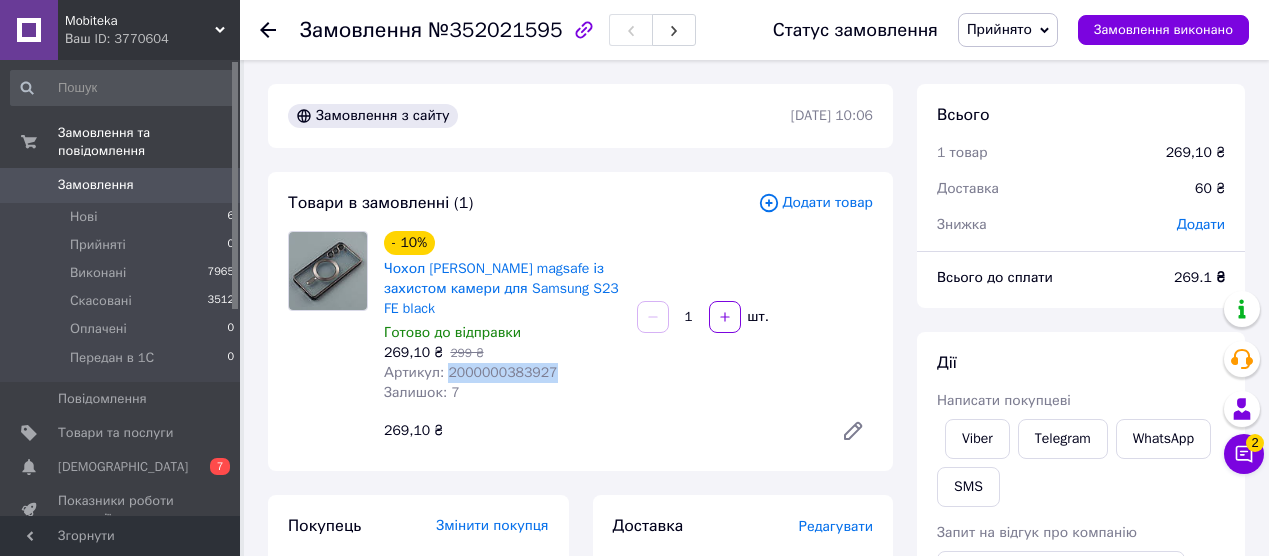 drag, startPoint x: 557, startPoint y: 369, endPoint x: 449, endPoint y: 374, distance: 108.11568 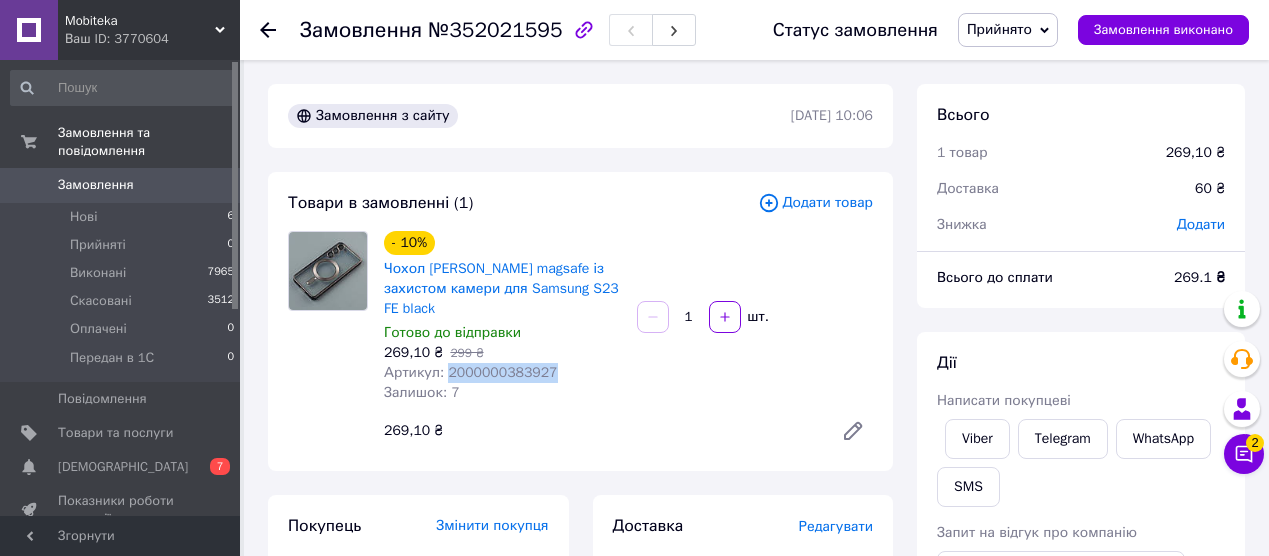 click on "Артикул: 2000000383927" at bounding box center [471, 372] 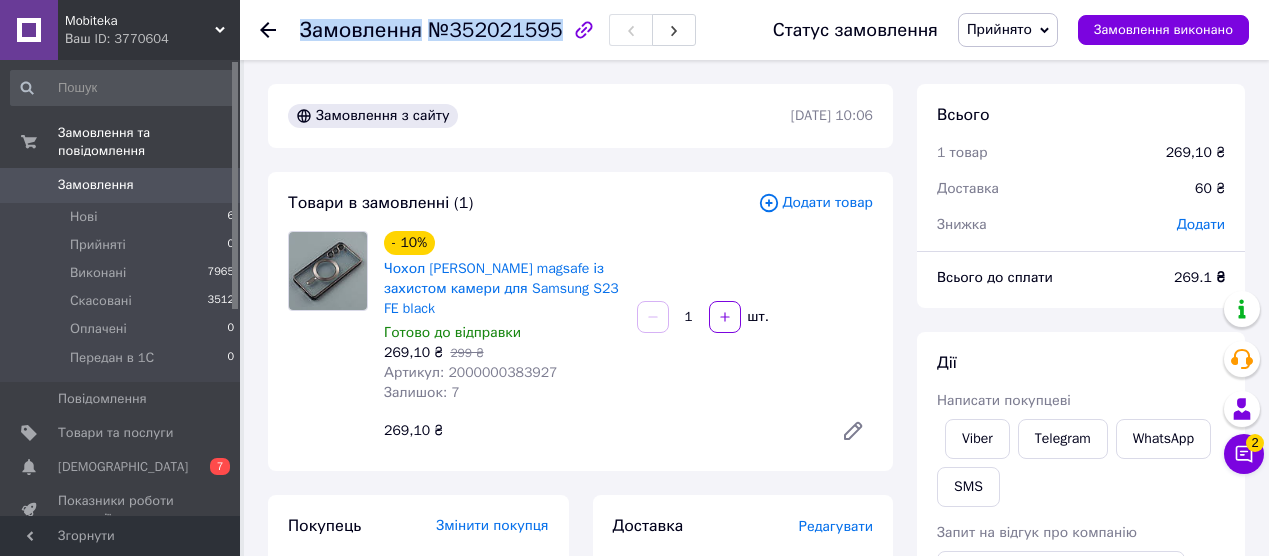 drag, startPoint x: 552, startPoint y: 28, endPoint x: 300, endPoint y: 34, distance: 252.07141 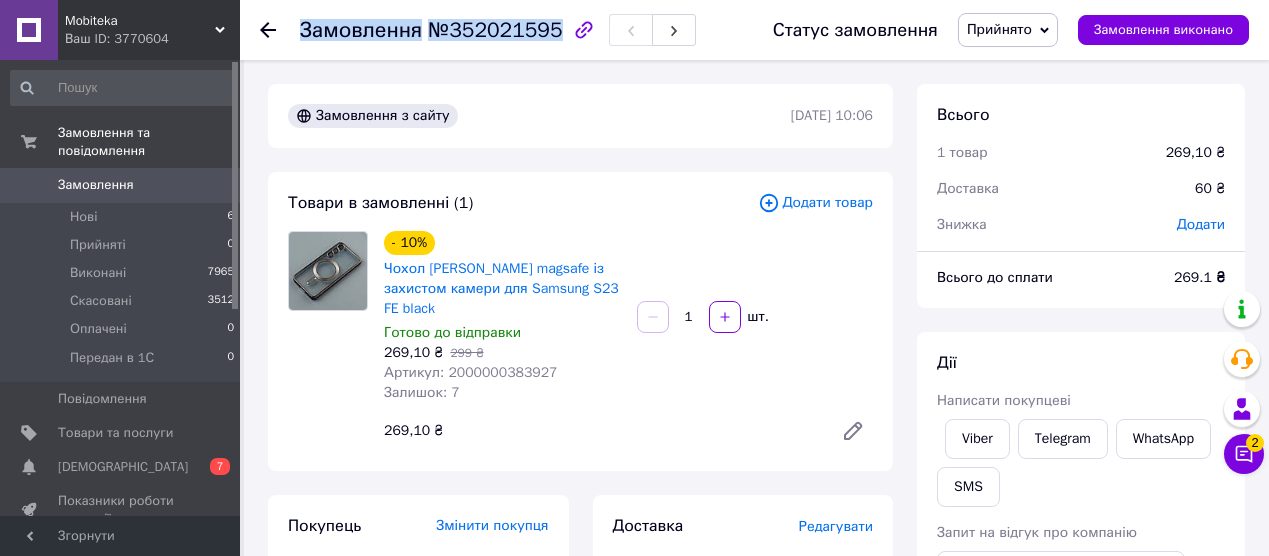click on "Замовлення №352021595" at bounding box center [431, 30] 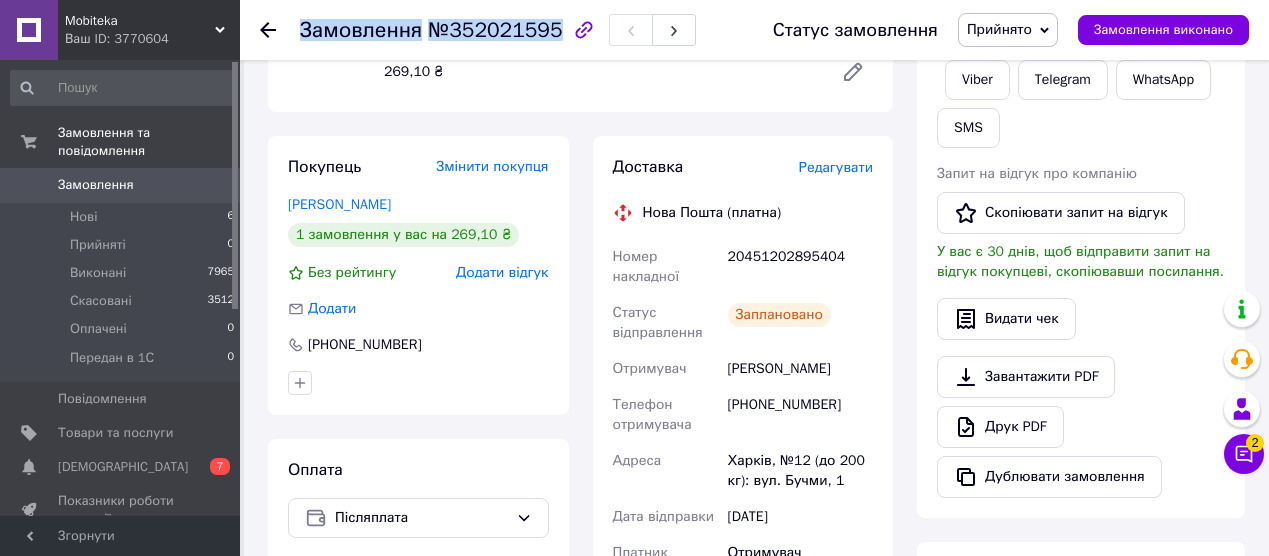 scroll, scrollTop: 367, scrollLeft: 0, axis: vertical 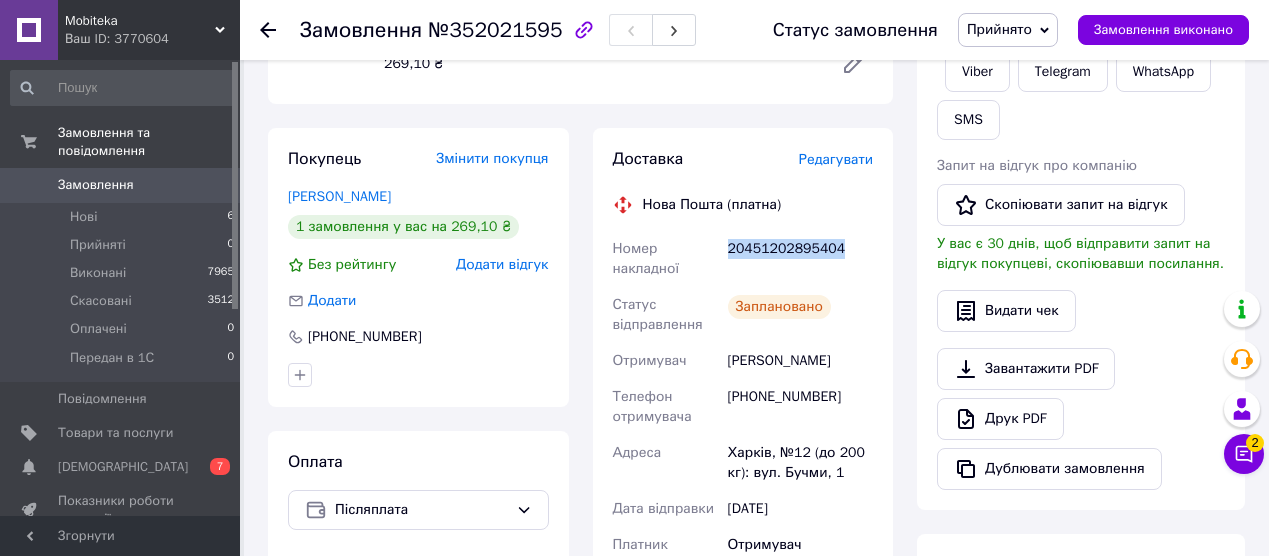 drag, startPoint x: 846, startPoint y: 249, endPoint x: 724, endPoint y: 255, distance: 122.14745 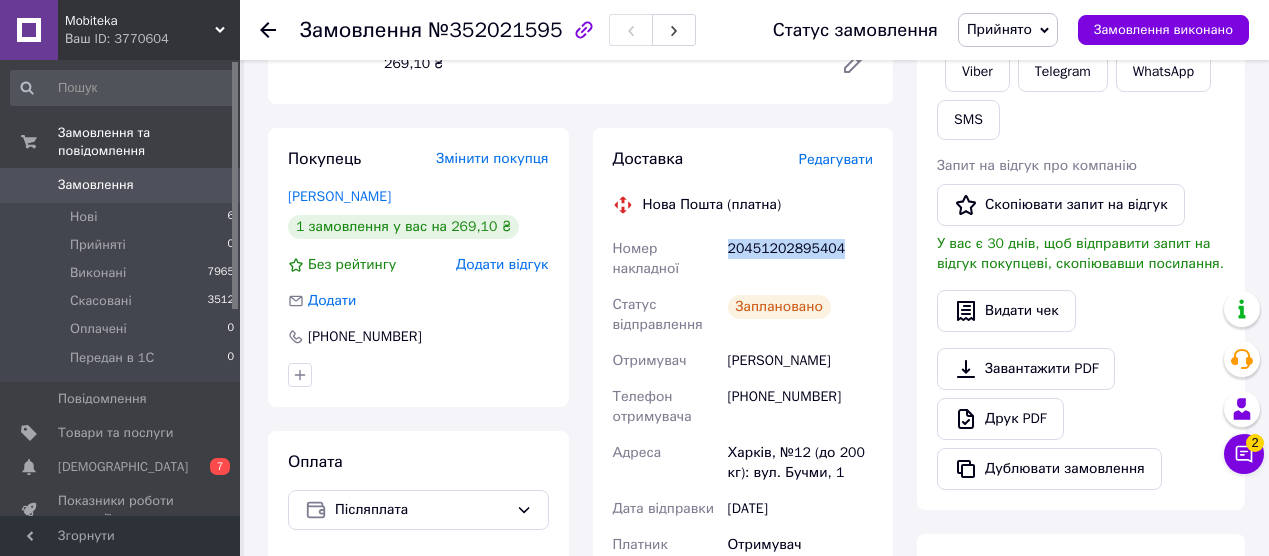 click on "20451202895404" at bounding box center (800, 259) 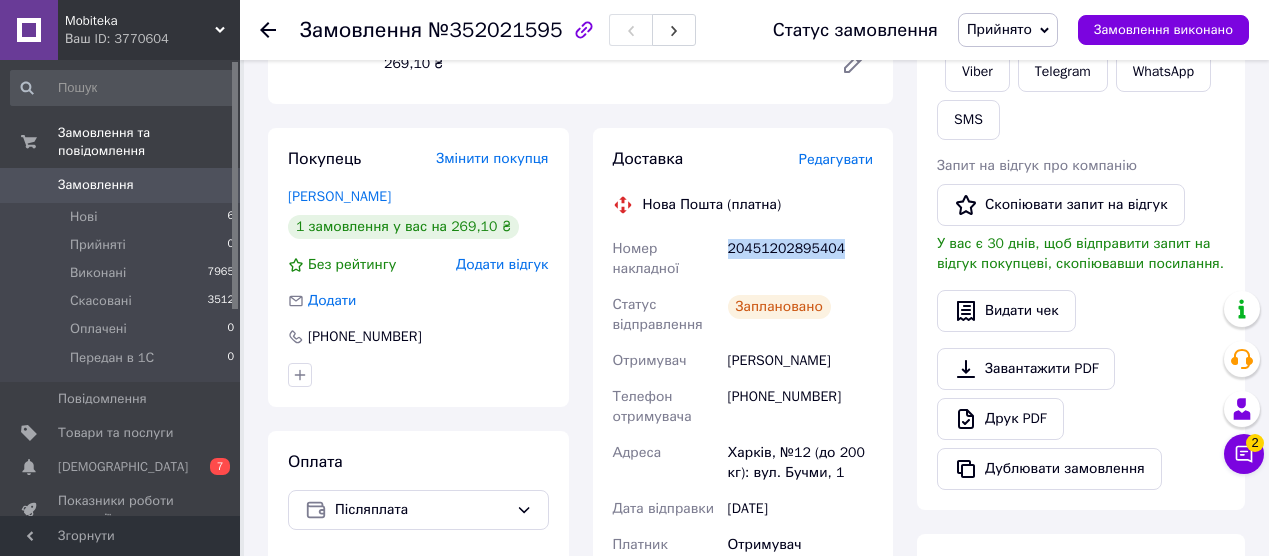 drag, startPoint x: 861, startPoint y: 369, endPoint x: 729, endPoint y: 369, distance: 132 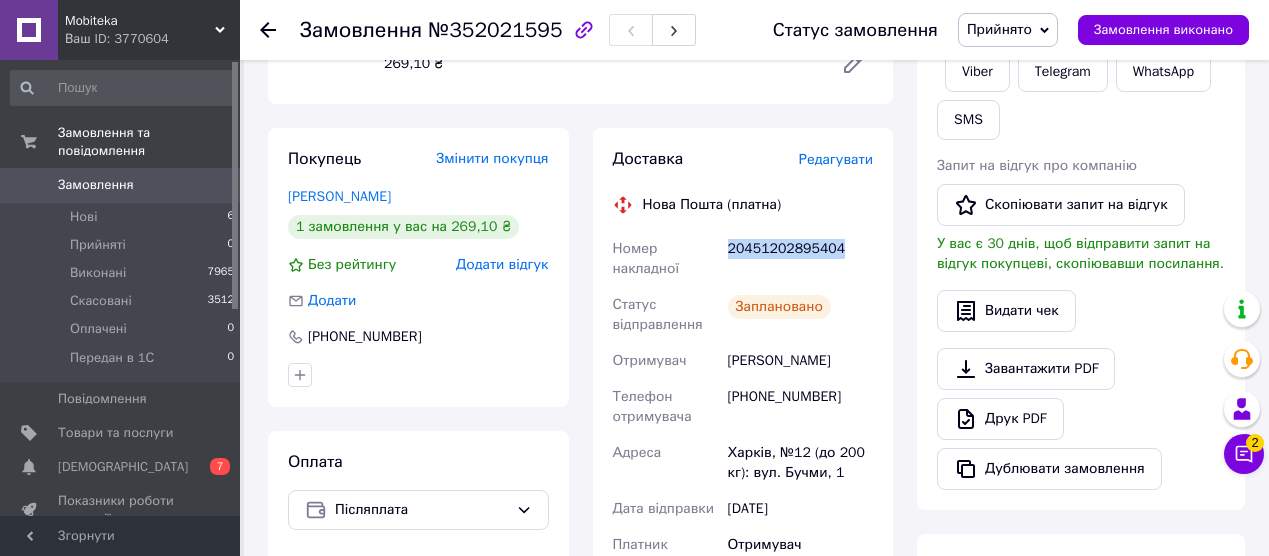 click on "[PERSON_NAME]" at bounding box center (800, 361) 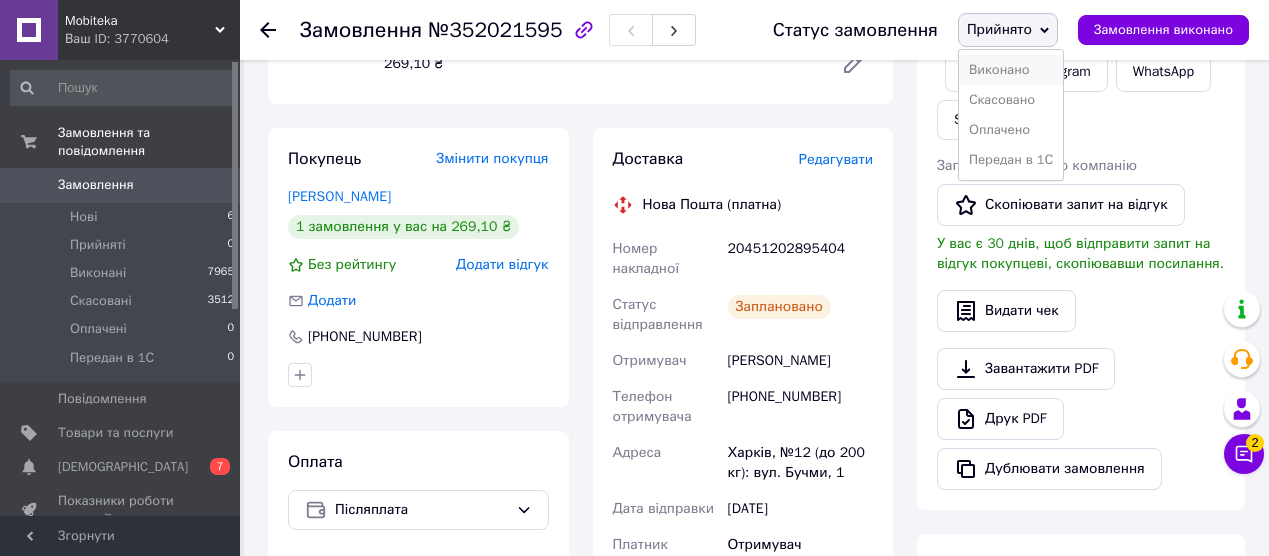 click on "Виконано" at bounding box center [1011, 70] 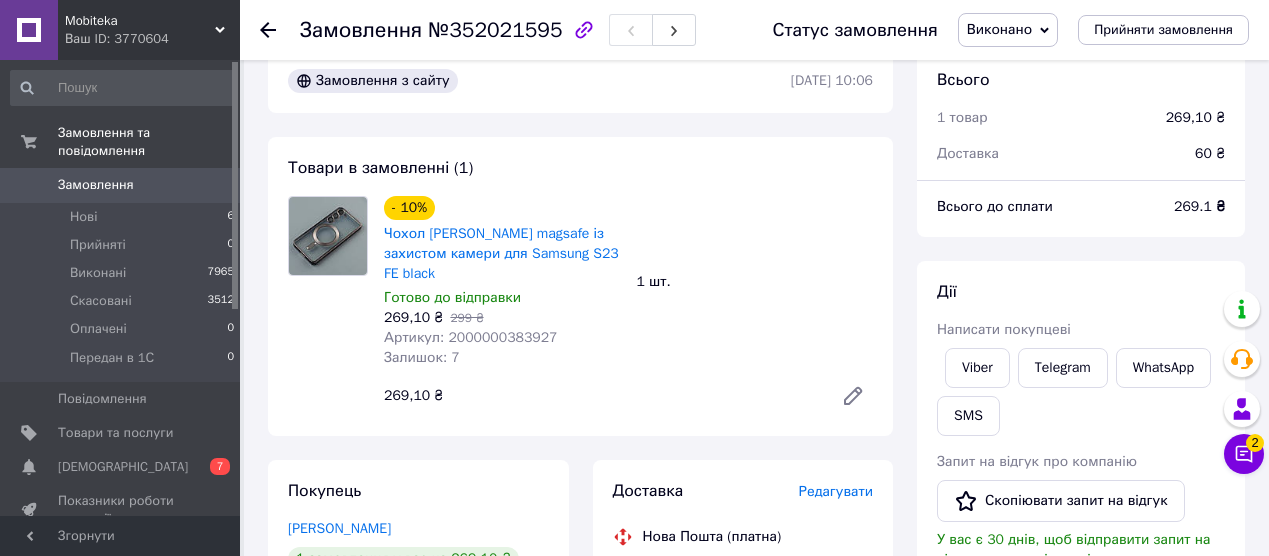 scroll, scrollTop: 0, scrollLeft: 0, axis: both 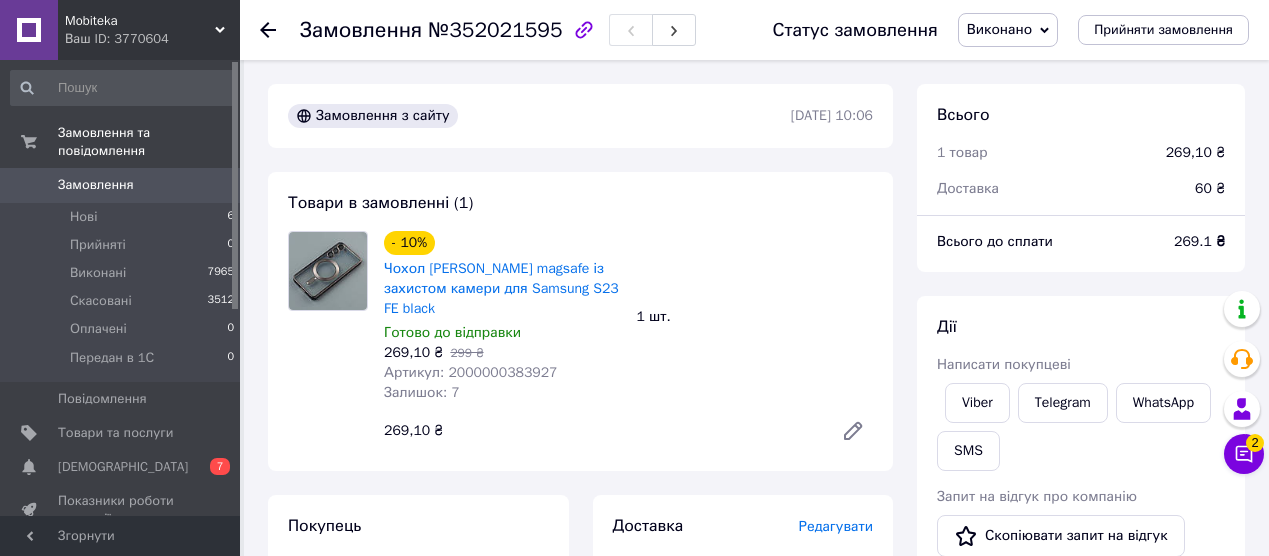 click on "Замовлення" at bounding box center [121, 185] 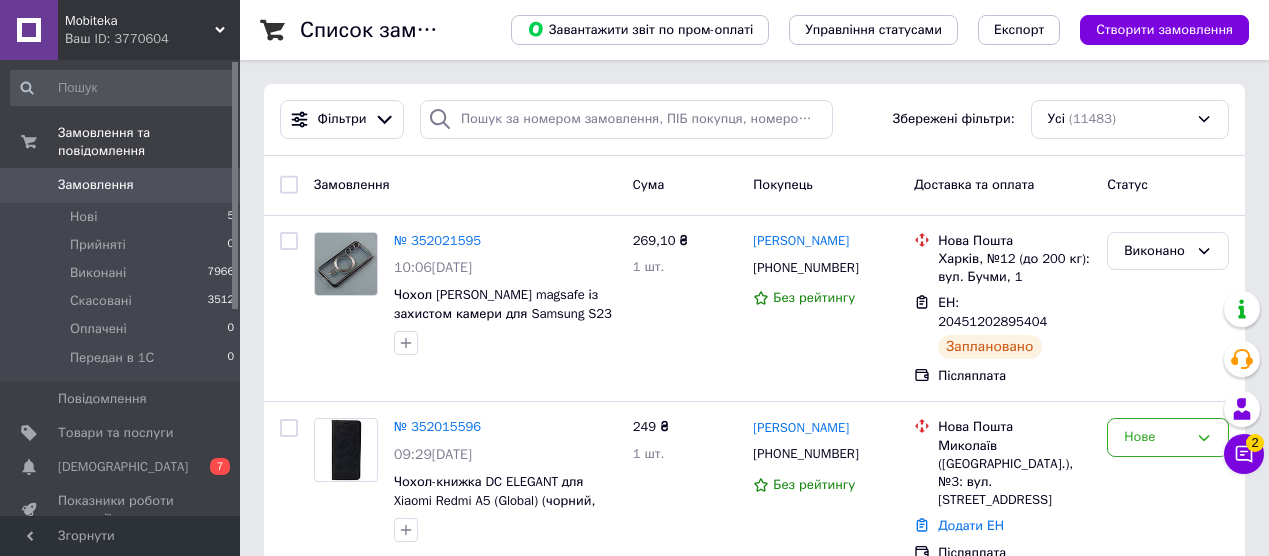 click on "Замовлення" at bounding box center (96, 185) 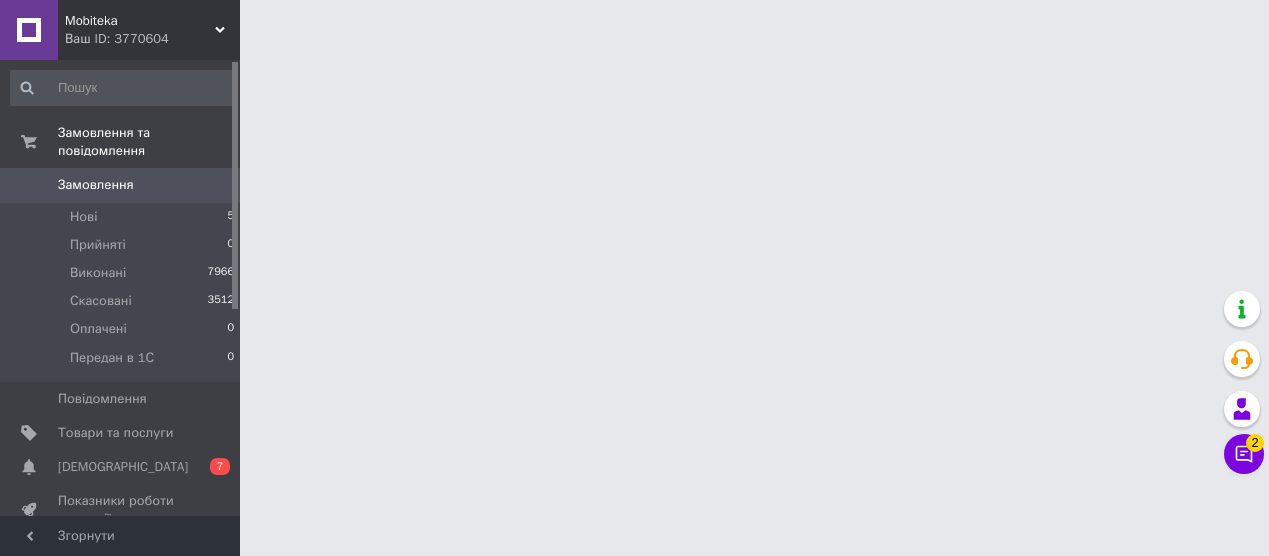 click on "Замовлення" at bounding box center [96, 185] 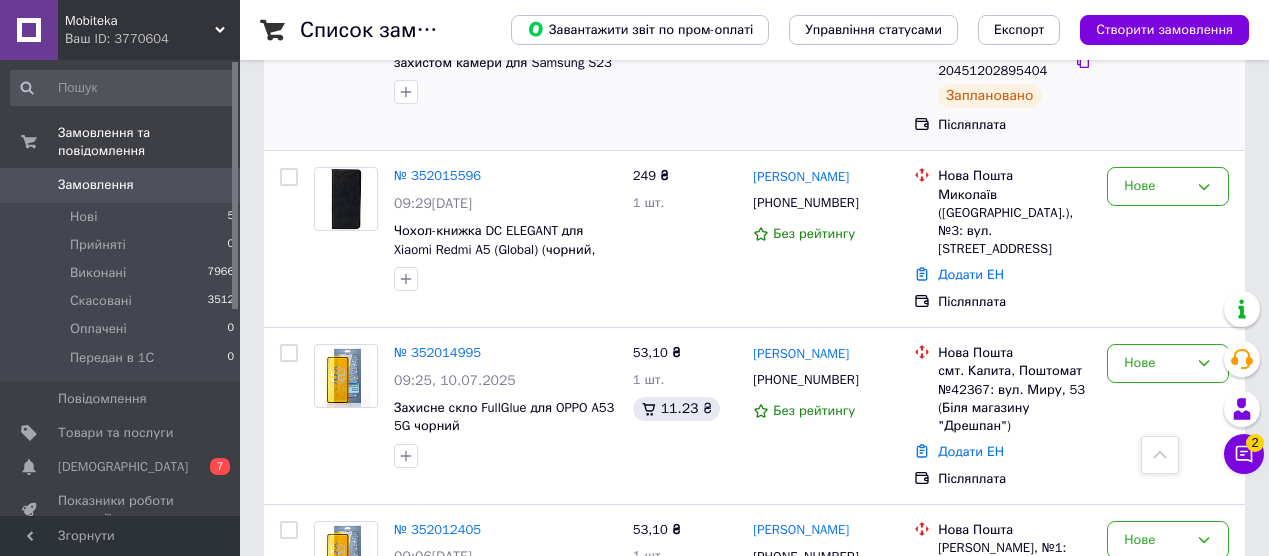 scroll, scrollTop: 0, scrollLeft: 0, axis: both 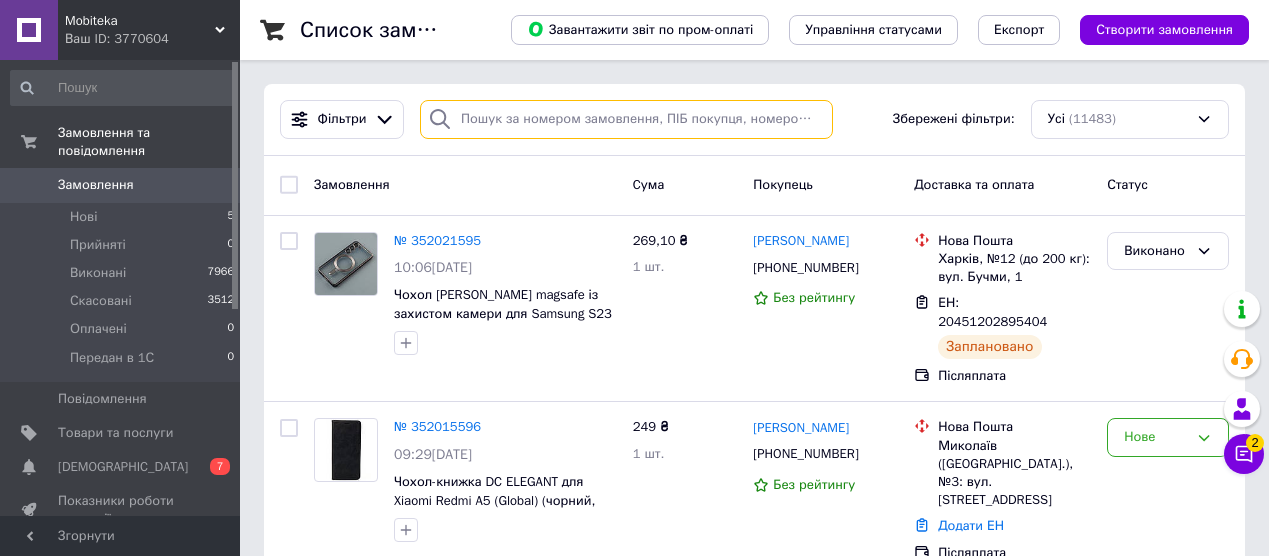 click at bounding box center (626, 119) 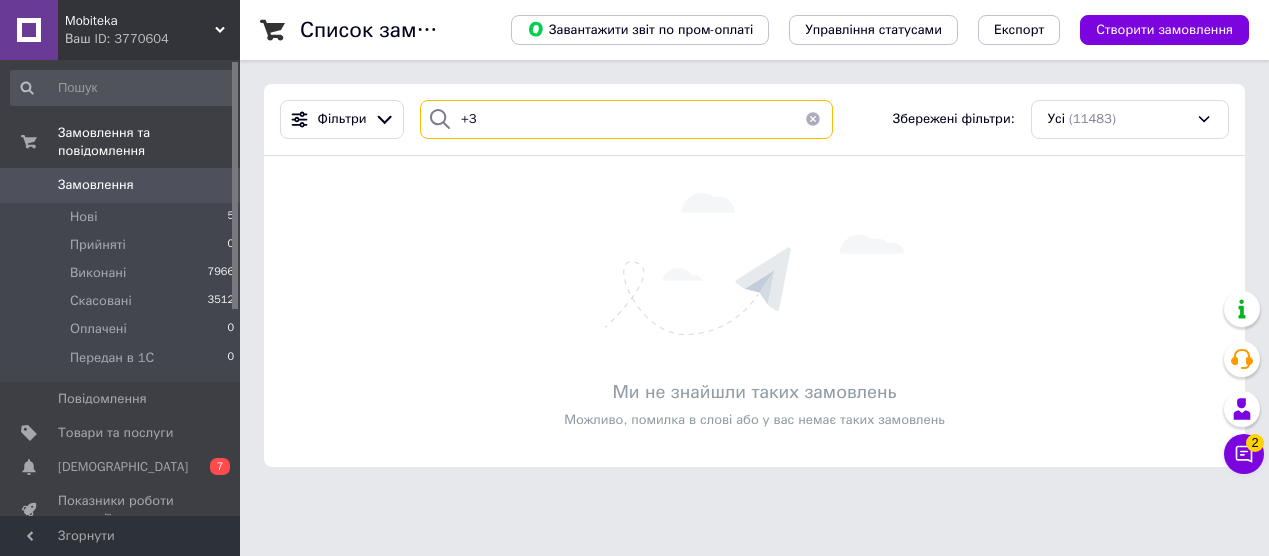 type on "+" 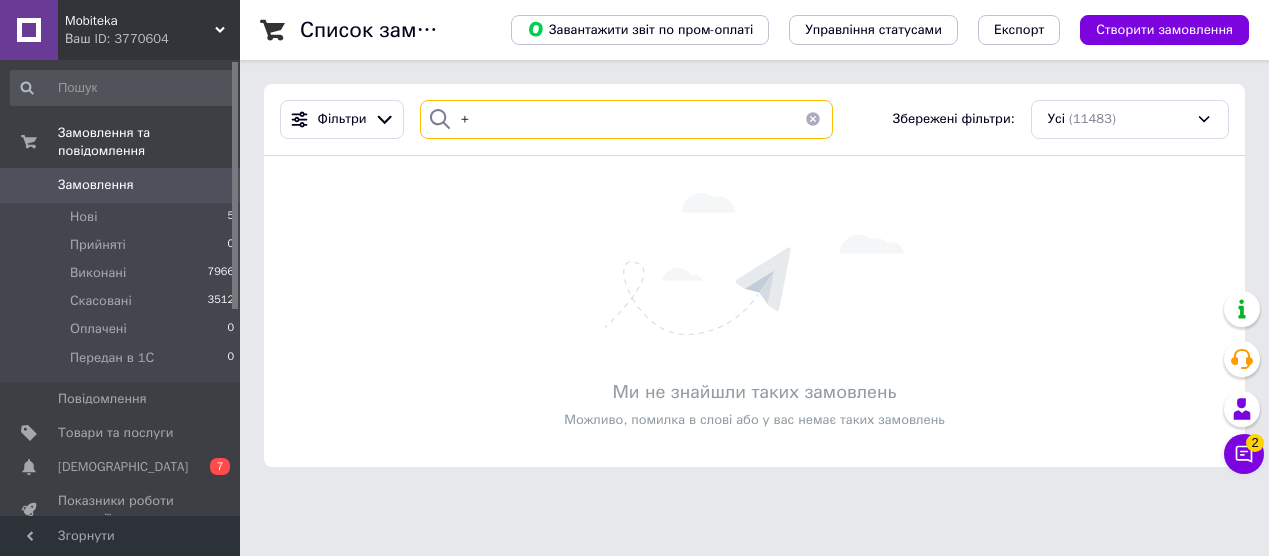 type 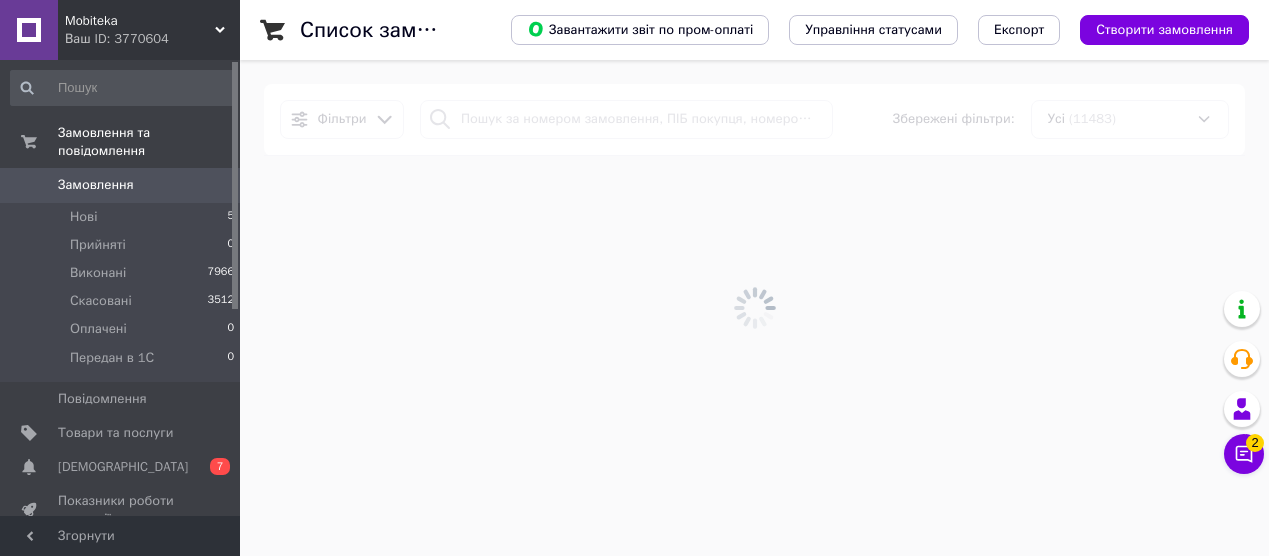 click on "Замовлення" at bounding box center (96, 185) 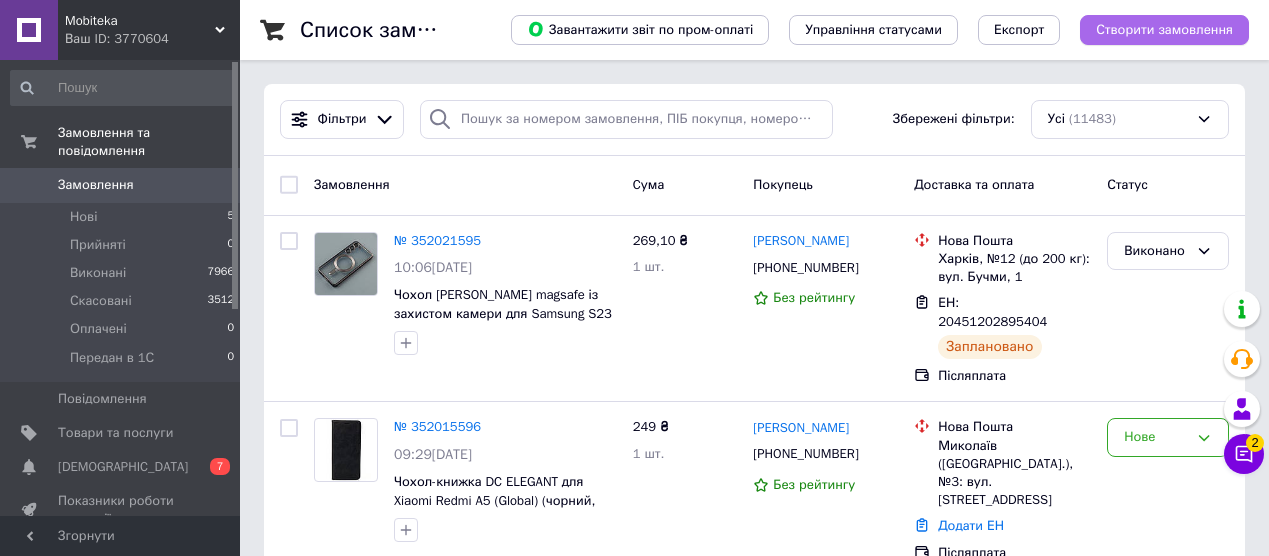 click on "Створити замовлення" at bounding box center [1164, 30] 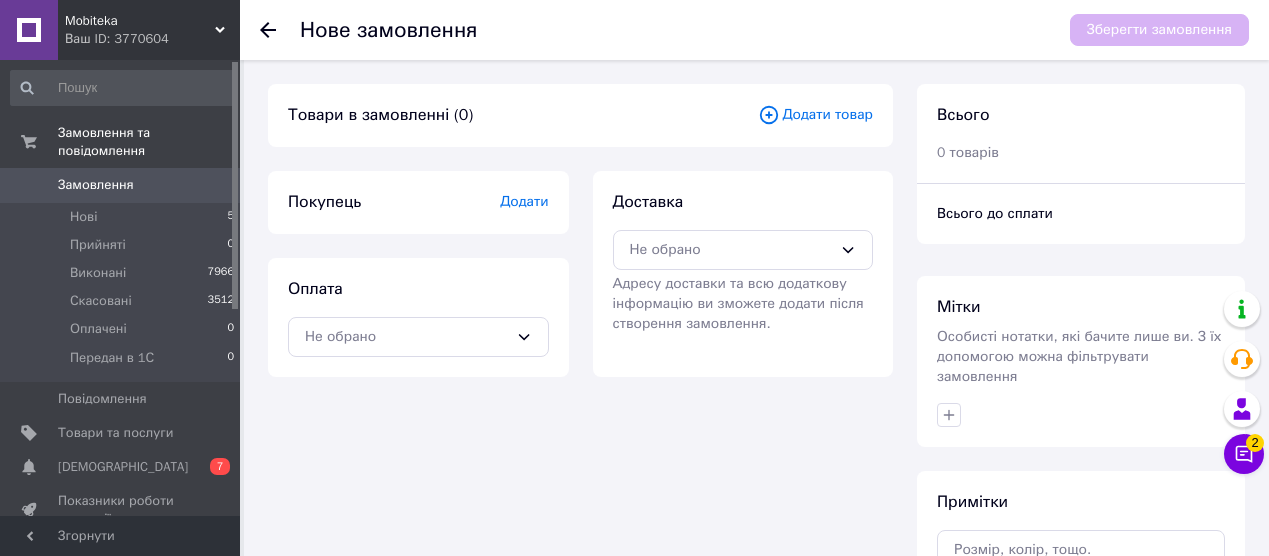 click on "Додати товар" at bounding box center [815, 115] 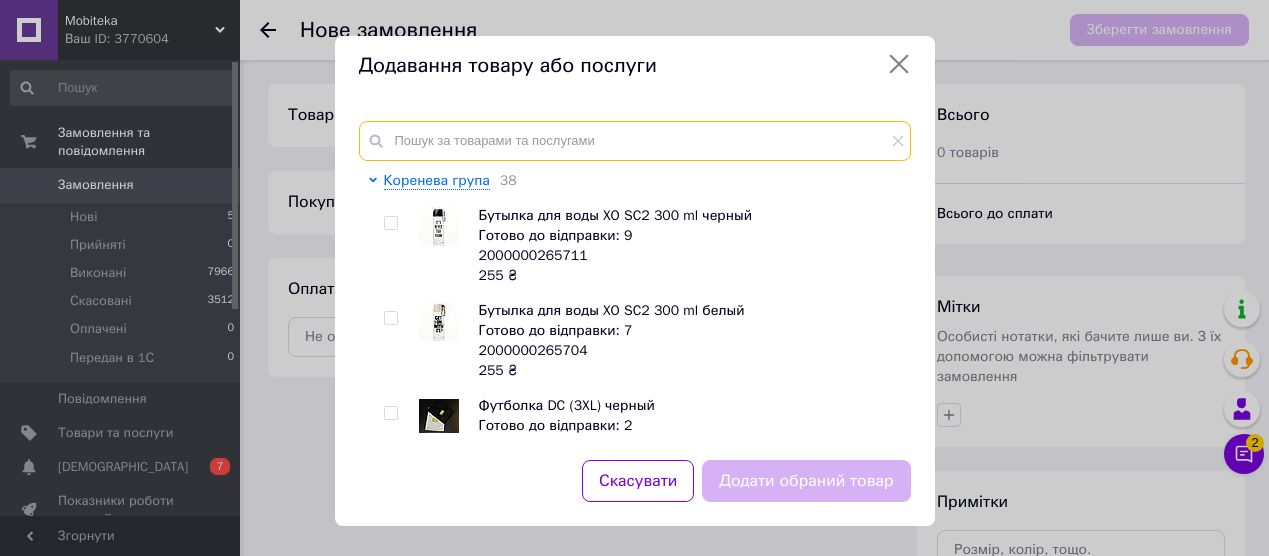 click at bounding box center [635, 141] 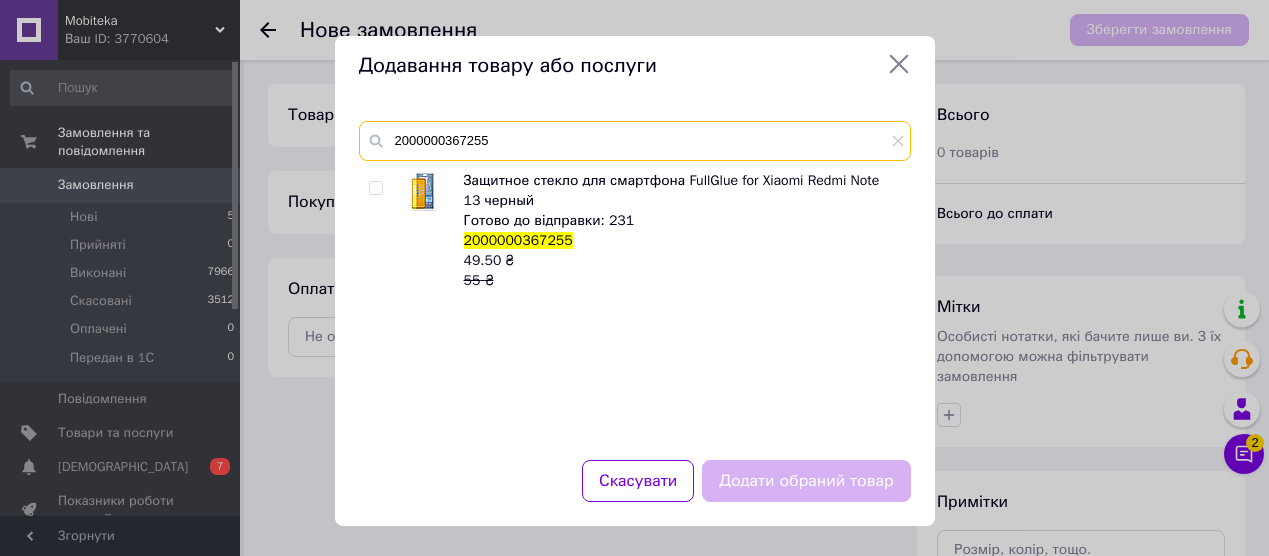 type on "2000000367255" 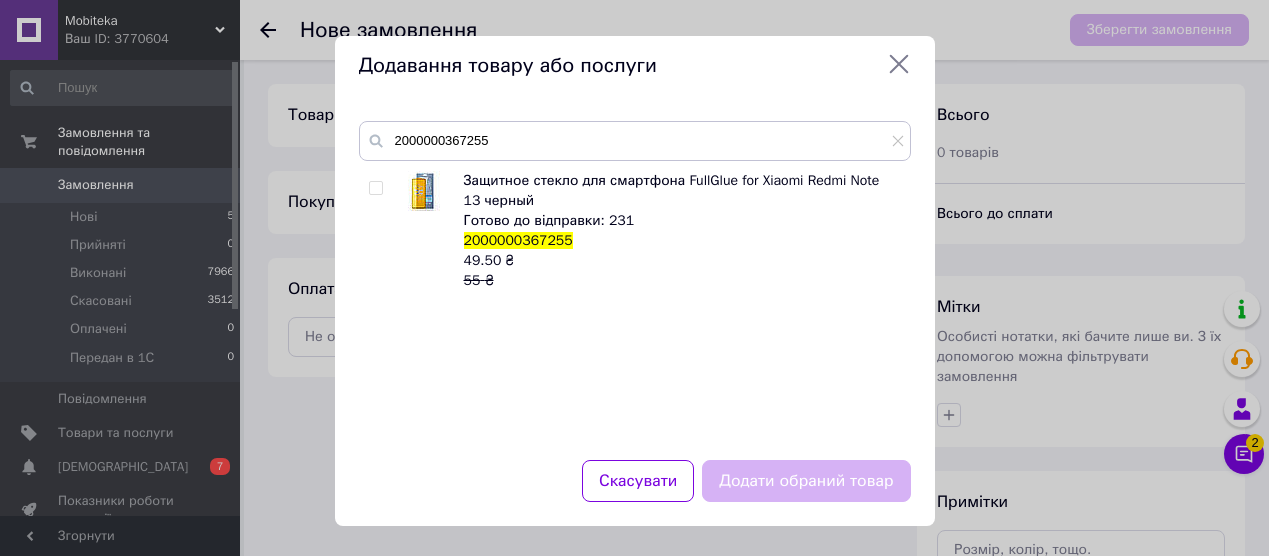 click at bounding box center [375, 188] 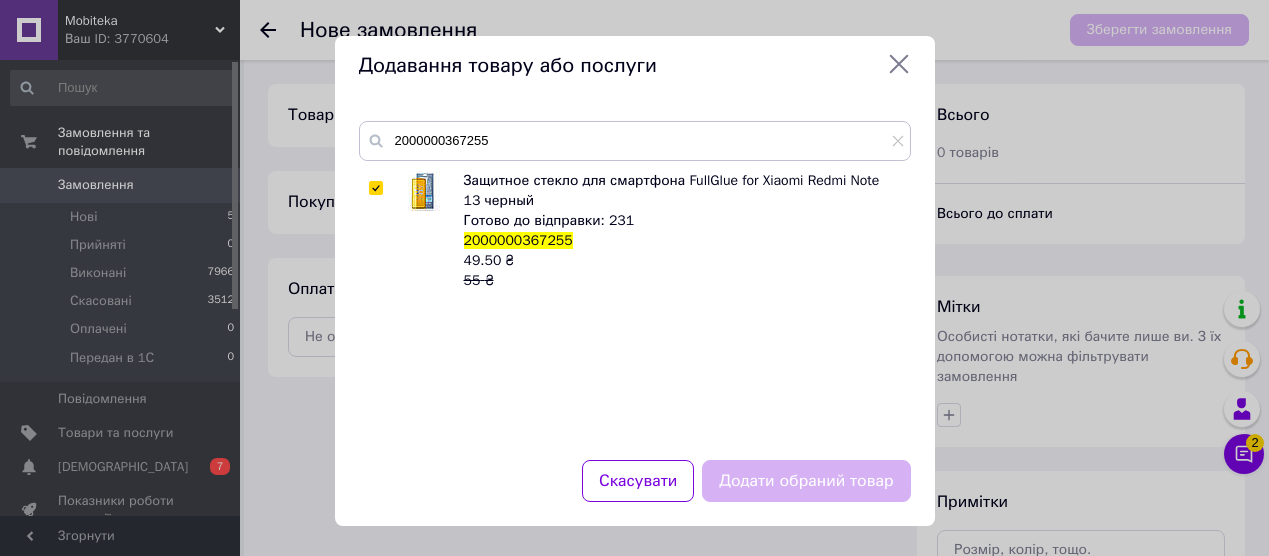 checkbox on "true" 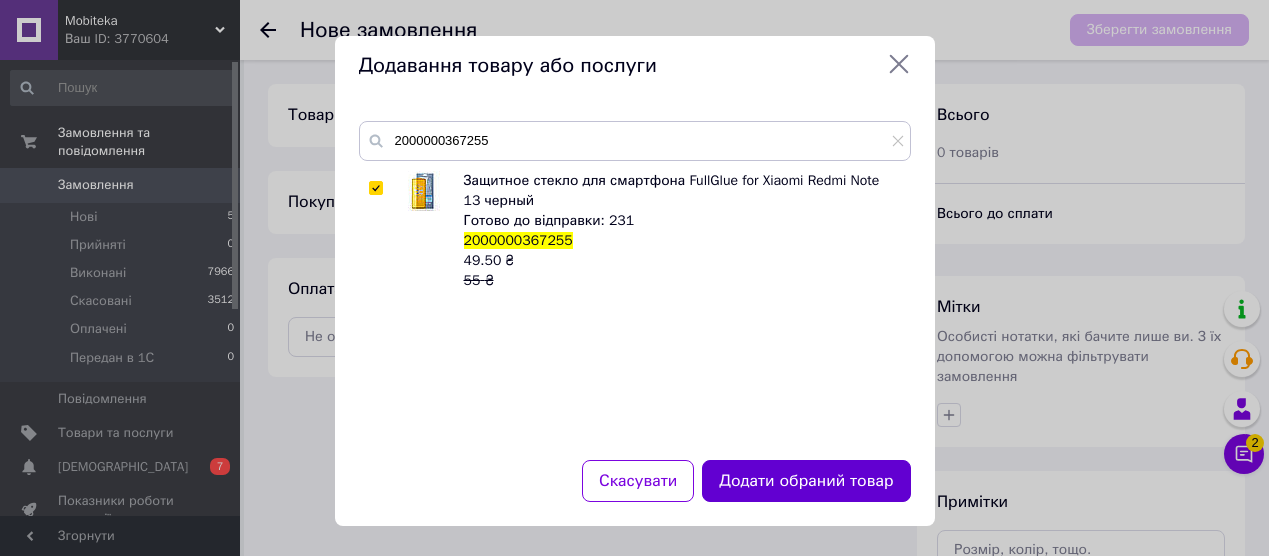 click on "Додати обраний товар" at bounding box center (806, 481) 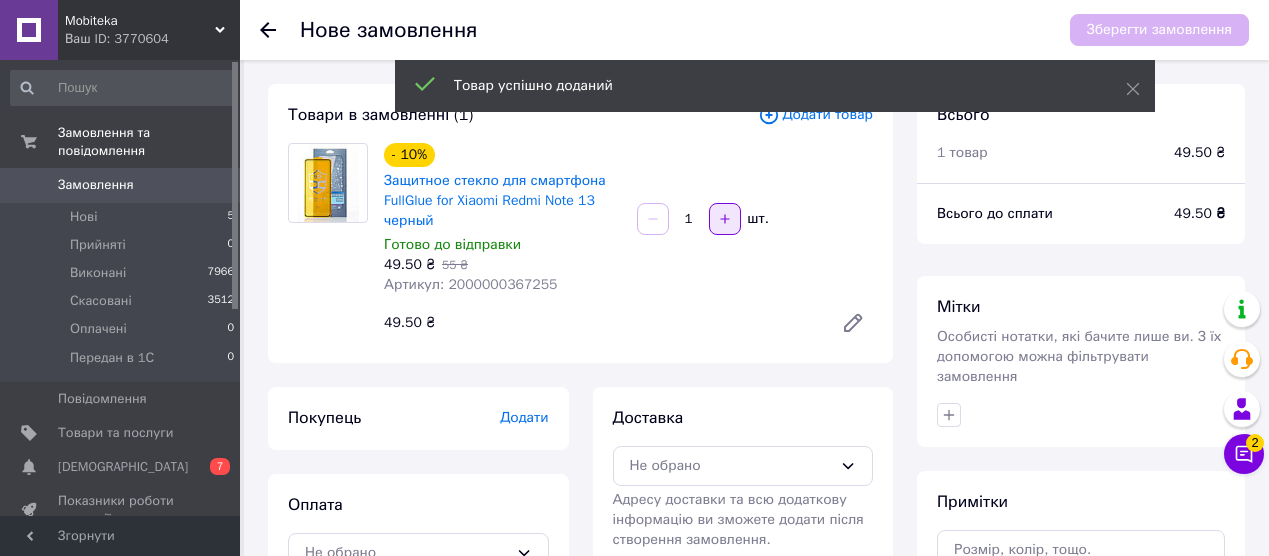 click at bounding box center (725, 219) 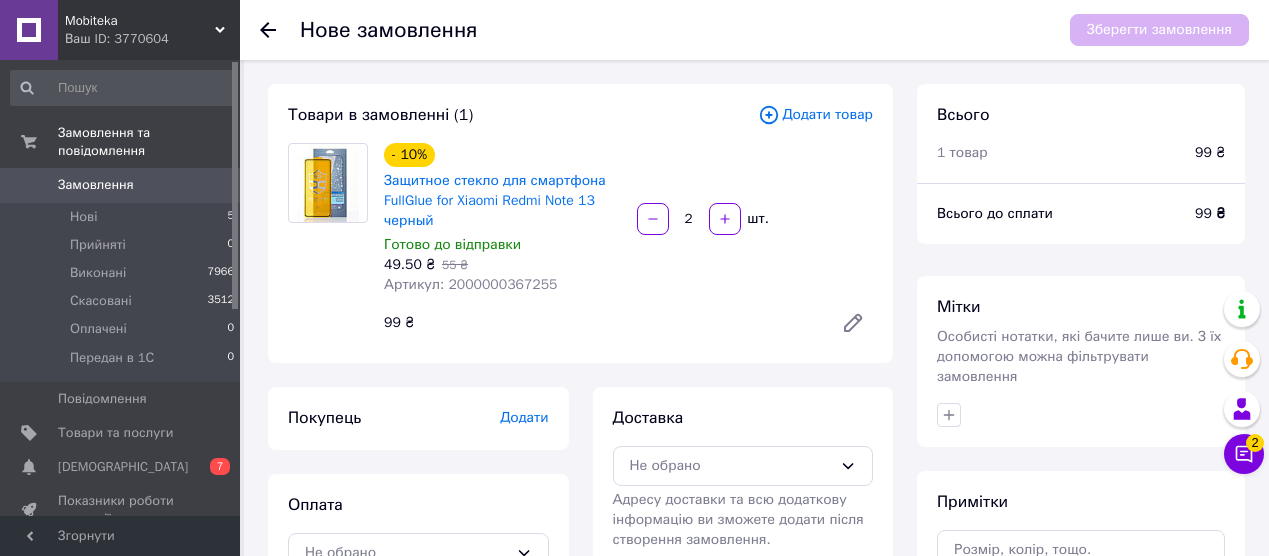 click on "Додати" at bounding box center [524, 417] 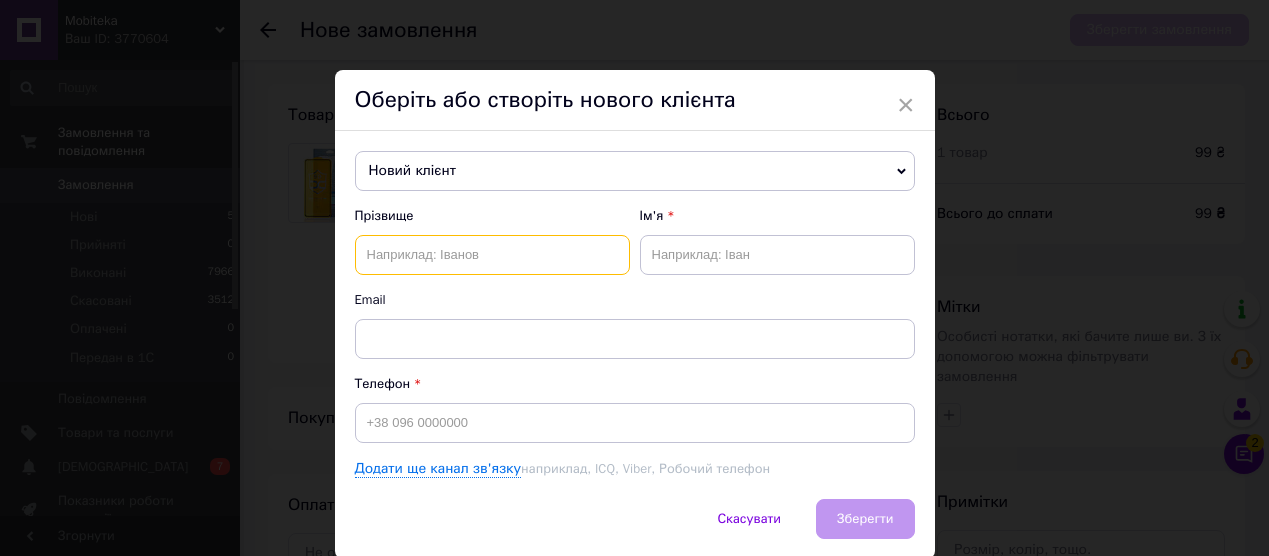 click at bounding box center [492, 255] 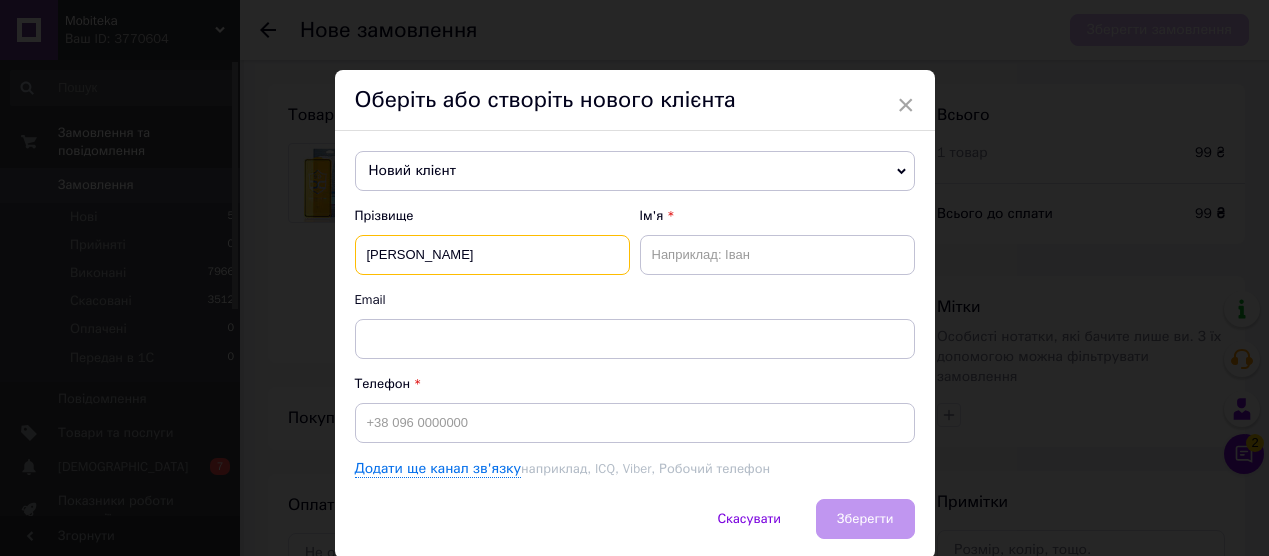 type on "[PERSON_NAME]" 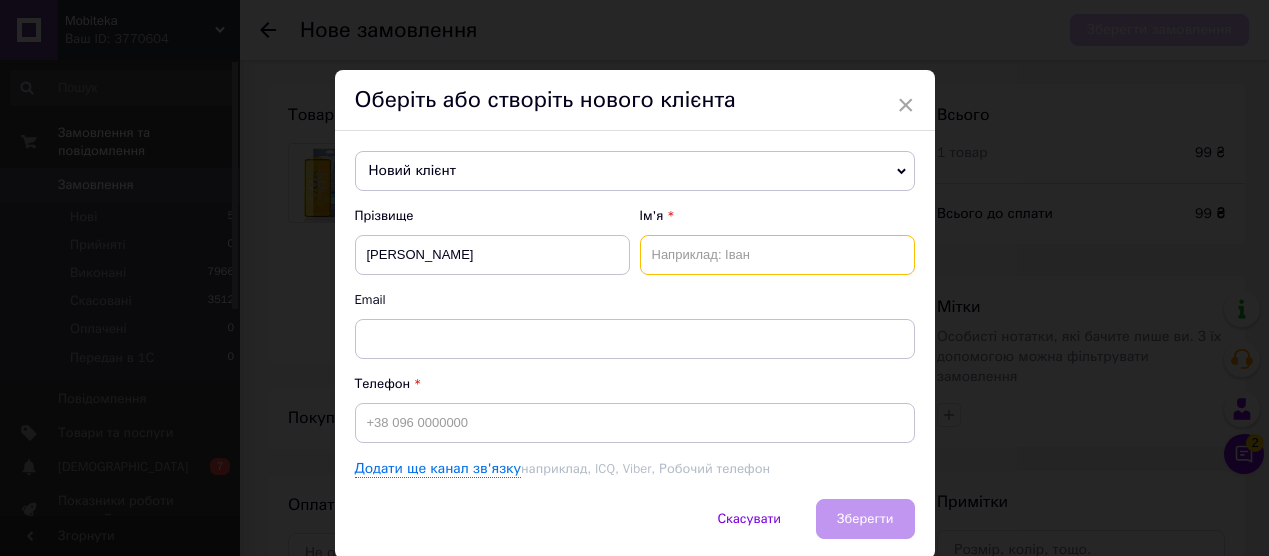 click at bounding box center (777, 255) 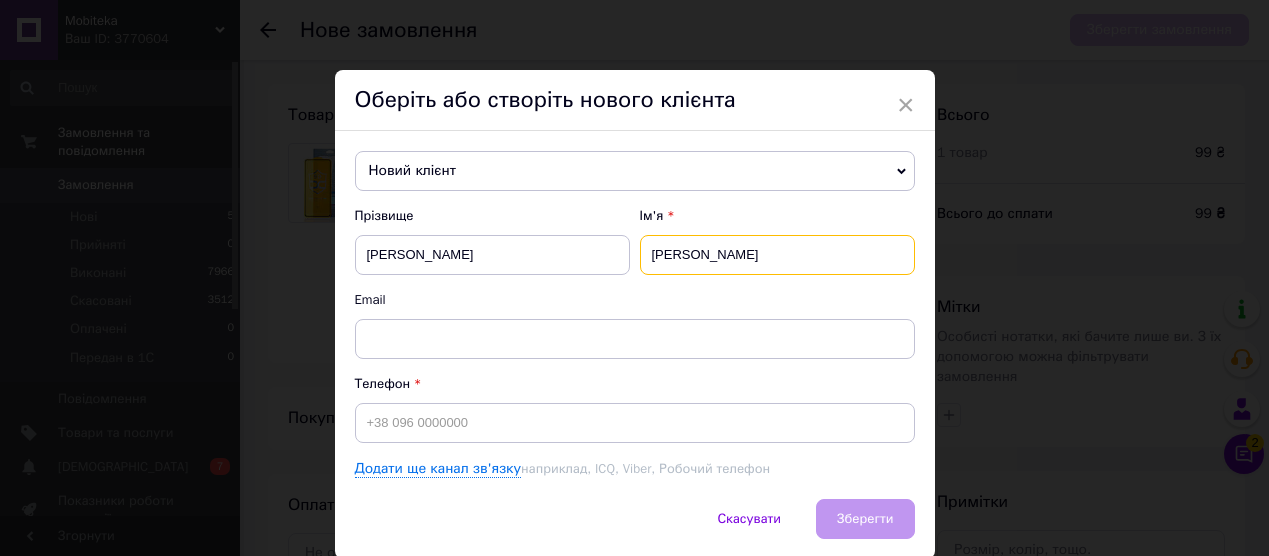 type on "[PERSON_NAME]" 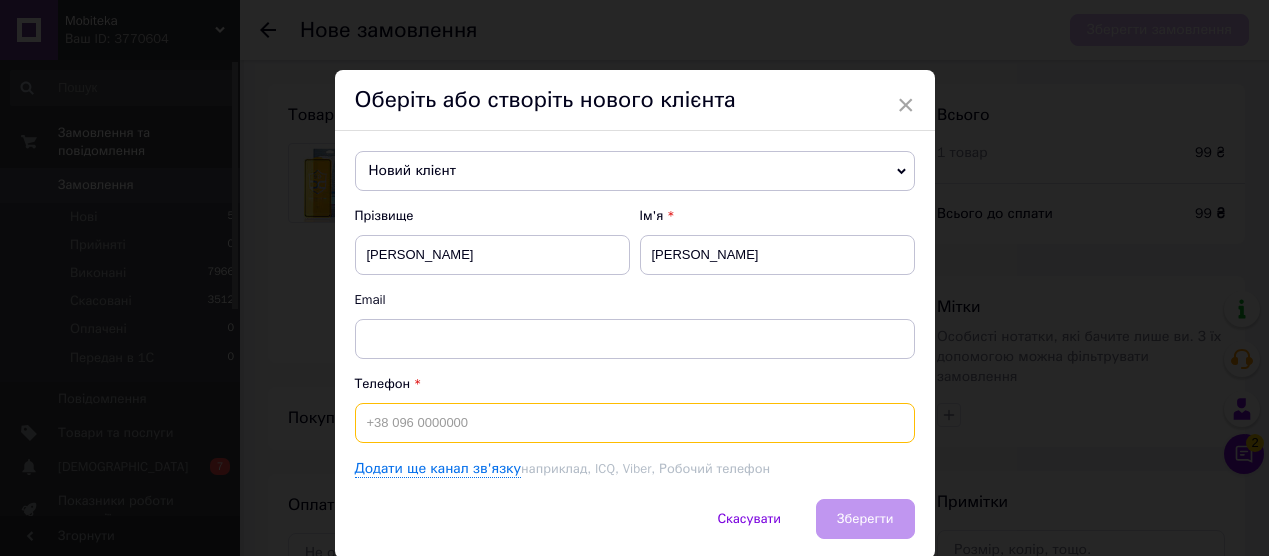 click at bounding box center [635, 423] 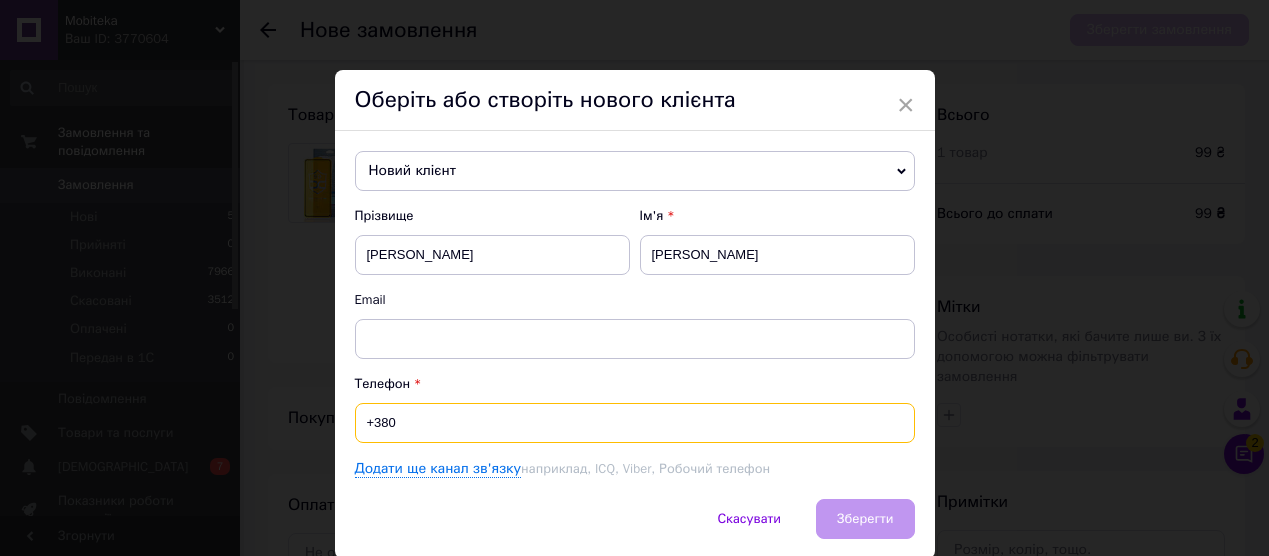 paste on "067446942" 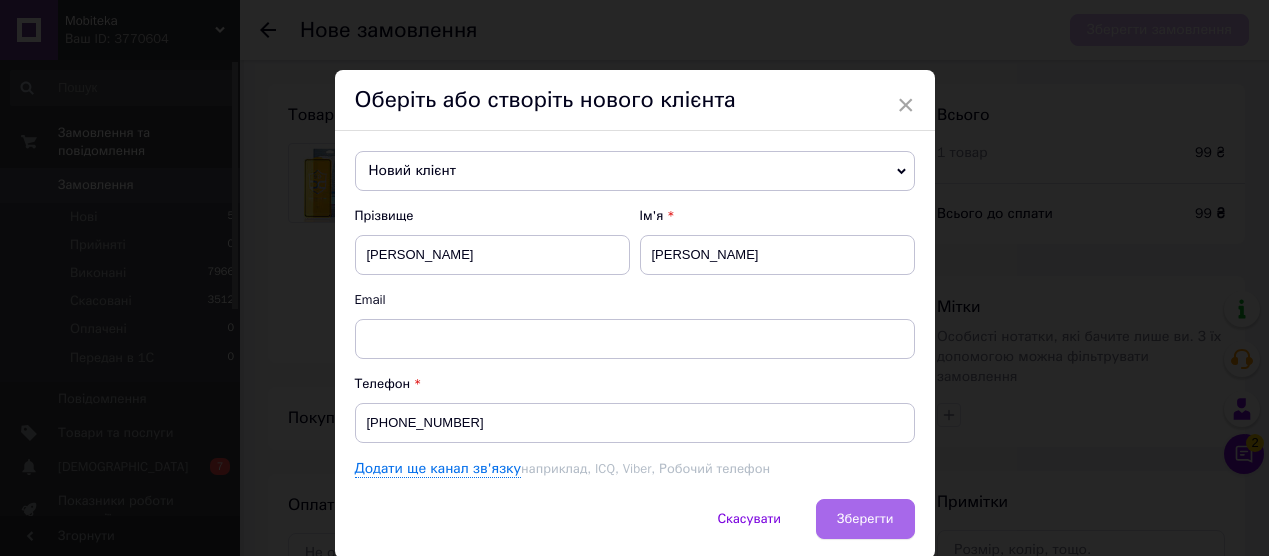 click on "Зберегти" at bounding box center [865, 518] 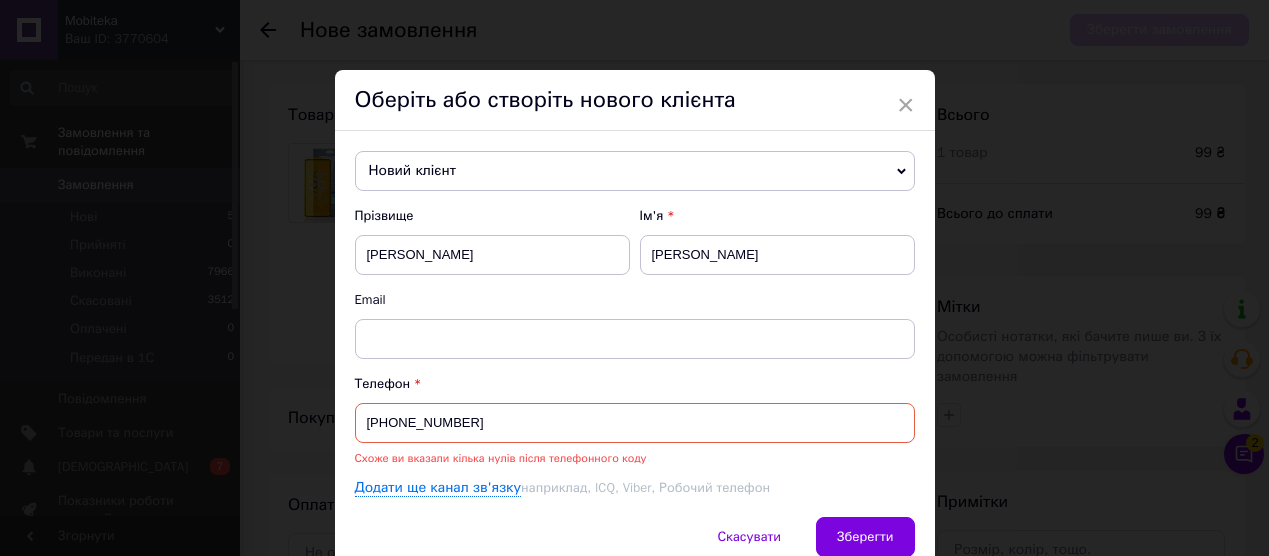 click on "[PHONE_NUMBER]" at bounding box center [635, 423] 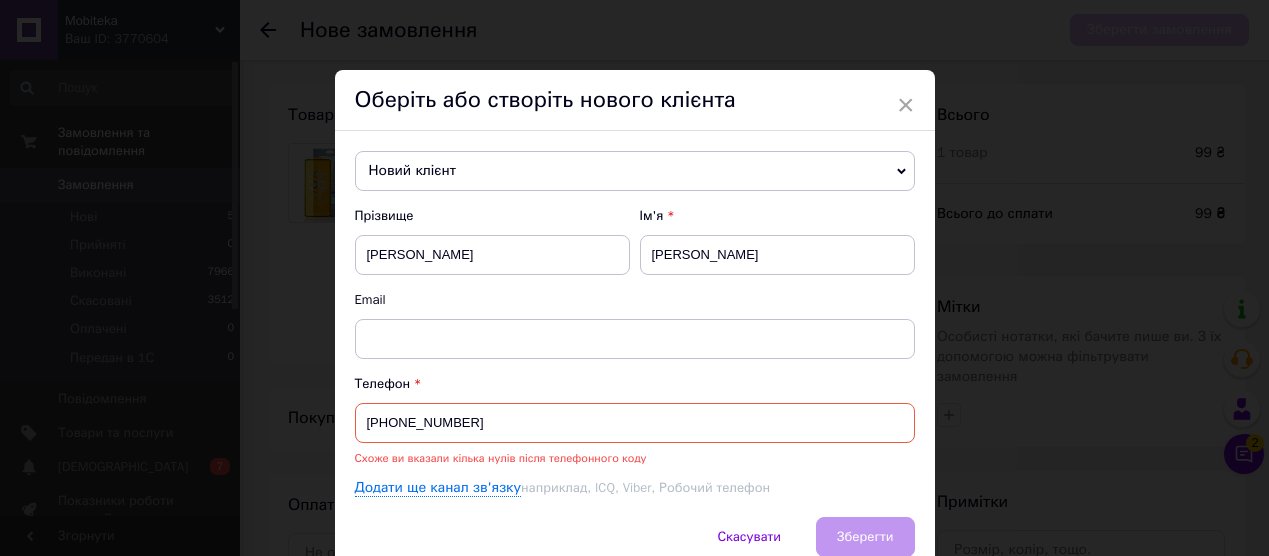 type on "[PHONE_NUMBER]" 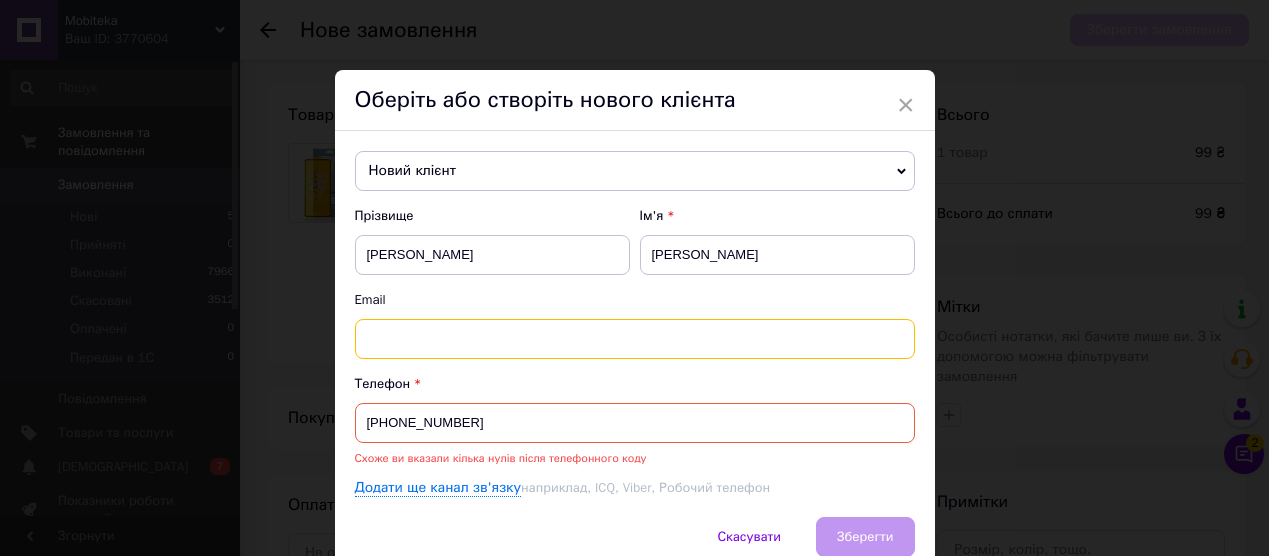 click at bounding box center [635, 339] 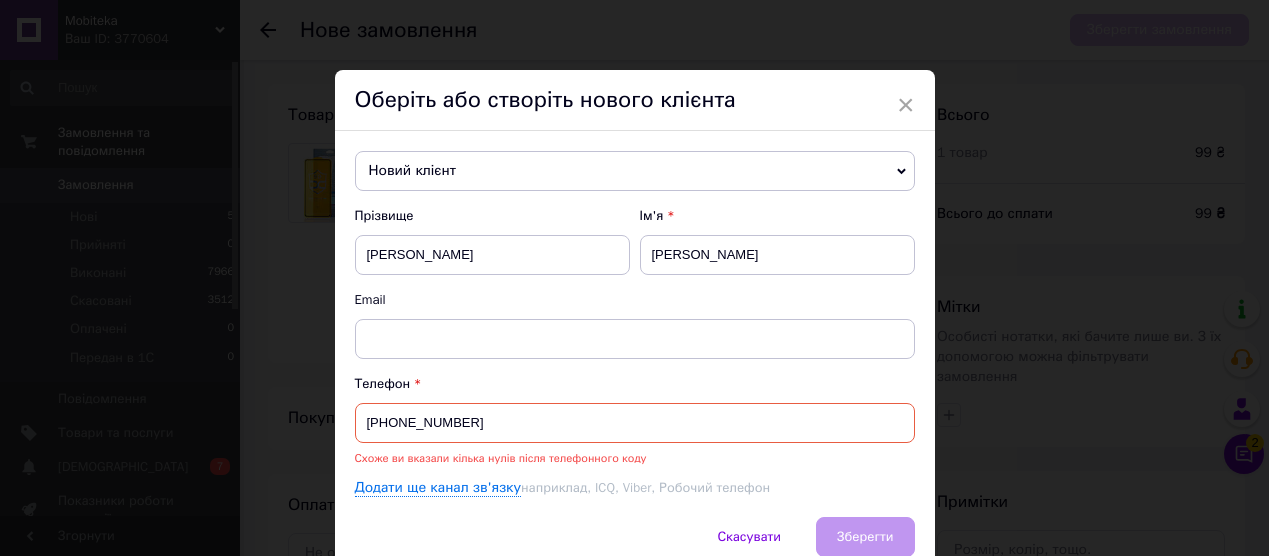 click on "[PHONE_NUMBER]" at bounding box center (635, 423) 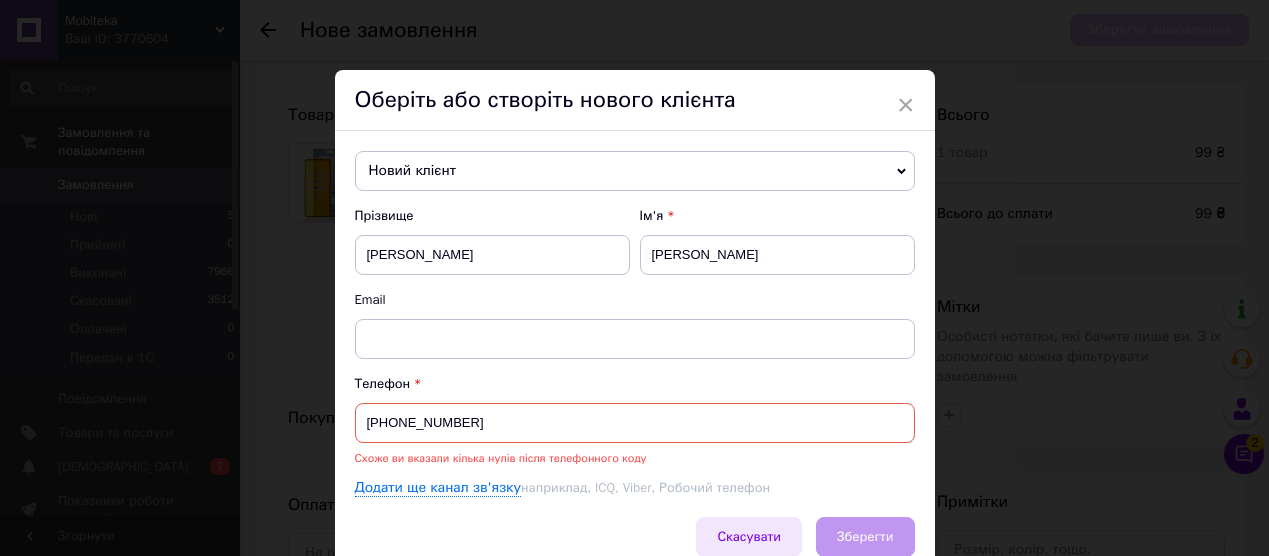 click on "Скасувати" at bounding box center [749, 537] 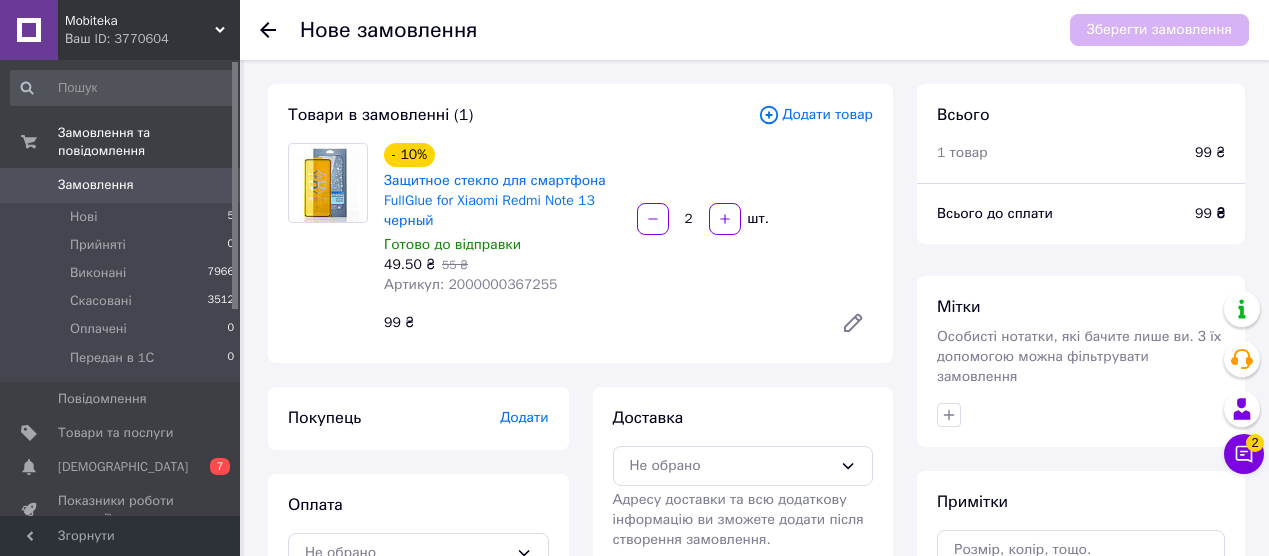 click on "Додати" at bounding box center [524, 417] 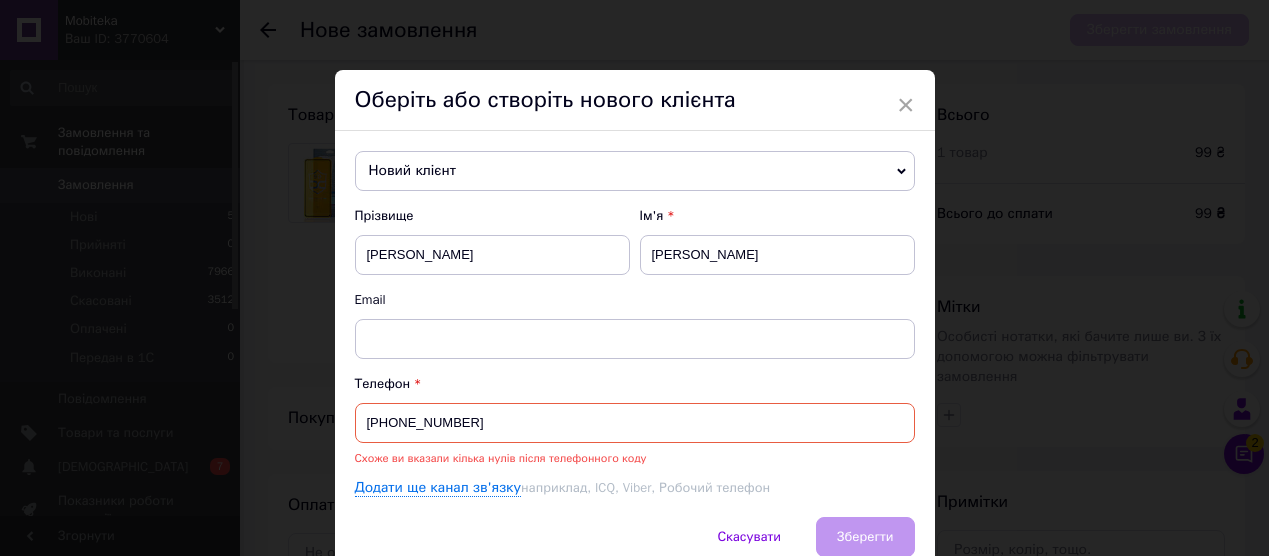 click on "[PHONE_NUMBER]" at bounding box center [635, 423] 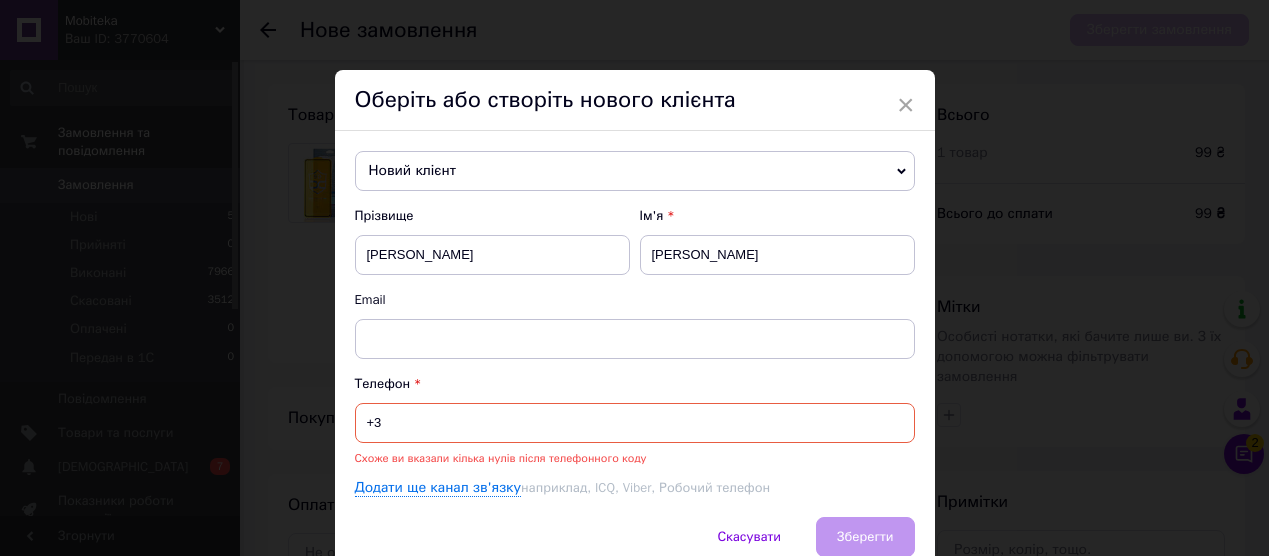 type on "+" 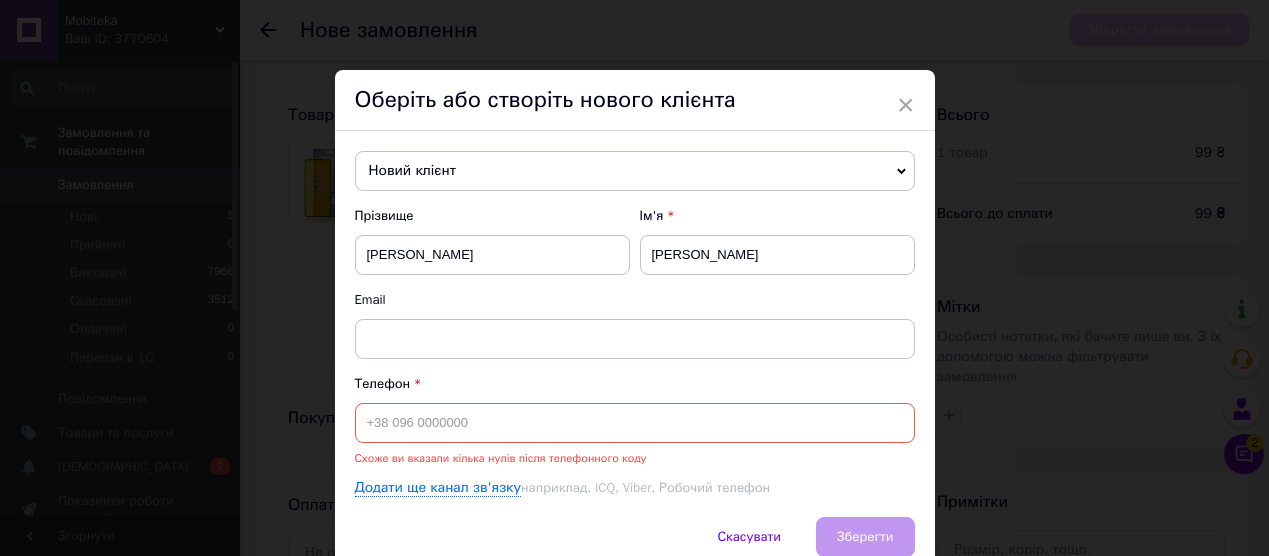 type 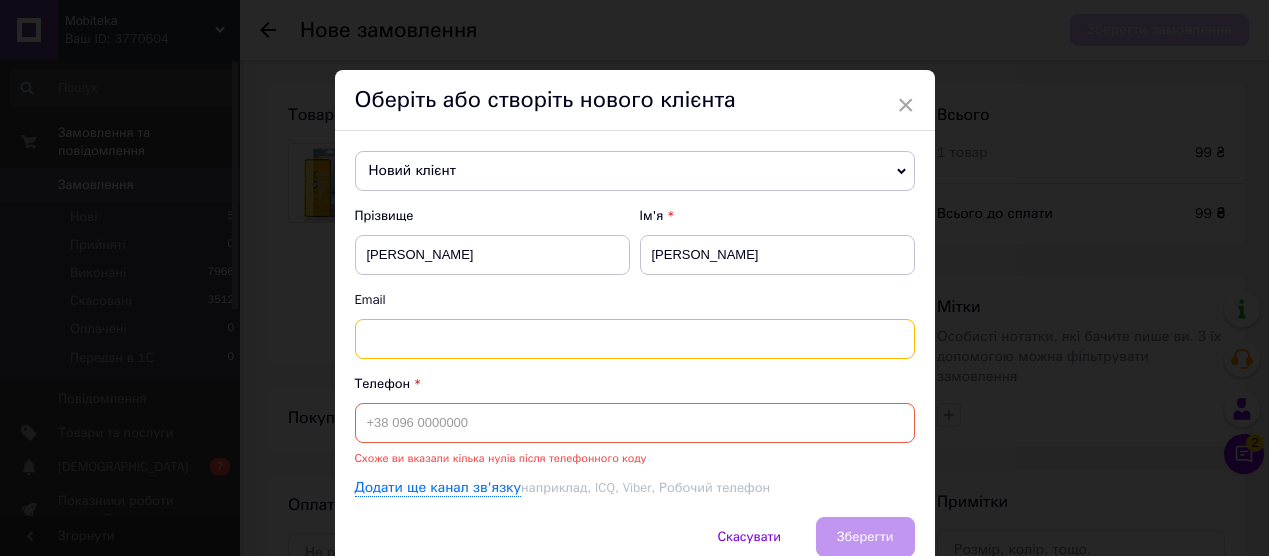 click at bounding box center [635, 339] 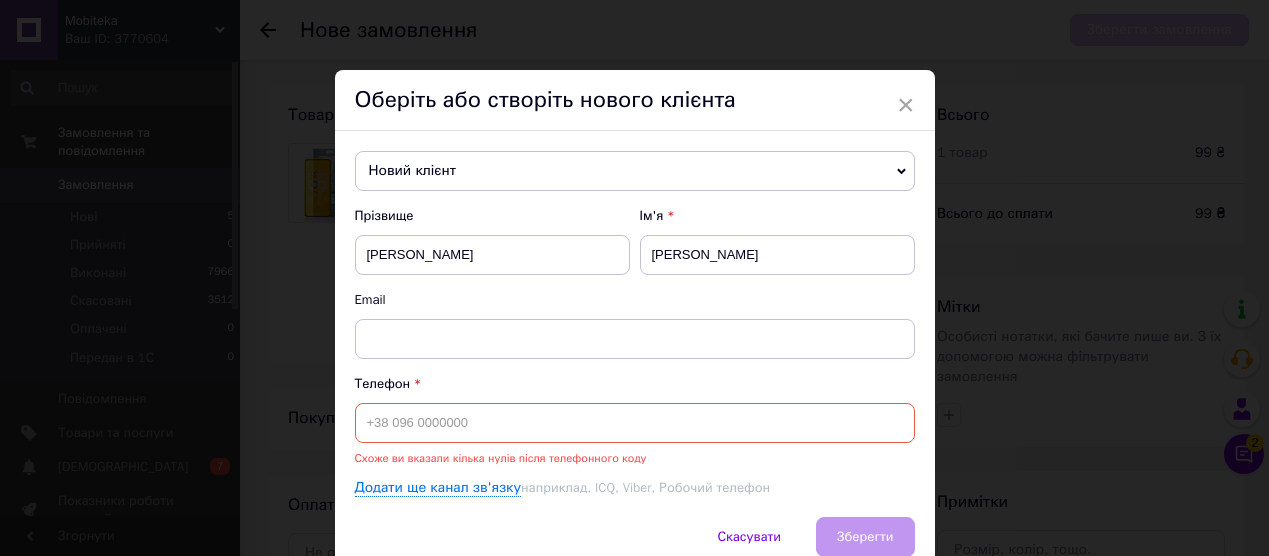 click at bounding box center (635, 423) 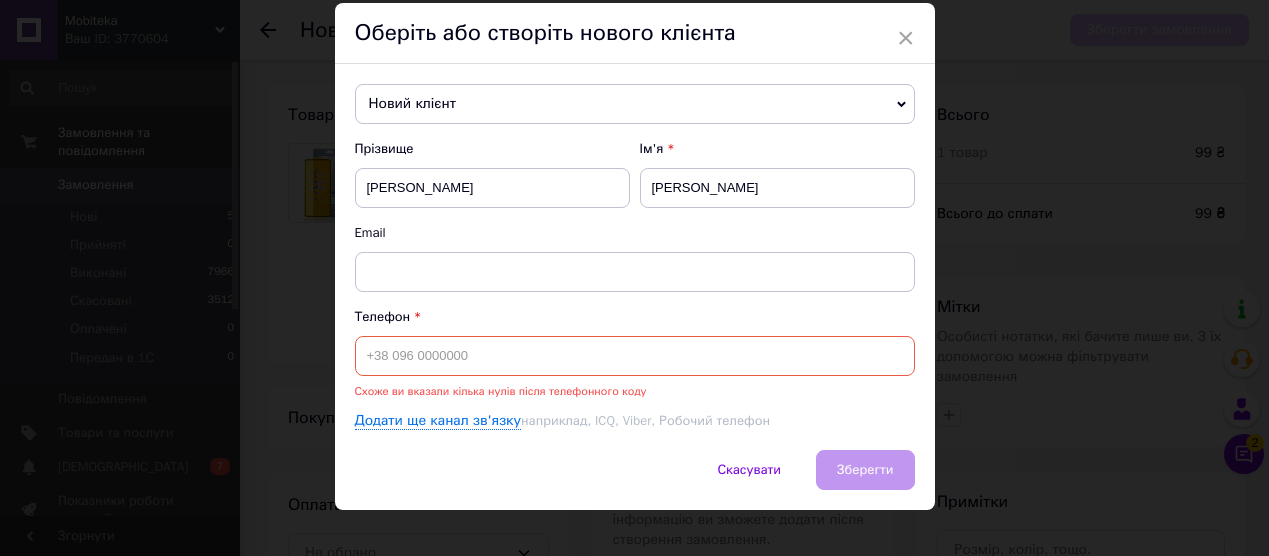 scroll, scrollTop: 88, scrollLeft: 0, axis: vertical 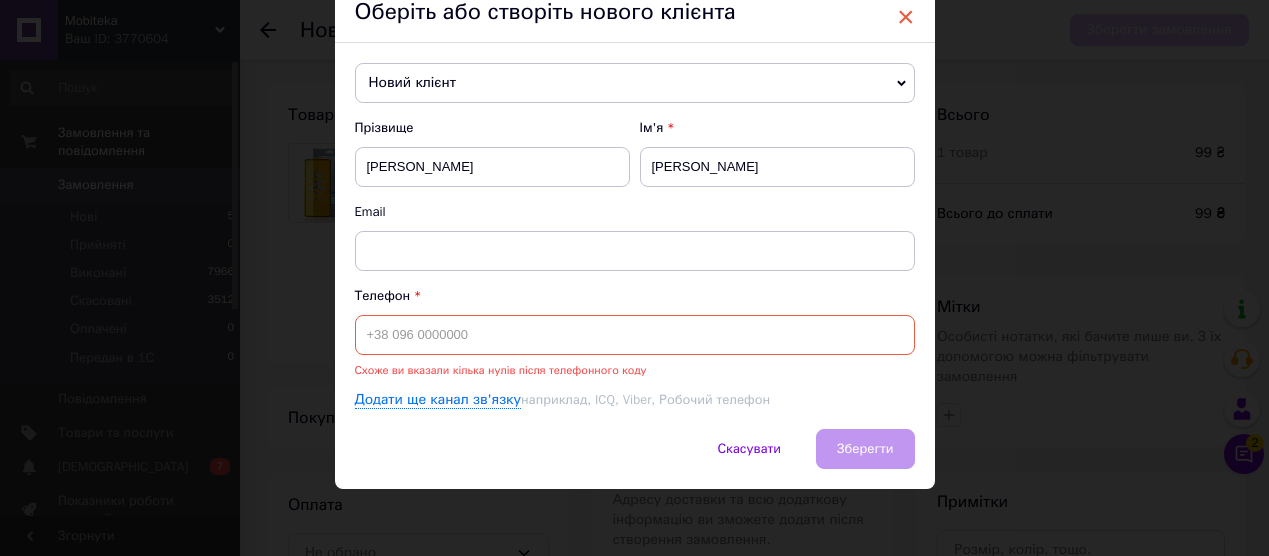 click on "×" at bounding box center (906, 17) 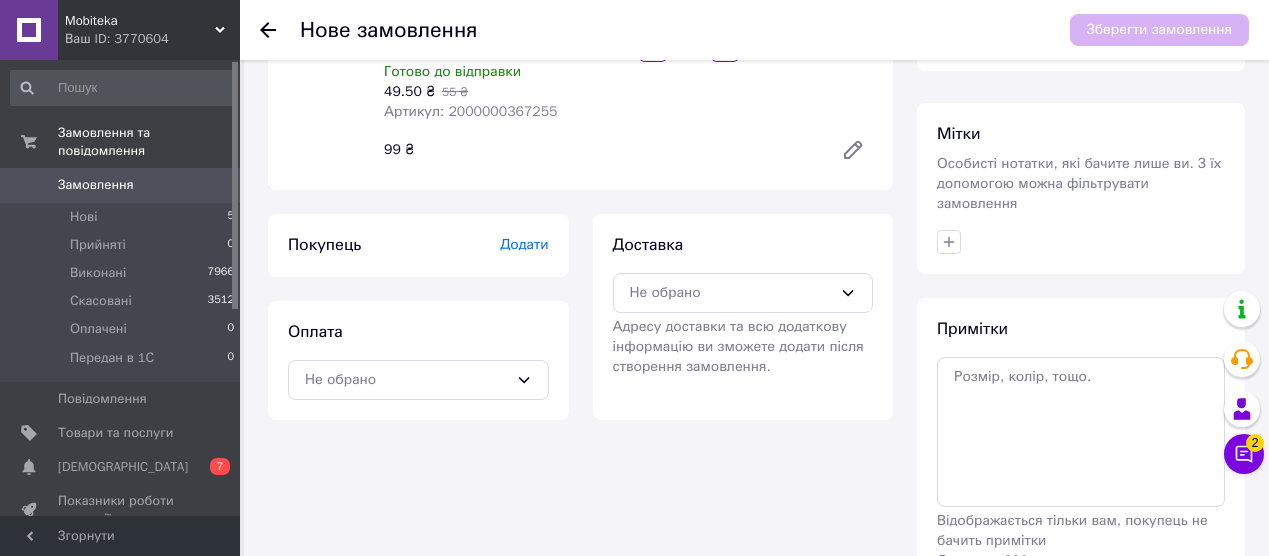 scroll, scrollTop: 287, scrollLeft: 0, axis: vertical 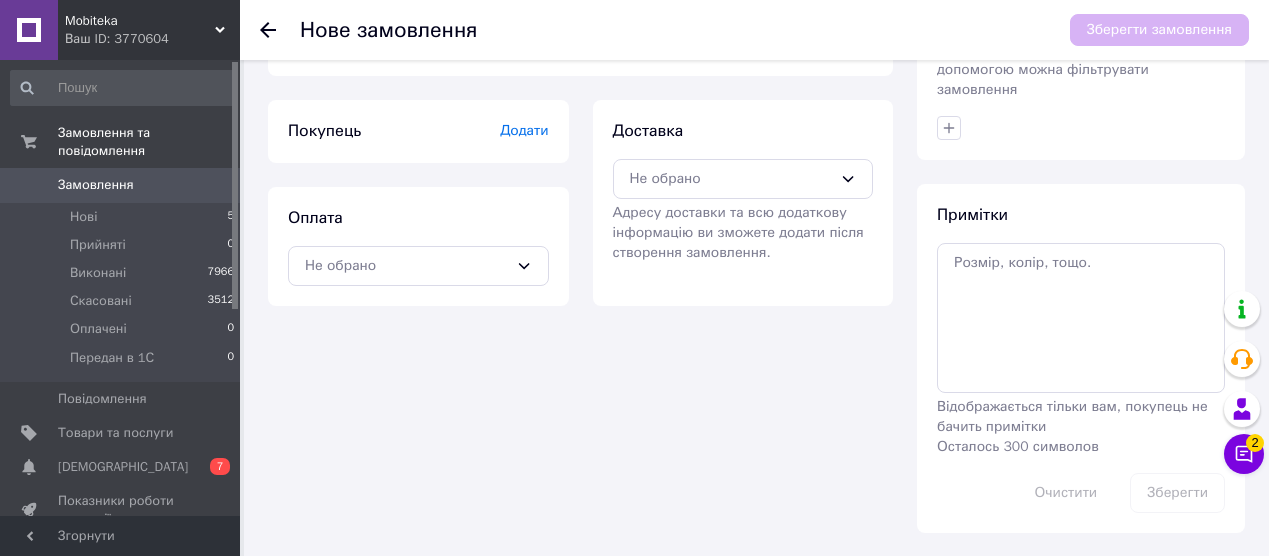 click on "Додати" at bounding box center [524, 130] 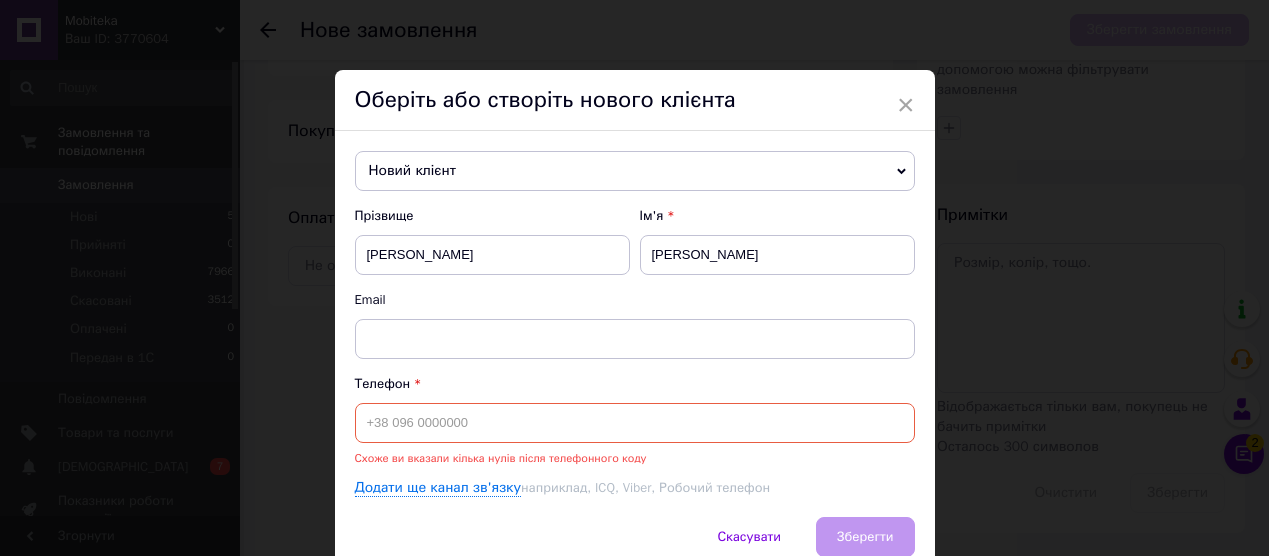 click at bounding box center [635, 423] 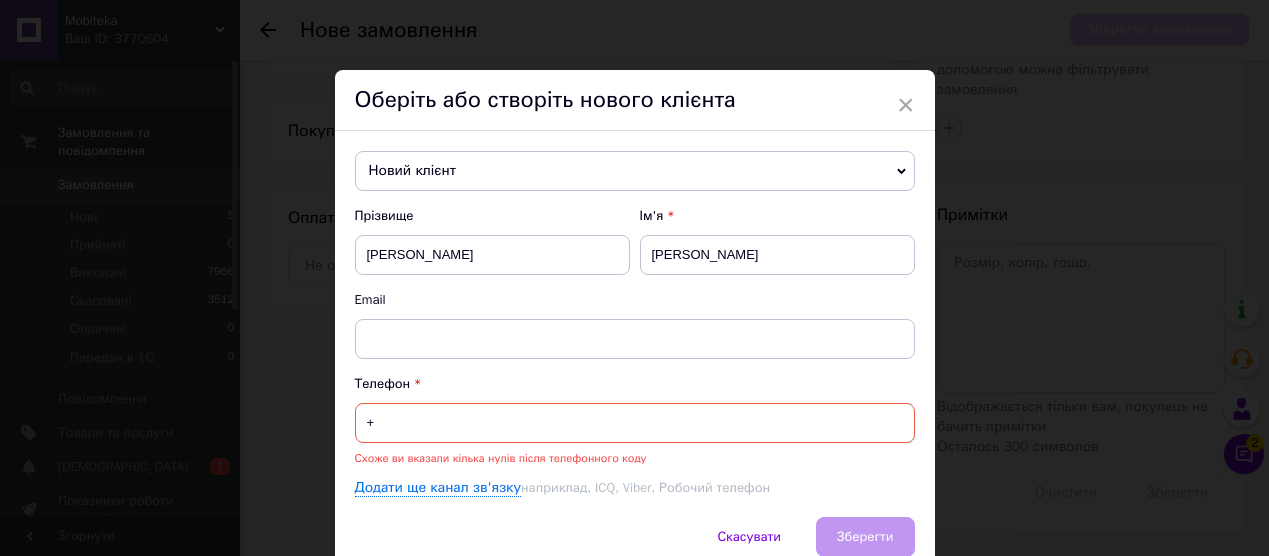 paste on "0674469429" 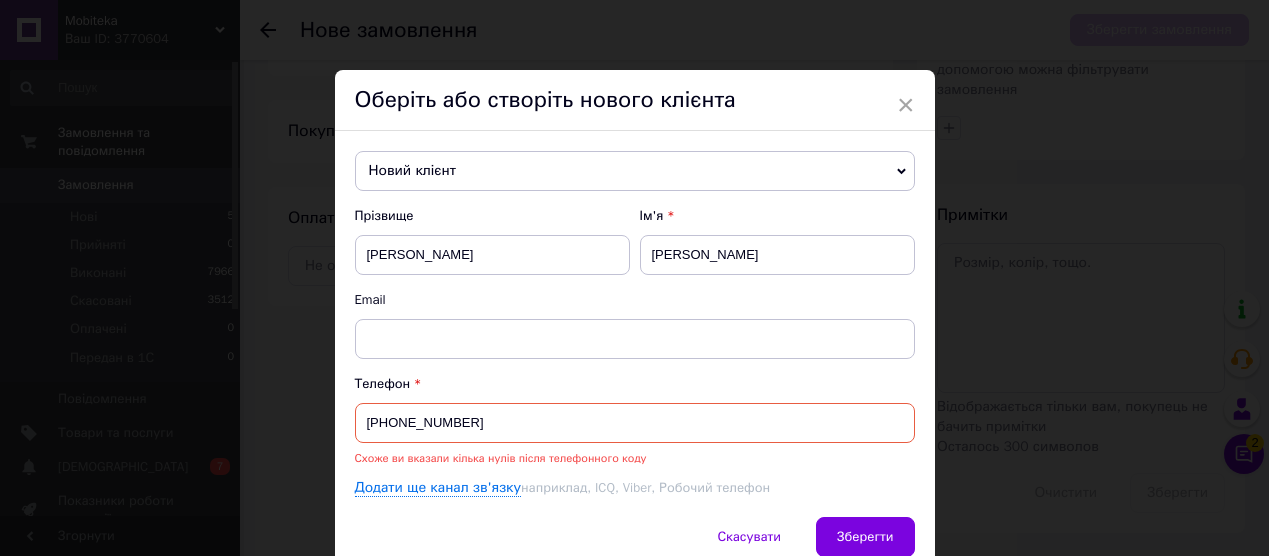 click on "[PHONE_NUMBER]" at bounding box center [635, 423] 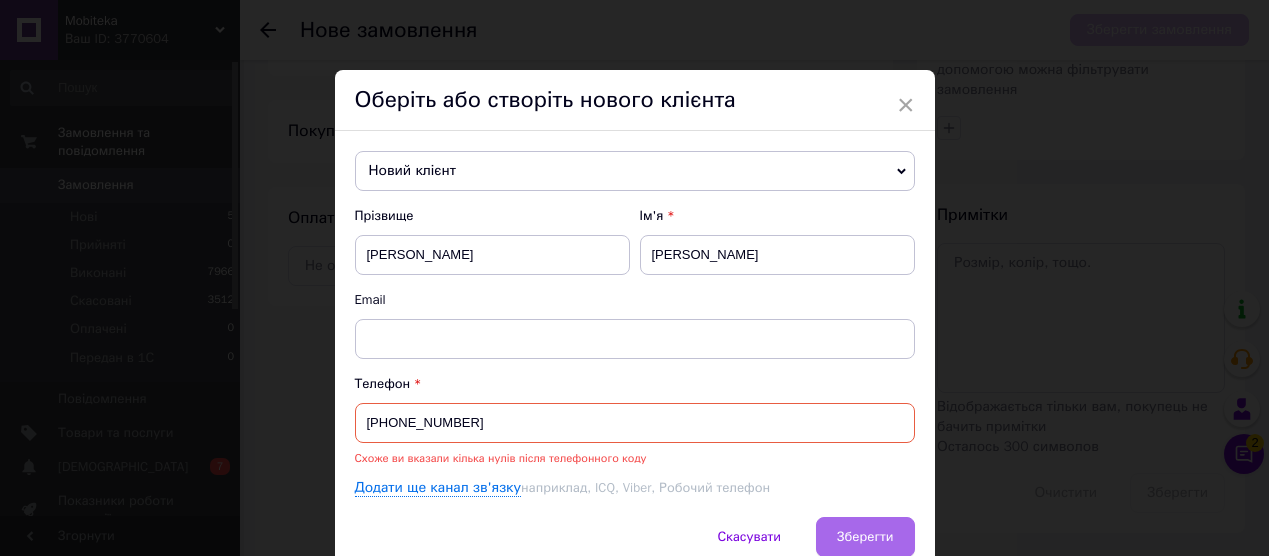 type on "[PHONE_NUMBER]" 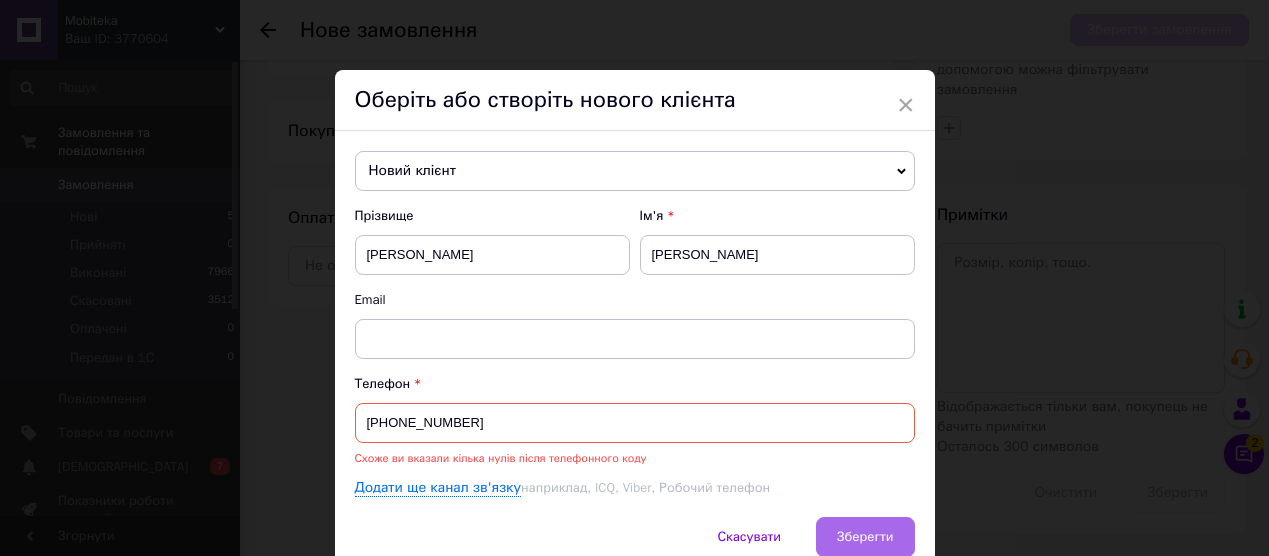 click on "Зберегти" at bounding box center (865, 537) 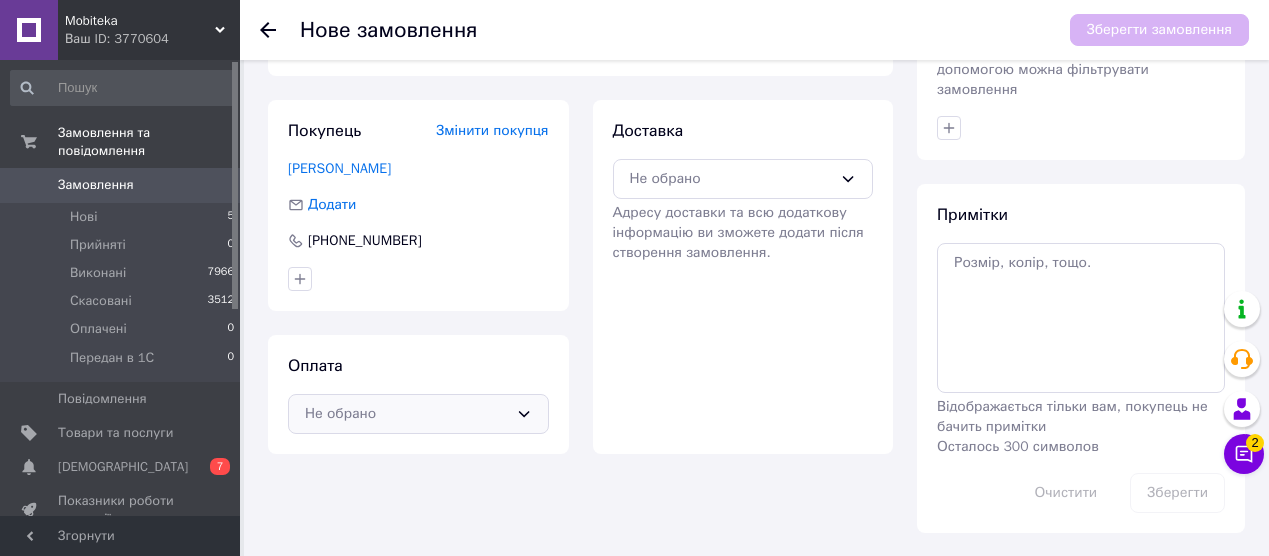 click 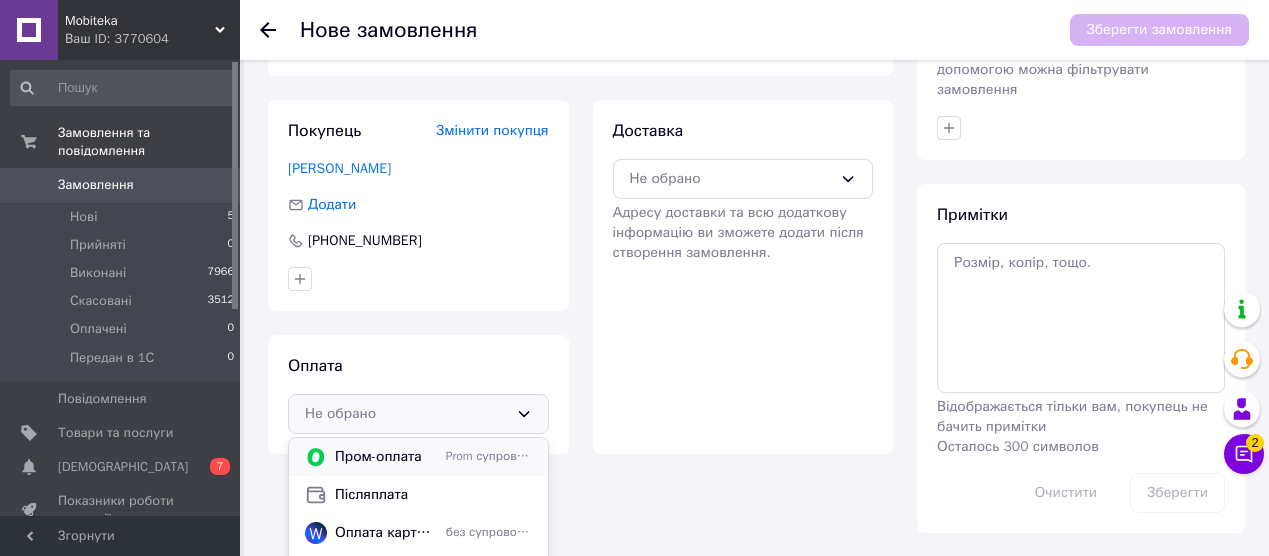 scroll, scrollTop: 15, scrollLeft: 0, axis: vertical 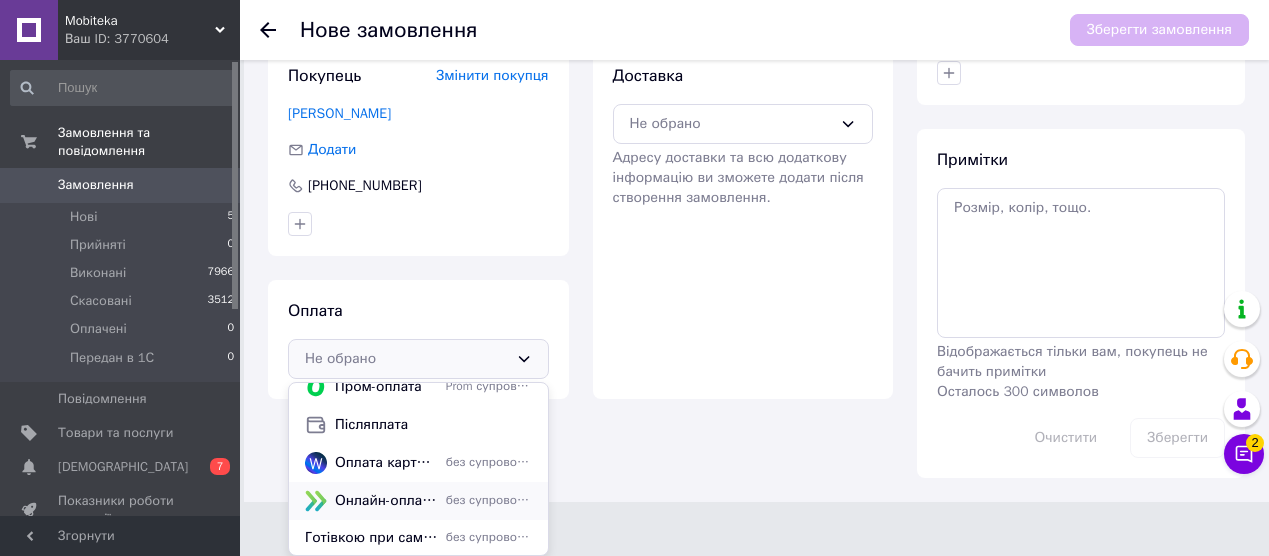 click on "Онлайн-оплата карткою Visa, Mastercard - LiqPay" at bounding box center (386, 501) 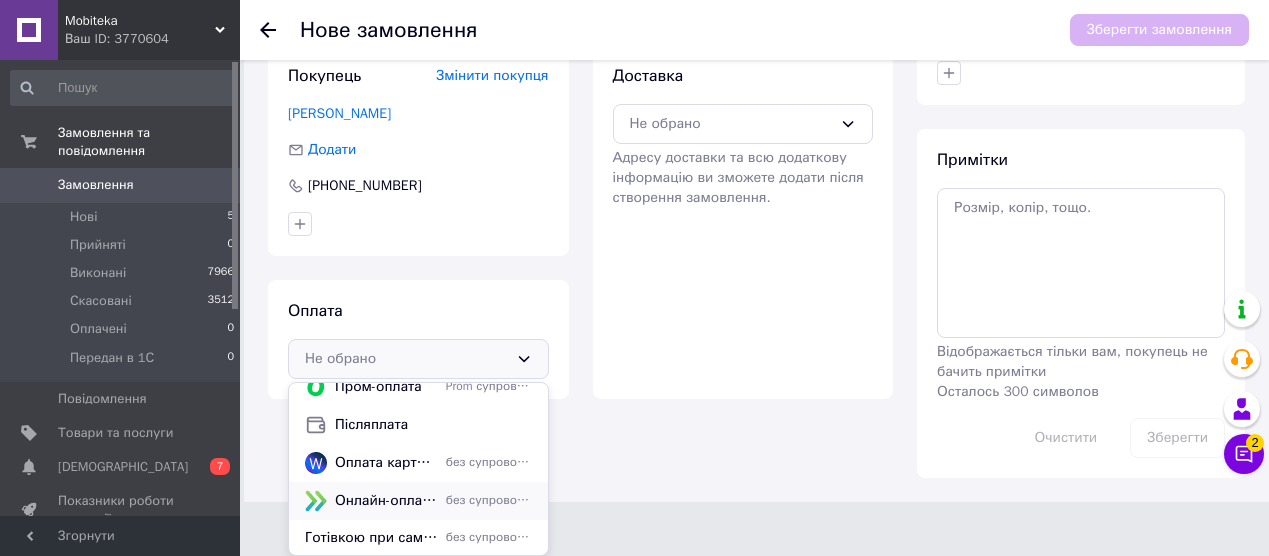 scroll, scrollTop: 287, scrollLeft: 0, axis: vertical 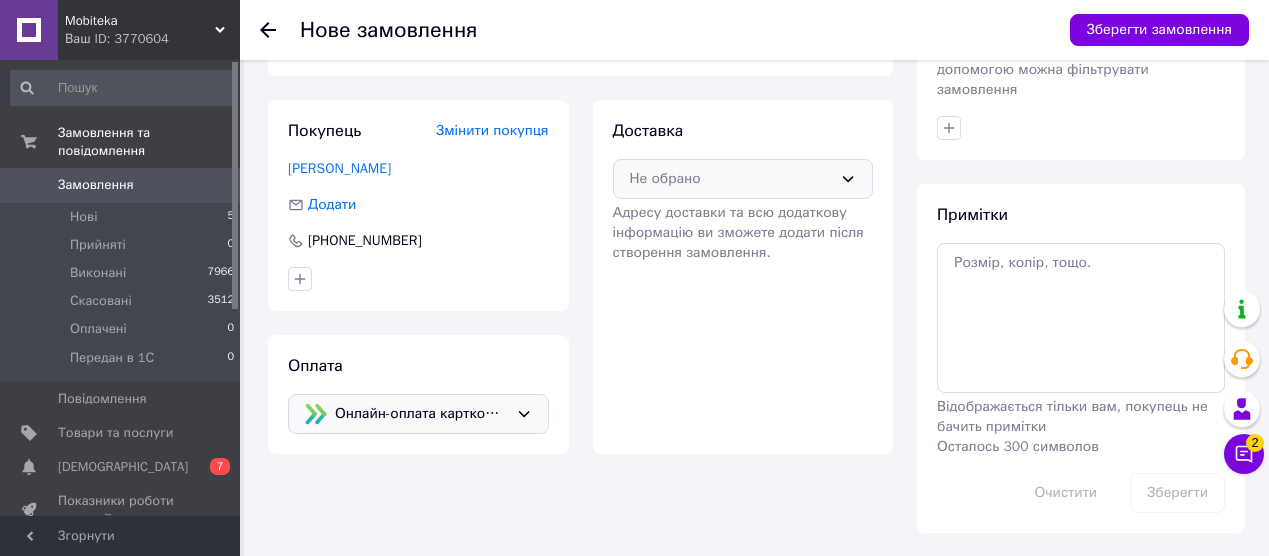 click on "Не обрано" at bounding box center [743, 179] 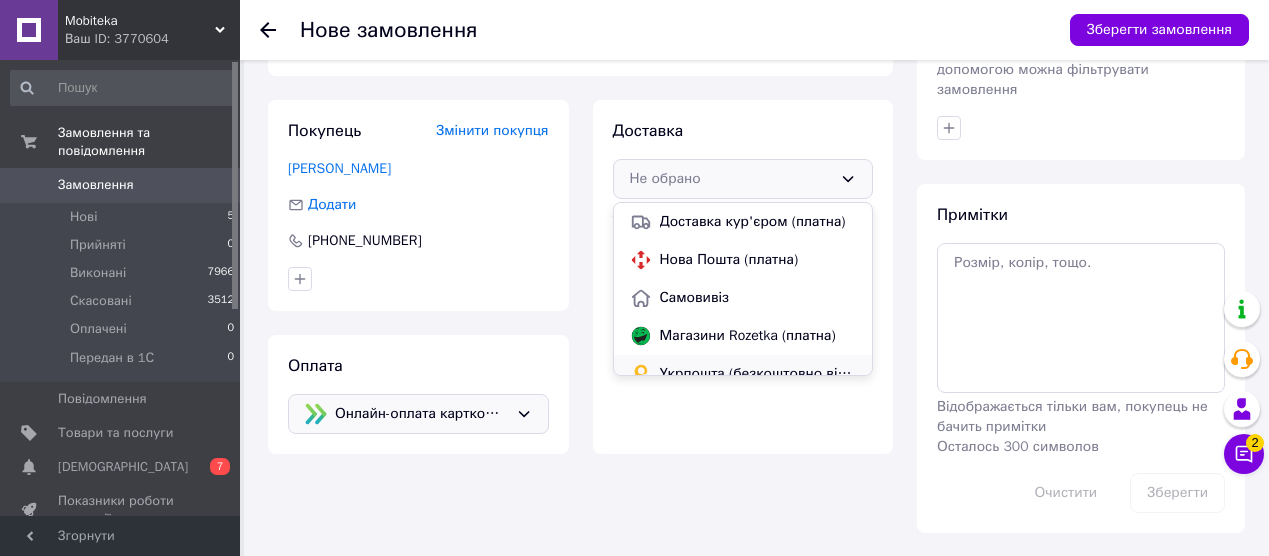 click on "Укрпошта (безкоштовно від 1500 ₴)" at bounding box center (758, 374) 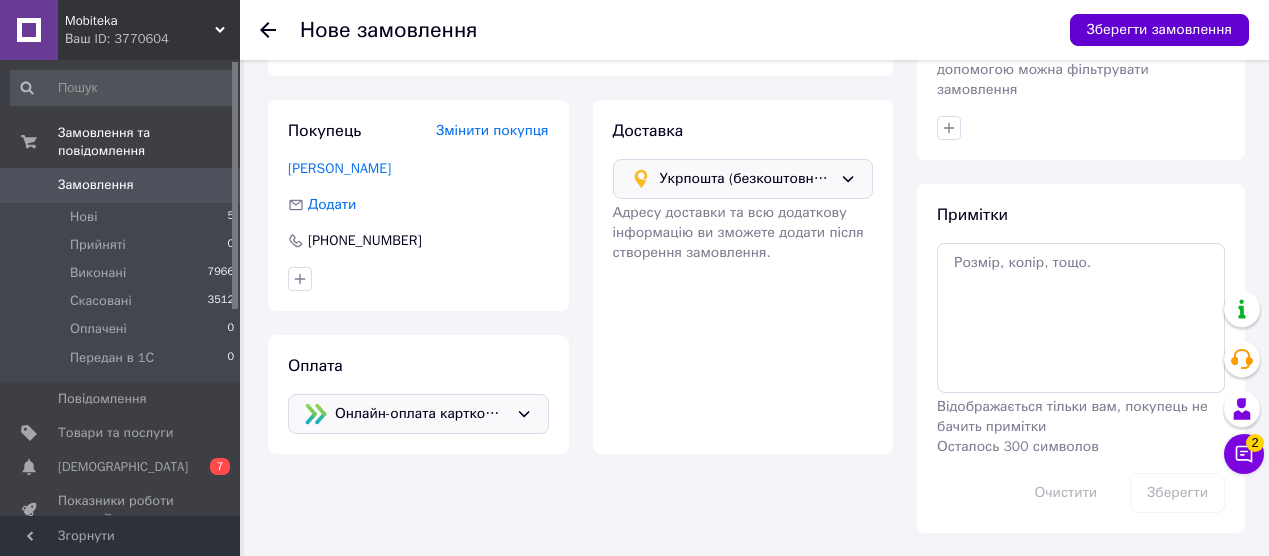 click on "Зберегти замовлення" at bounding box center [1159, 30] 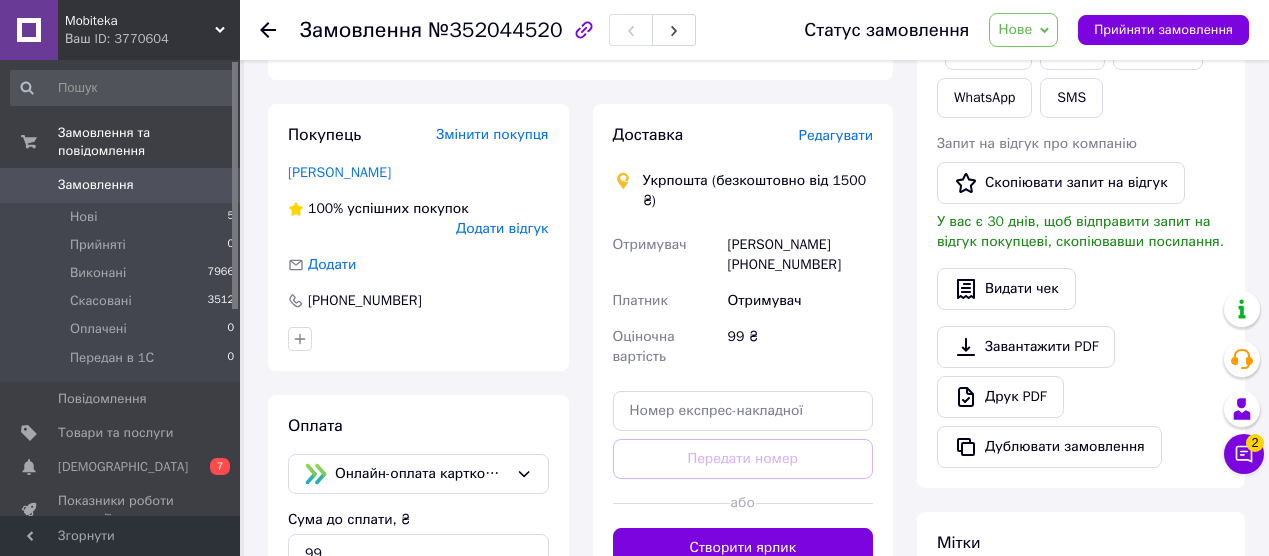 scroll, scrollTop: 396, scrollLeft: 0, axis: vertical 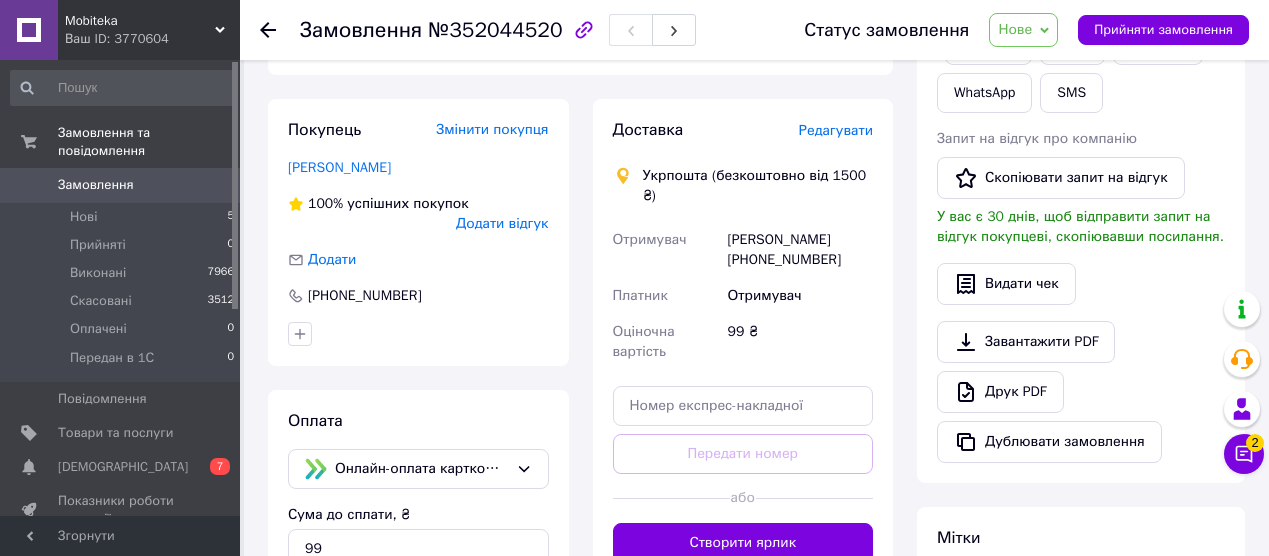 click on "Редагувати" at bounding box center (836, 130) 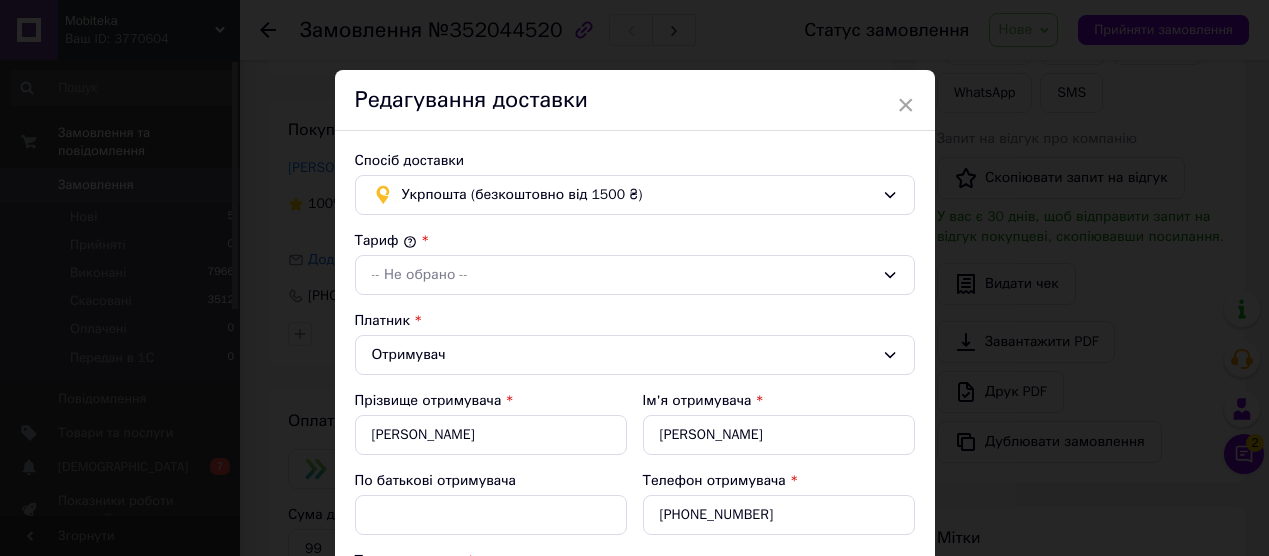 click on "Тариф     * -- Не обрано -- Платник   * Отримувач Прізвище отримувача   * [PERSON_NAME] Ім'я отримувача   * [PERSON_NAME] батькові отримувача Телефон отримувача   * [PHONE_NUMBER] Тип доставки     * Оберіть спосіб доставки Місто -- Не обрано -- Місце відправки   * Харків; 61011, вул. Червоні Ряди, 16 Оціночна вартість     * 99 Вага, грам   * 2000 Довжина, см   * 11 Ширина, см   * 15 Висота, см   * 12 Об'єм, см³ 1980 Додати місце SMS повідомлення відправнику (3 ₴)   Огляд покупцем при отриманні   Замовити зворотну доставку" at bounding box center [635, 672] 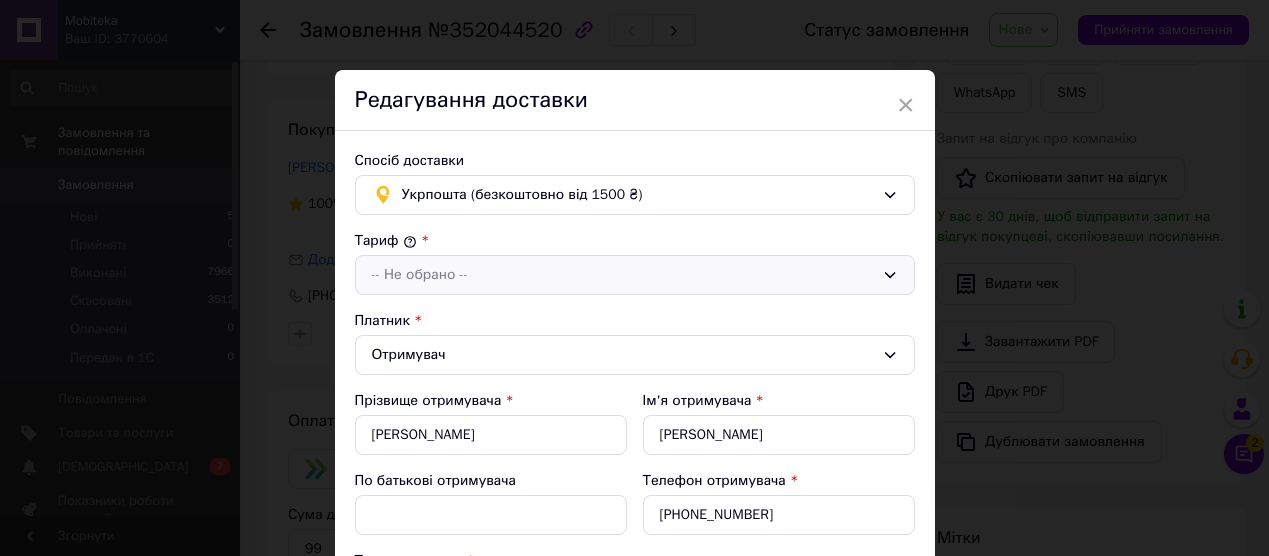 click on "-- Не обрано --" at bounding box center [635, 275] 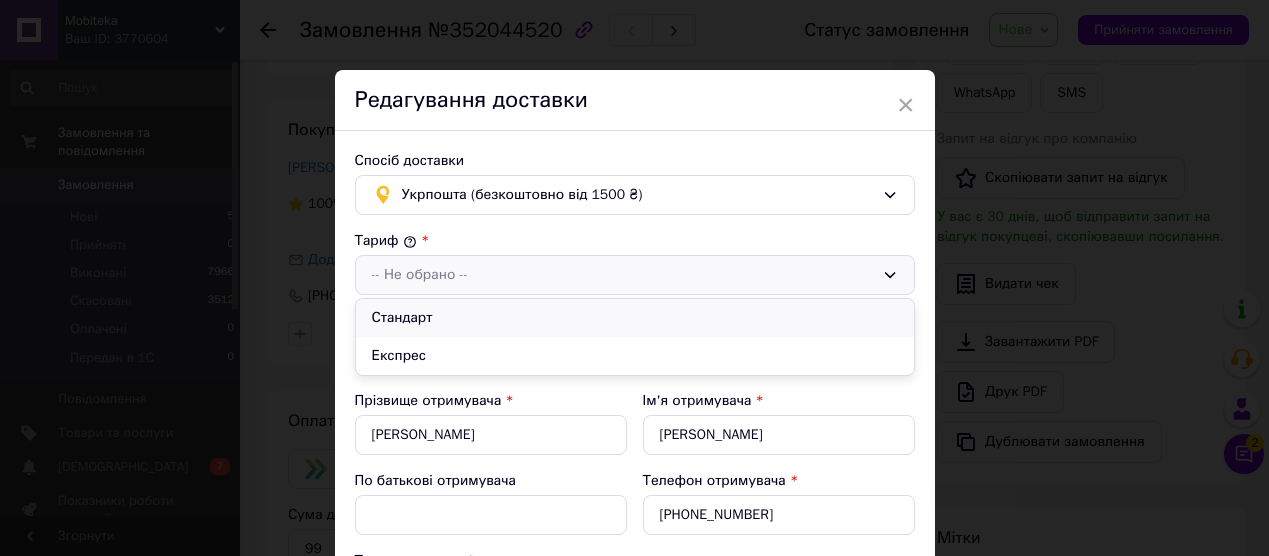 click on "Стандарт" at bounding box center (635, 318) 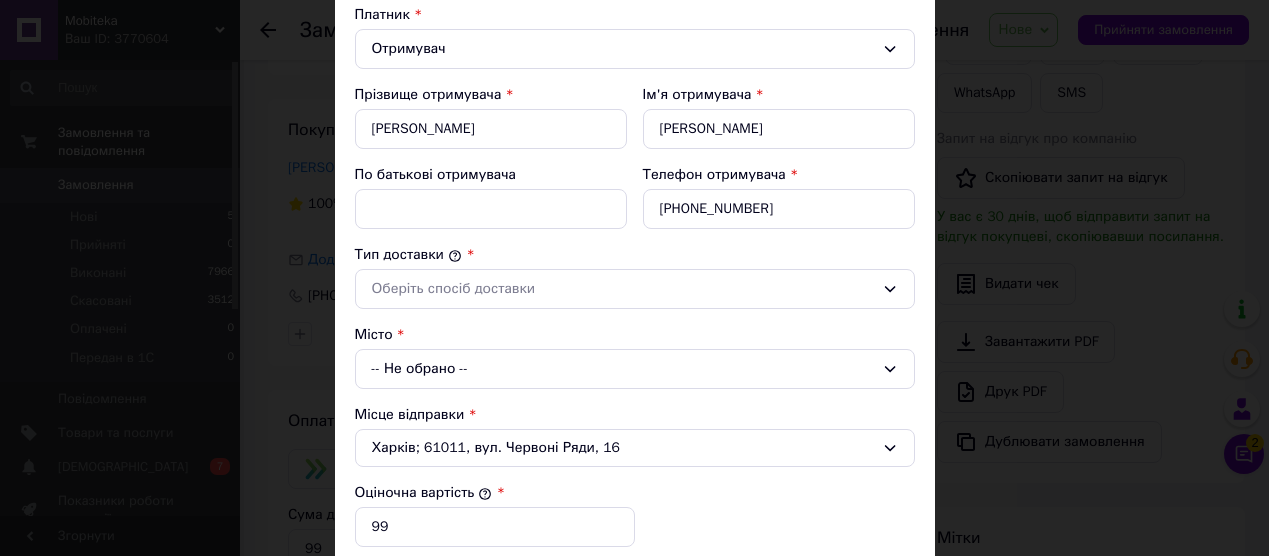 scroll, scrollTop: 307, scrollLeft: 0, axis: vertical 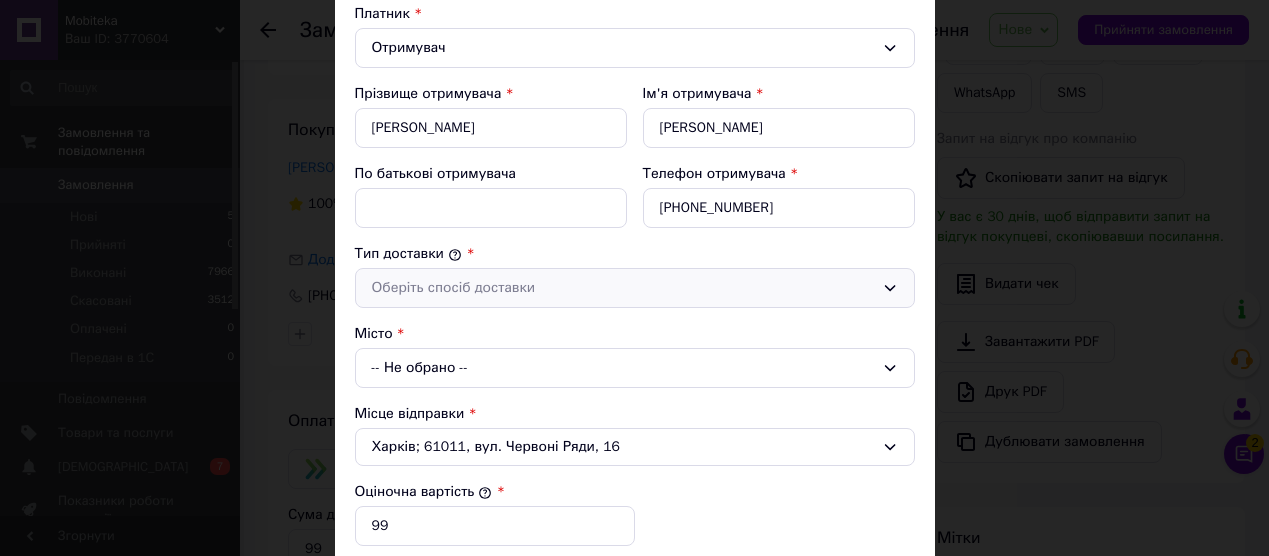 click on "Оберіть спосіб доставки" at bounding box center (623, 288) 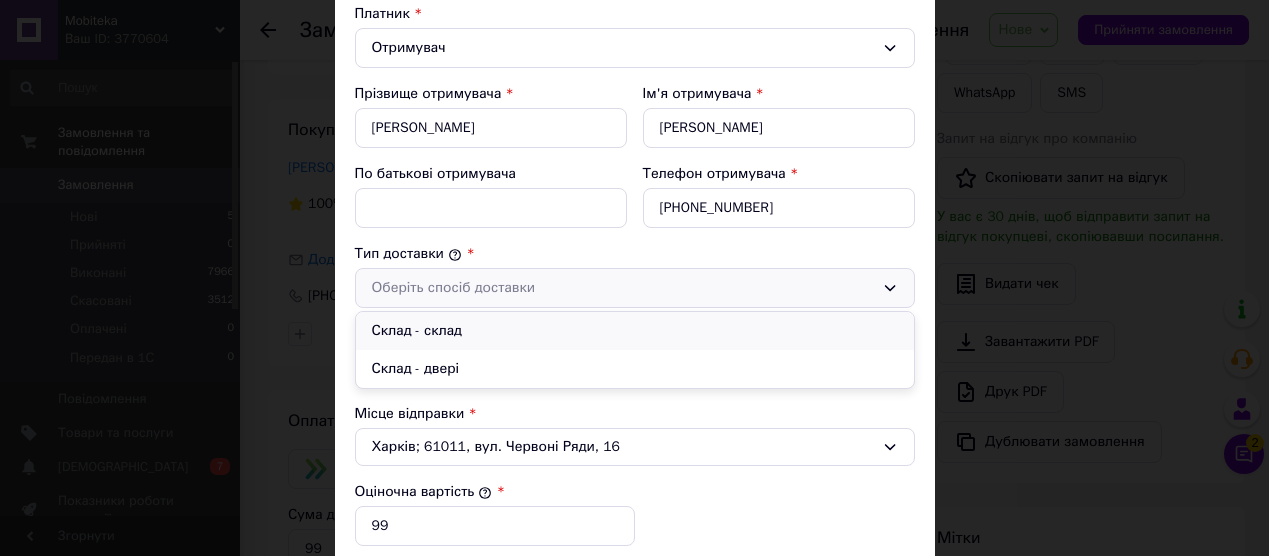 click on "Склад - склад" at bounding box center [635, 331] 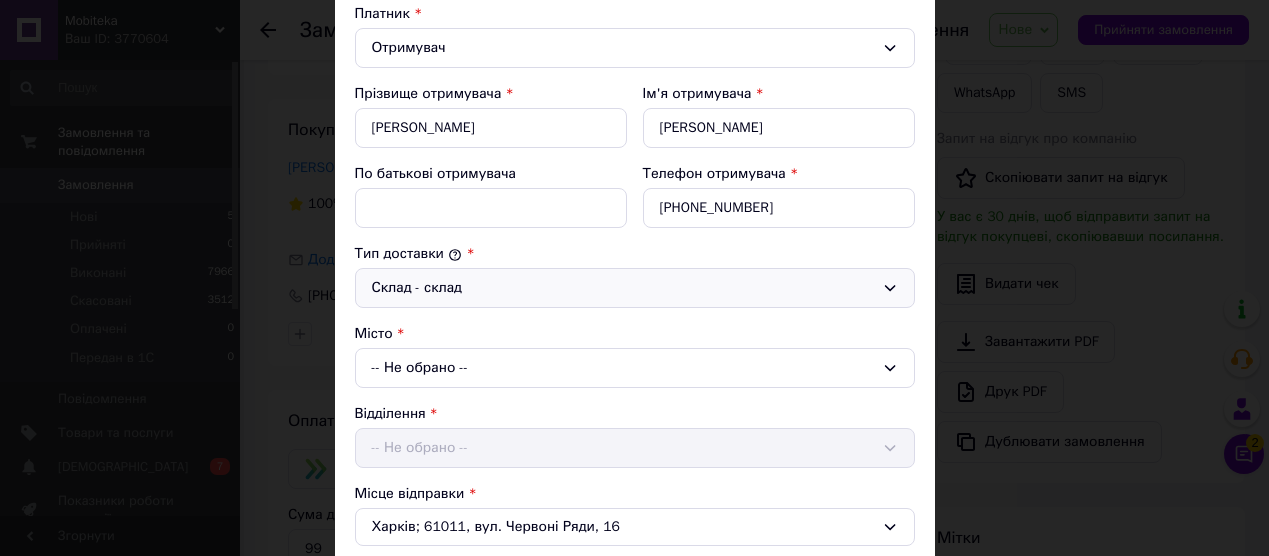 click on "-- Не обрано --" at bounding box center (635, 368) 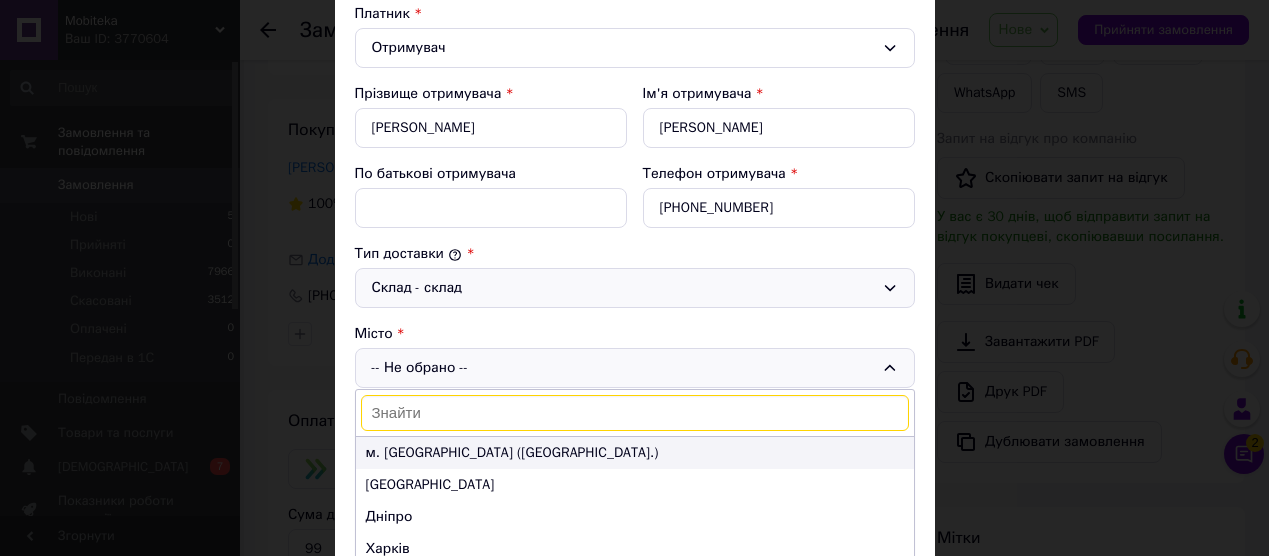 click on "м. [GEOGRAPHIC_DATA] ([GEOGRAPHIC_DATA].)" at bounding box center (635, 453) 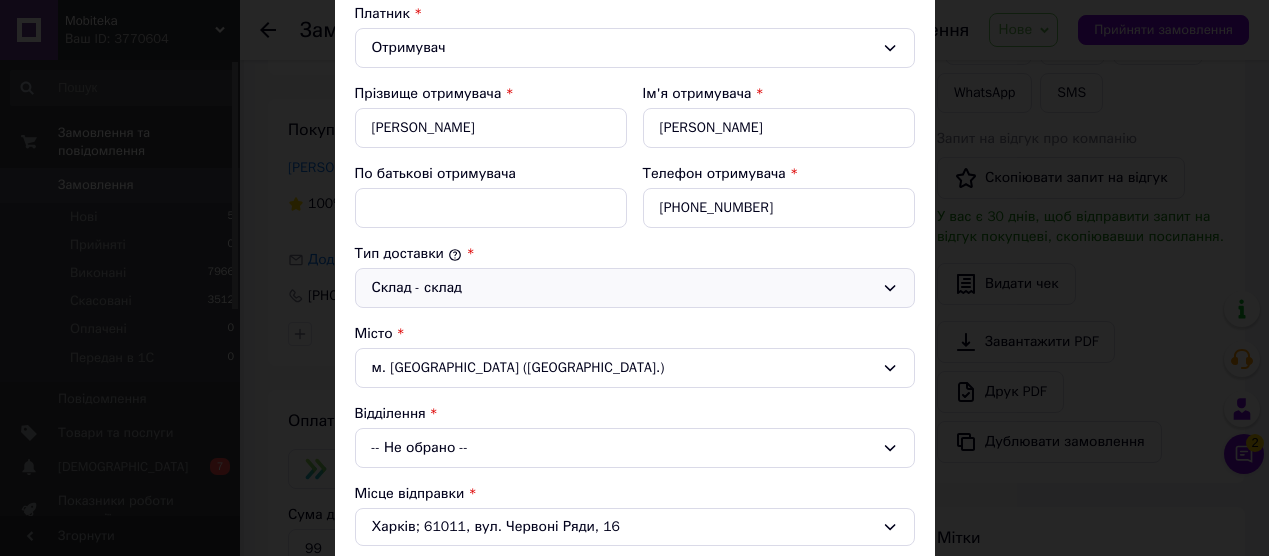 click on "-- Не обрано --" at bounding box center (635, 448) 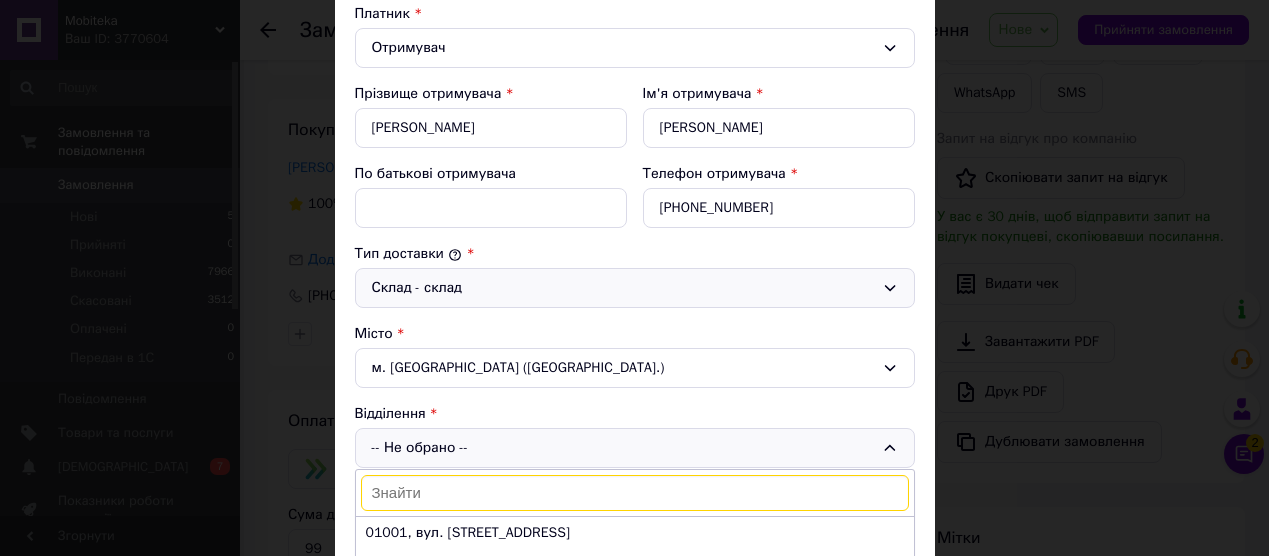 paste on "04211" 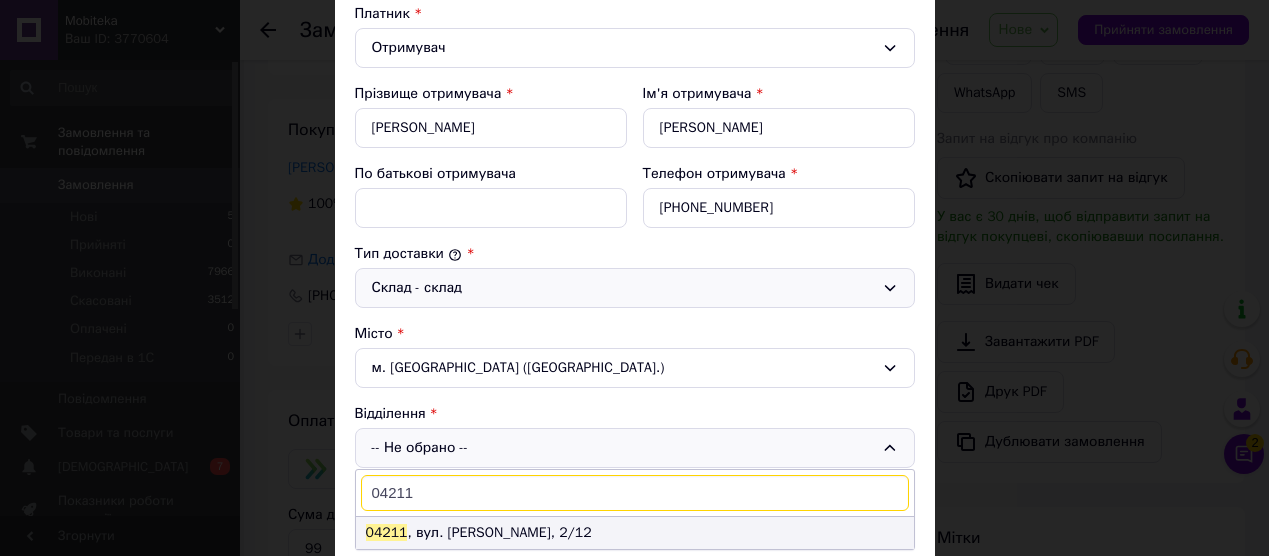 type on "04211" 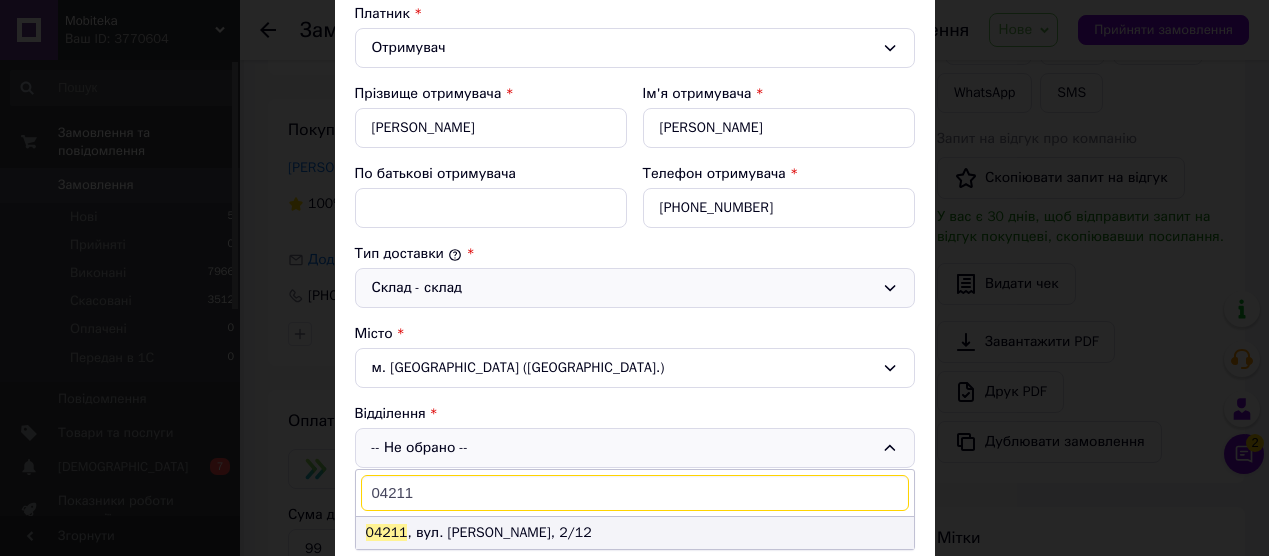 click on "04211 , вул. [PERSON_NAME], 2/12" at bounding box center (635, 533) 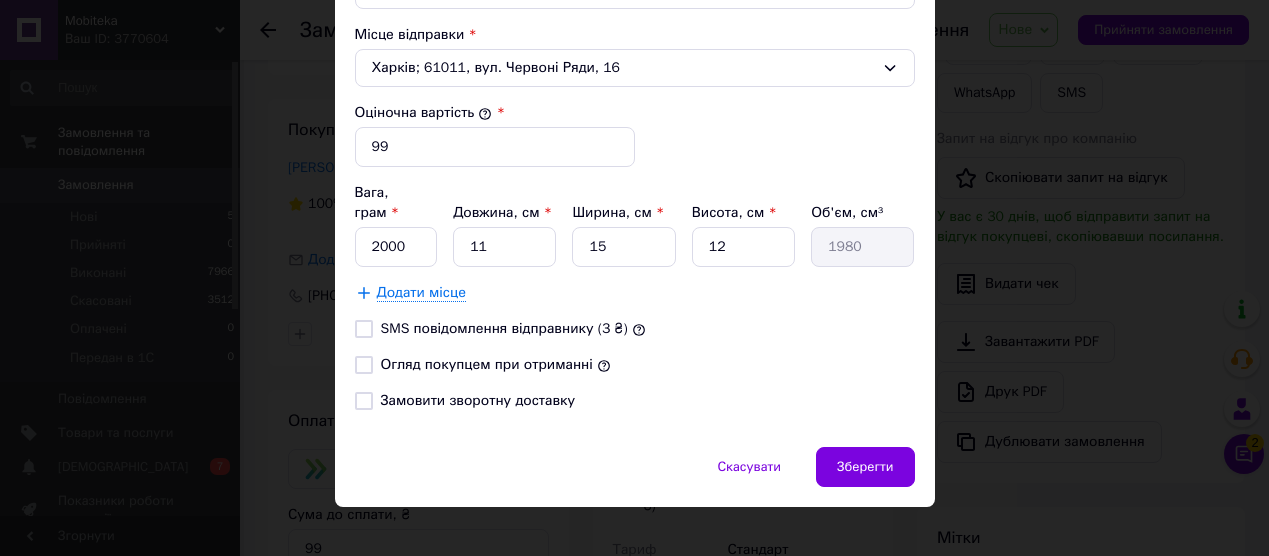 scroll, scrollTop: 767, scrollLeft: 0, axis: vertical 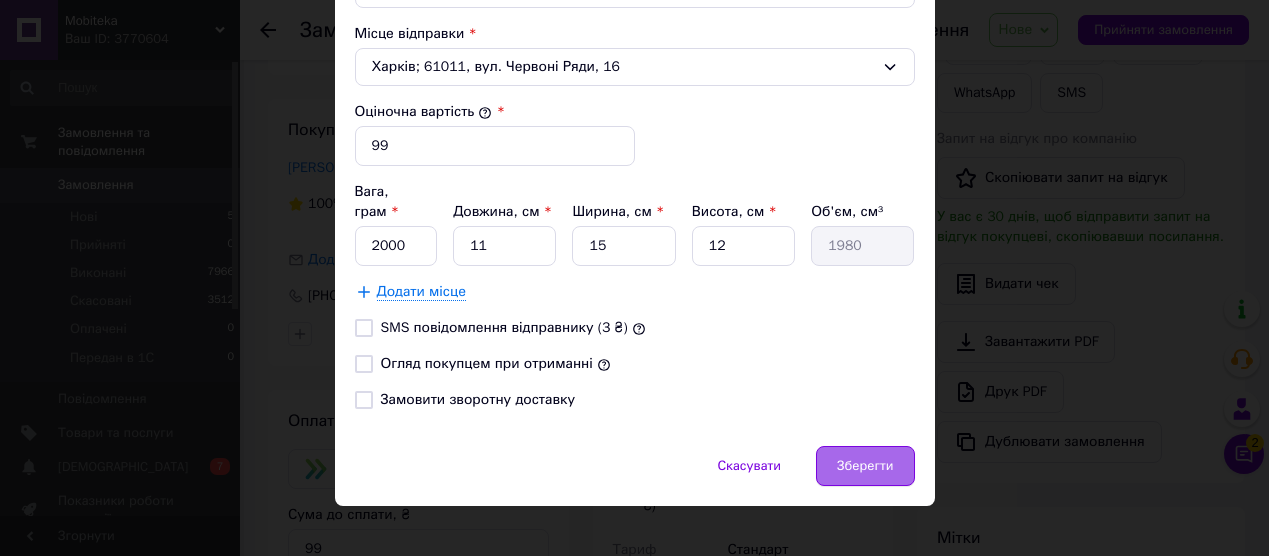 click on "Зберегти" at bounding box center (865, 466) 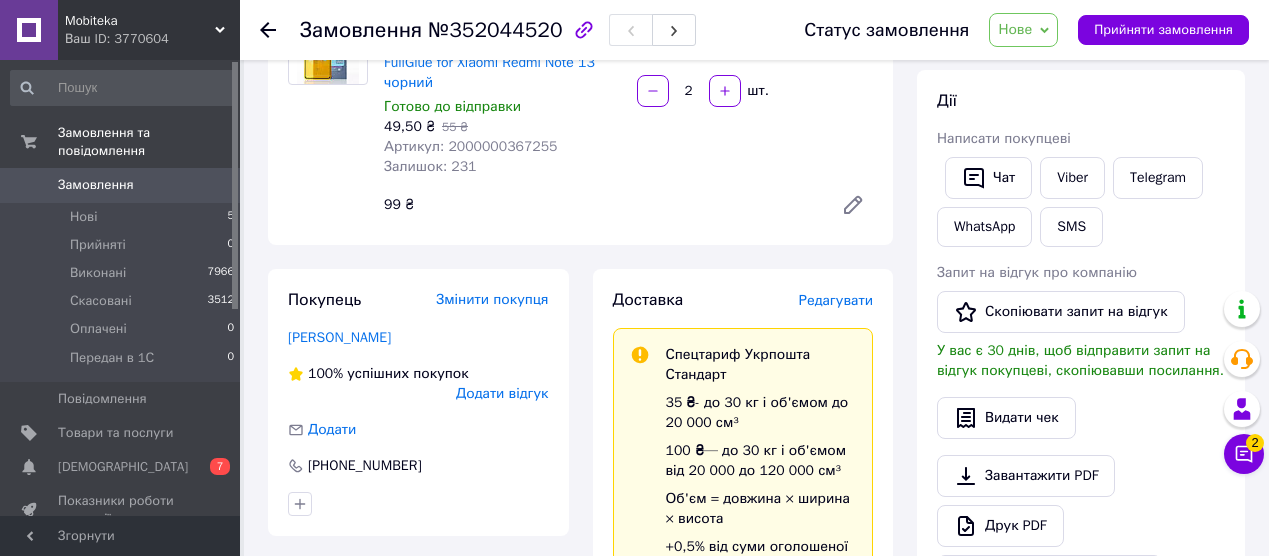 scroll, scrollTop: 215, scrollLeft: 0, axis: vertical 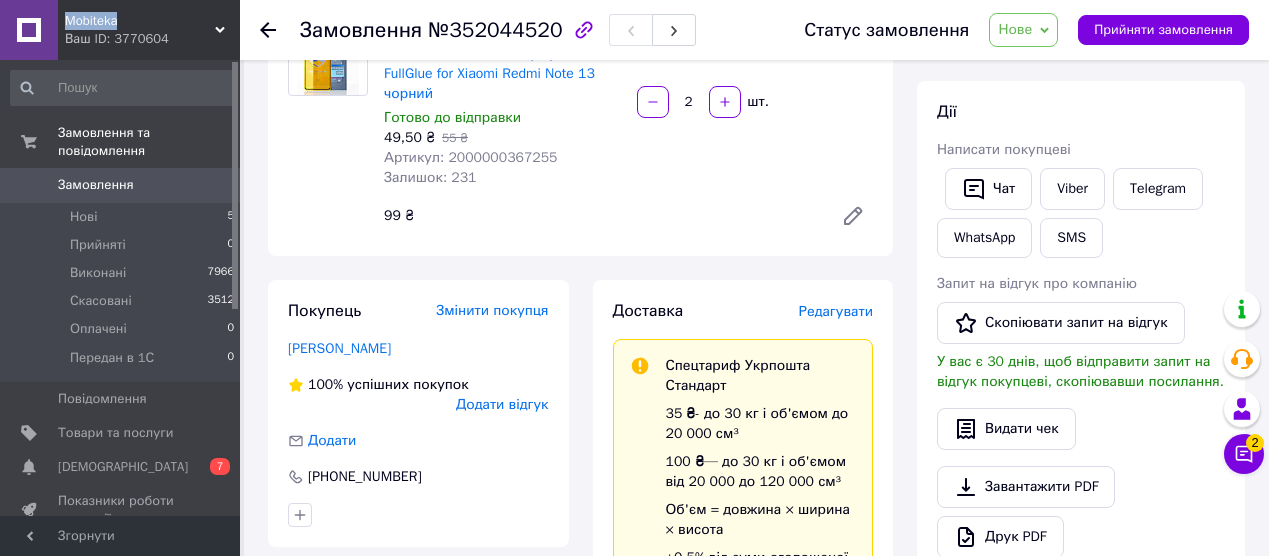 drag, startPoint x: 138, startPoint y: 17, endPoint x: 61, endPoint y: 23, distance: 77.23341 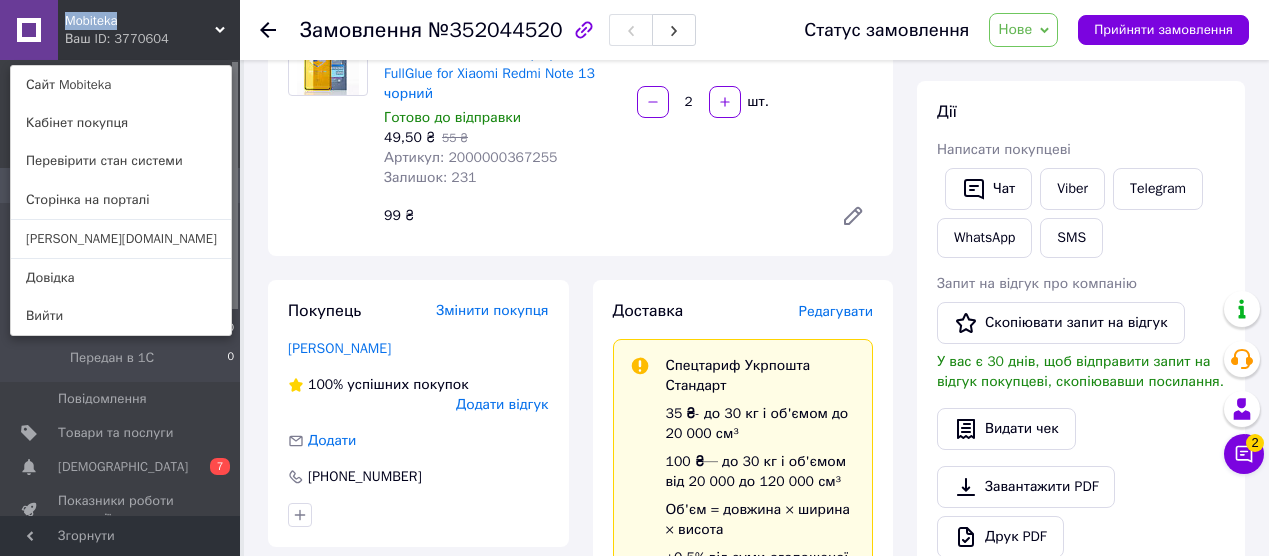 copy on "Mobiteka" 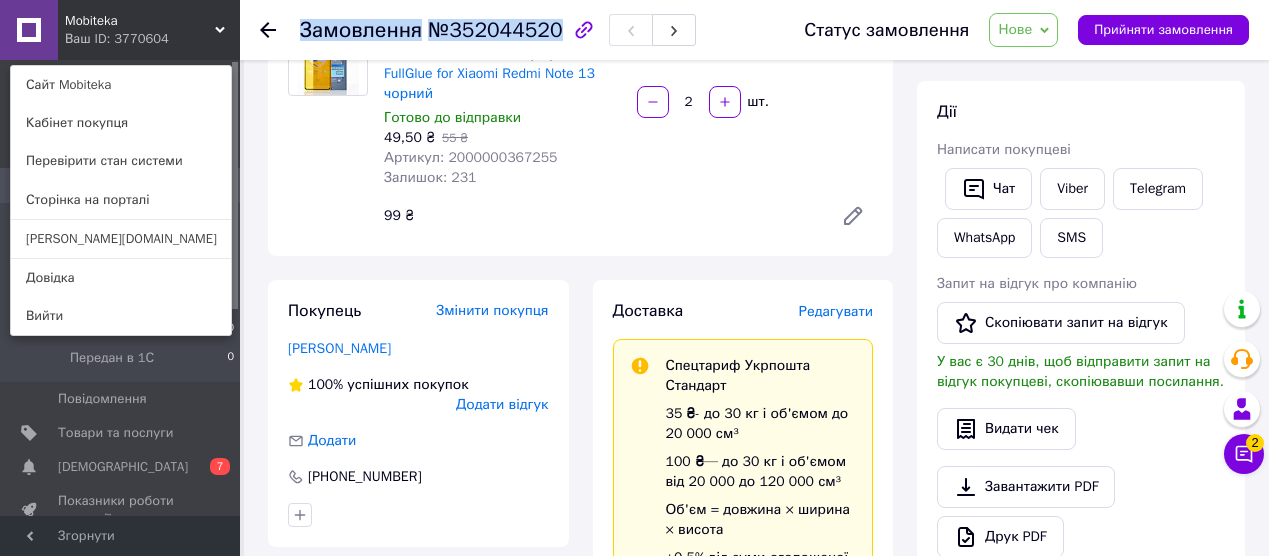 drag, startPoint x: 556, startPoint y: 31, endPoint x: 301, endPoint y: 29, distance: 255.00784 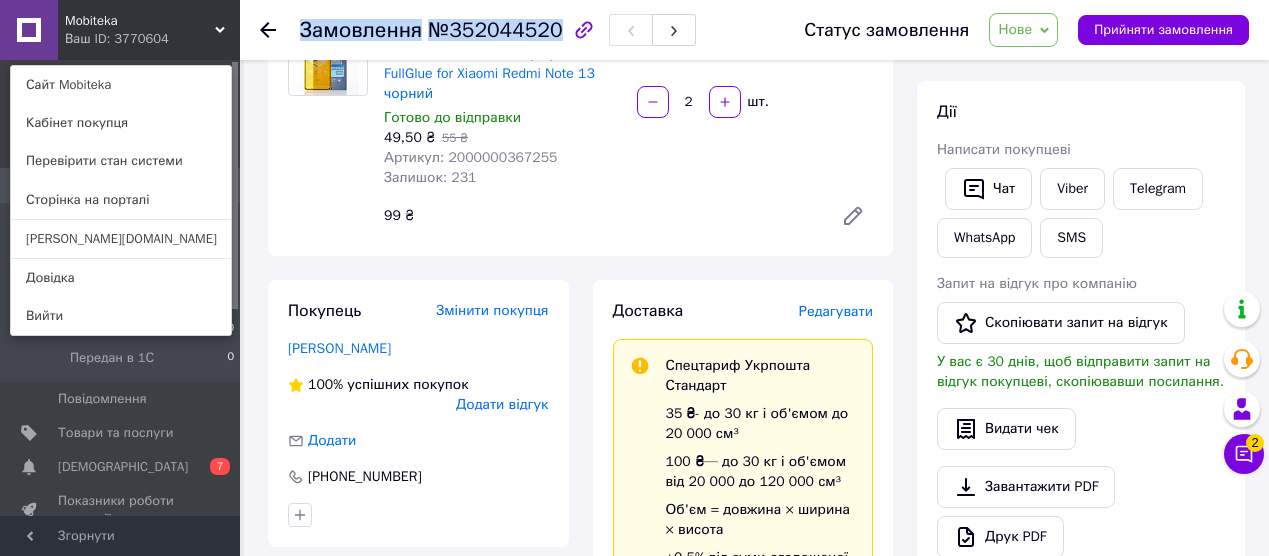 click on "Замовлення №352044520" at bounding box center (431, 30) 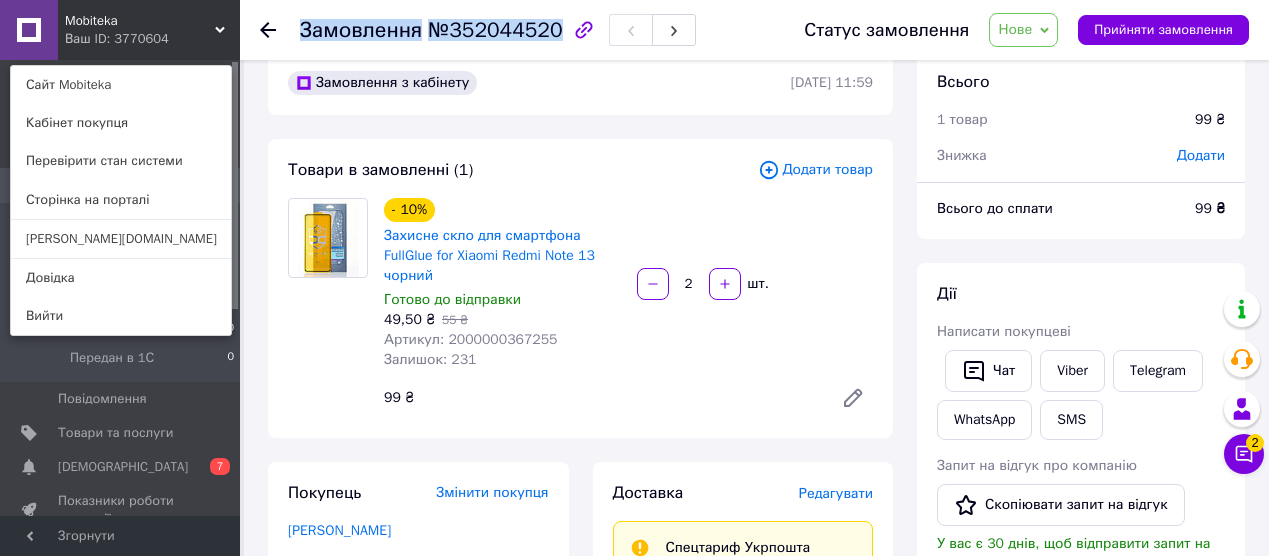 scroll, scrollTop: 0, scrollLeft: 0, axis: both 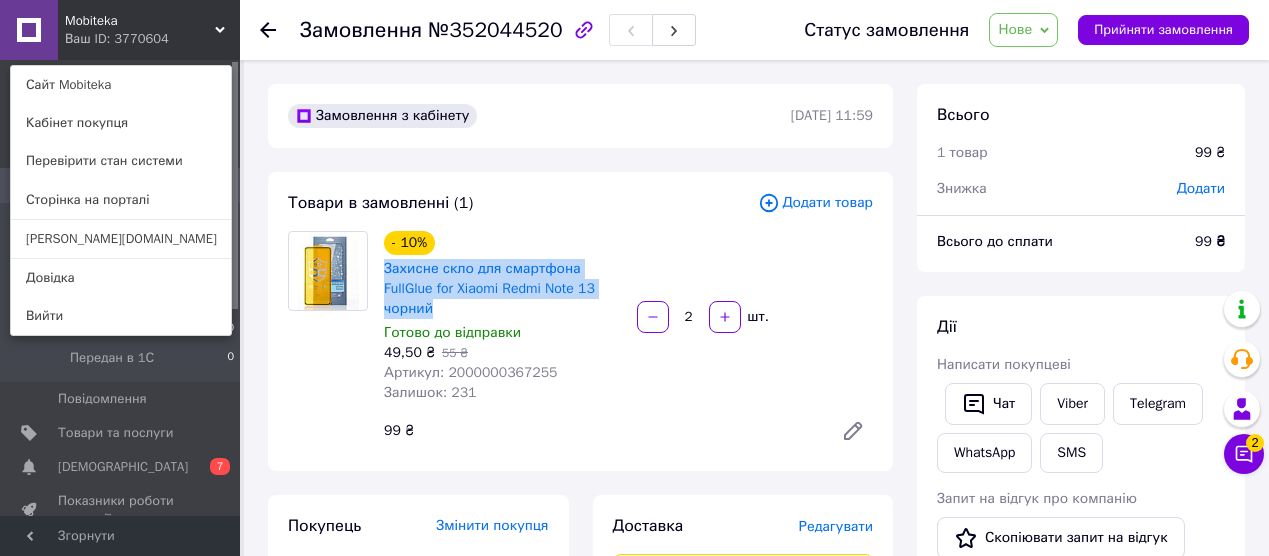 drag, startPoint x: 443, startPoint y: 312, endPoint x: 382, endPoint y: 273, distance: 72.40166 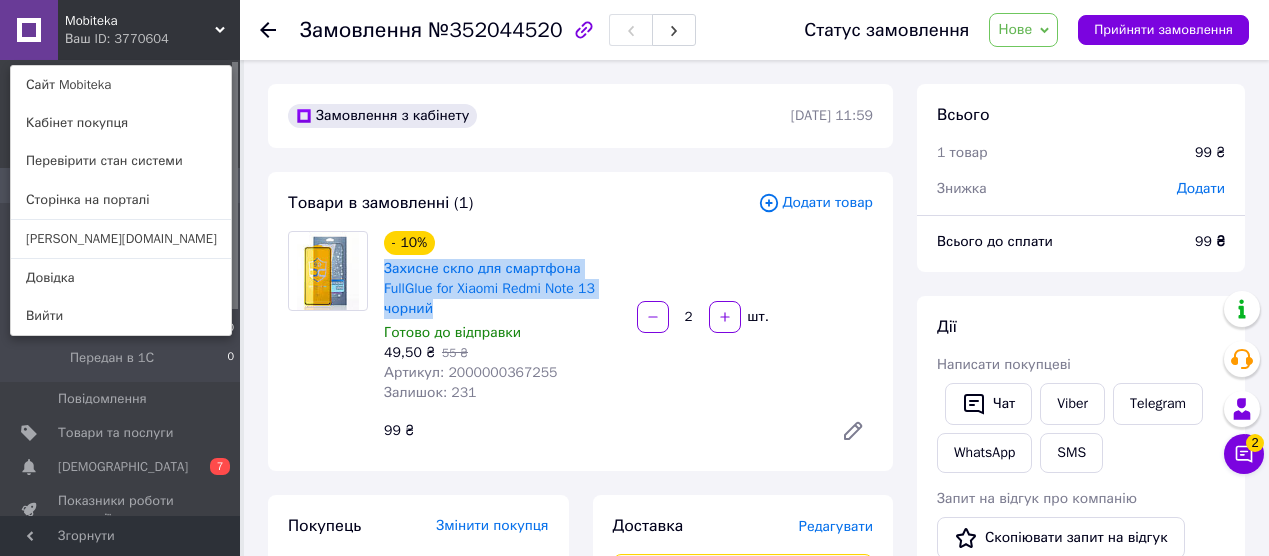 click on "Захисне скло для смартфона FullGlue for Xiaomi Redmi Note 13 чорний" at bounding box center [502, 289] 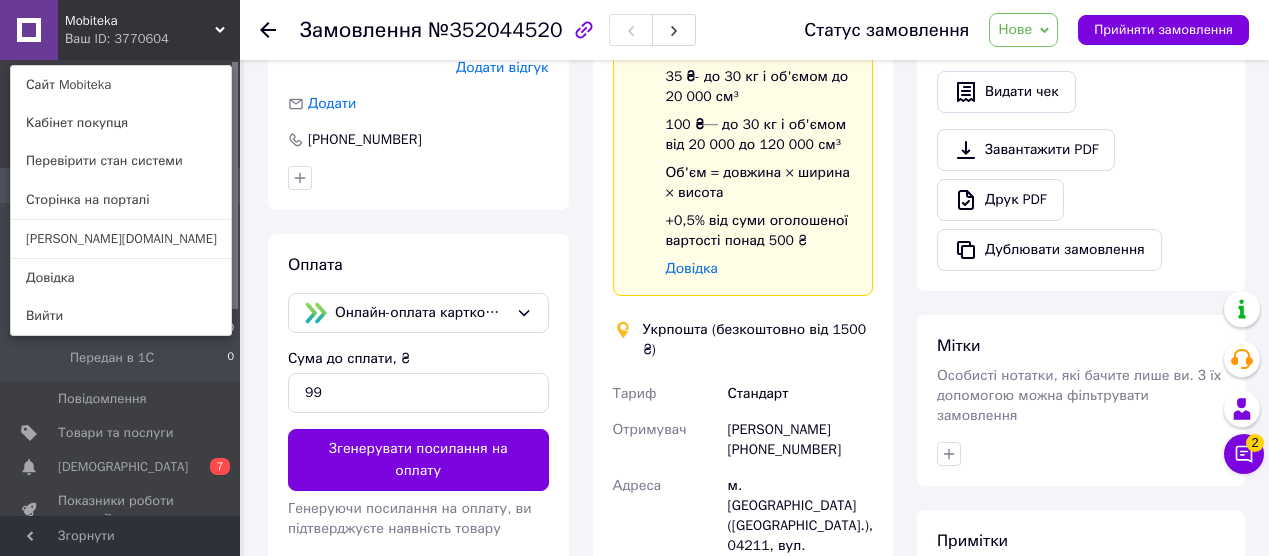 scroll, scrollTop: 553, scrollLeft: 0, axis: vertical 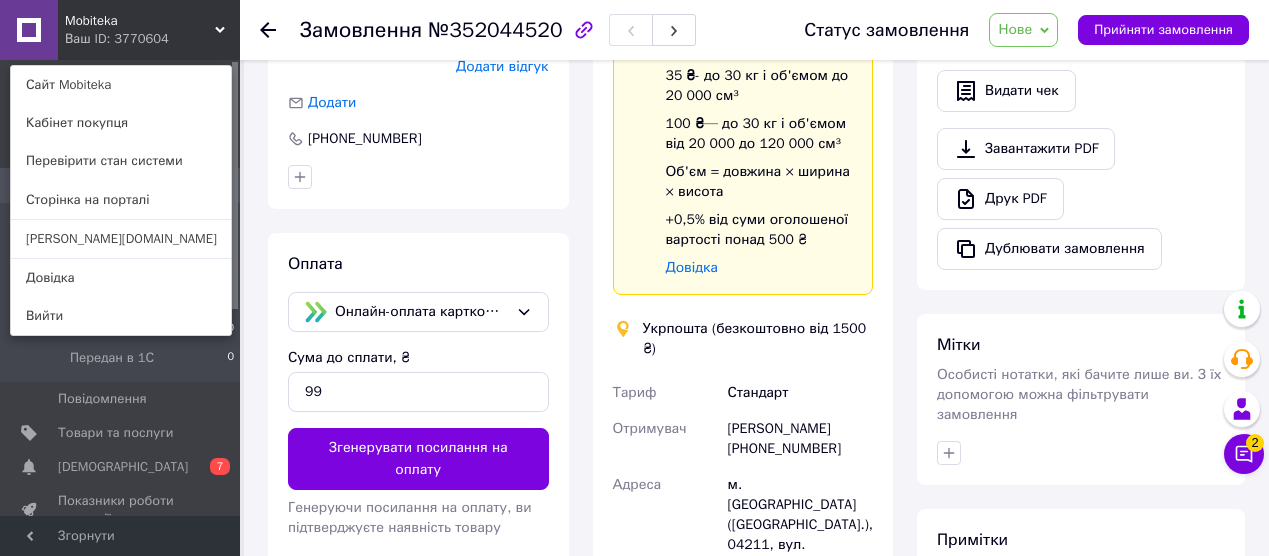 click on "Mobiteka Ваш ID: 3770604 Сайт Mobiteka Кабінет покупця Перевірити стан системи Сторінка на порталі [PERSON_NAME][DOMAIN_NAME] Довідка Вийти" at bounding box center [120, 30] 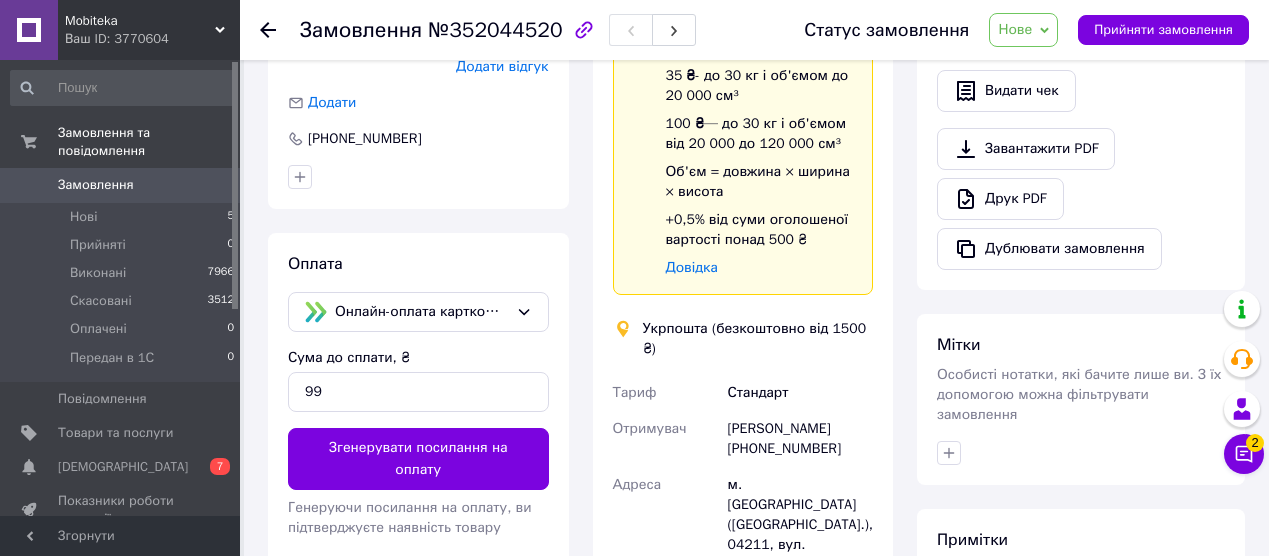click on "Нове" at bounding box center [1015, 29] 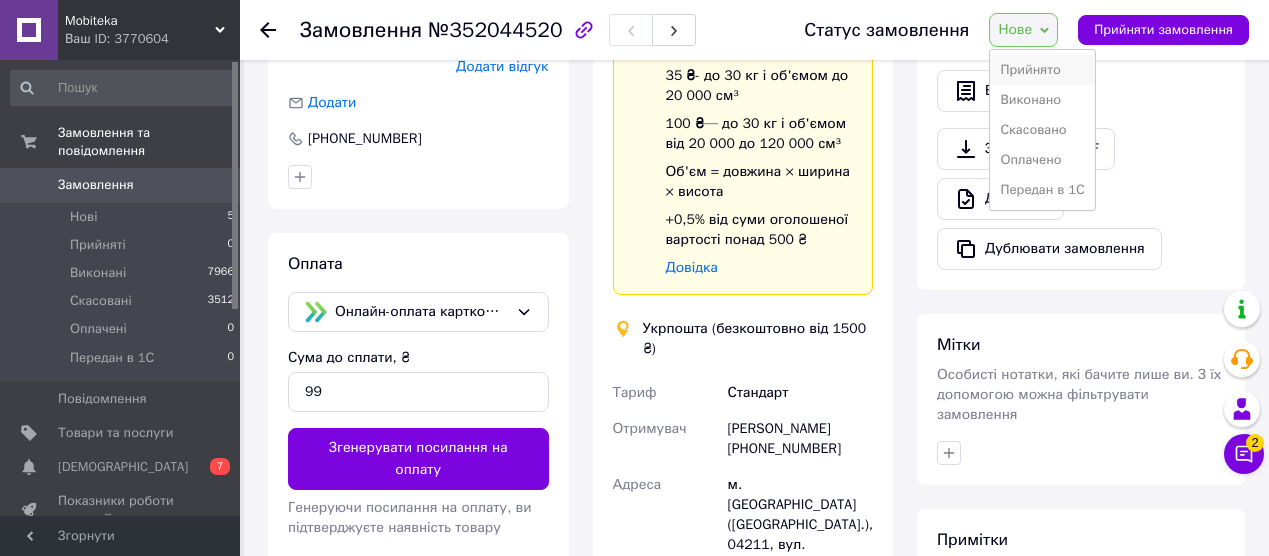 click on "Прийнято" at bounding box center [1042, 70] 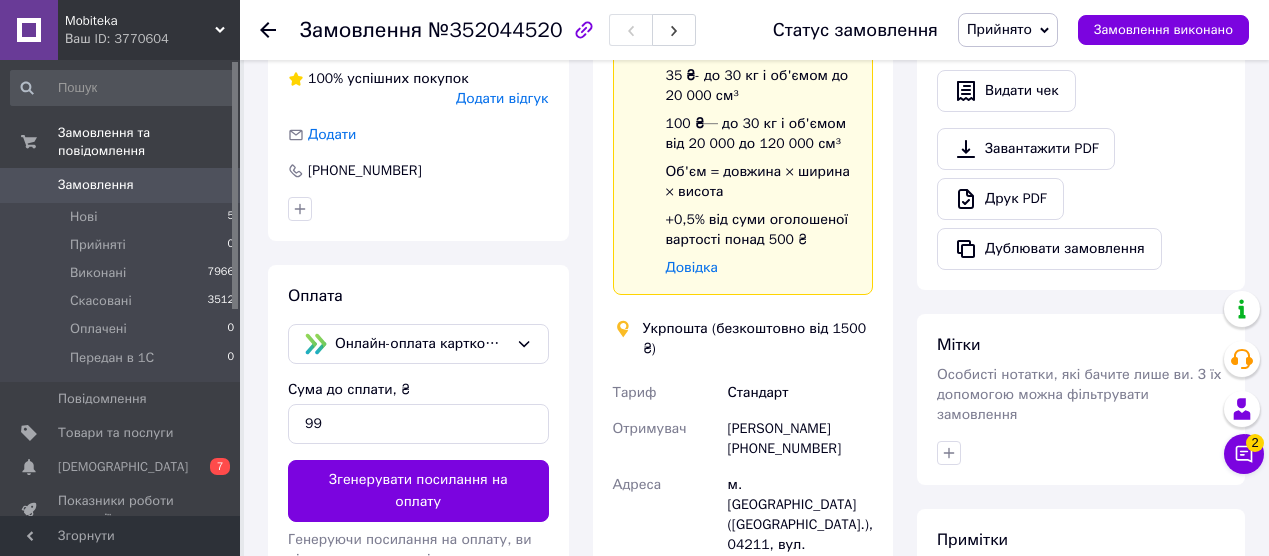 click on "Замовлення" at bounding box center [96, 185] 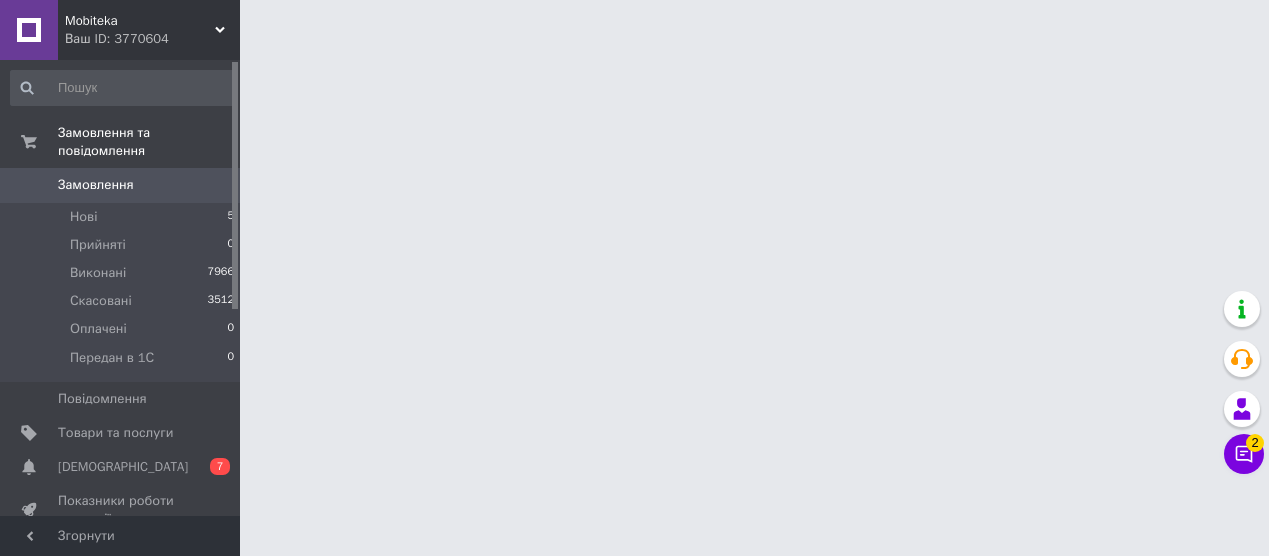 scroll, scrollTop: 0, scrollLeft: 0, axis: both 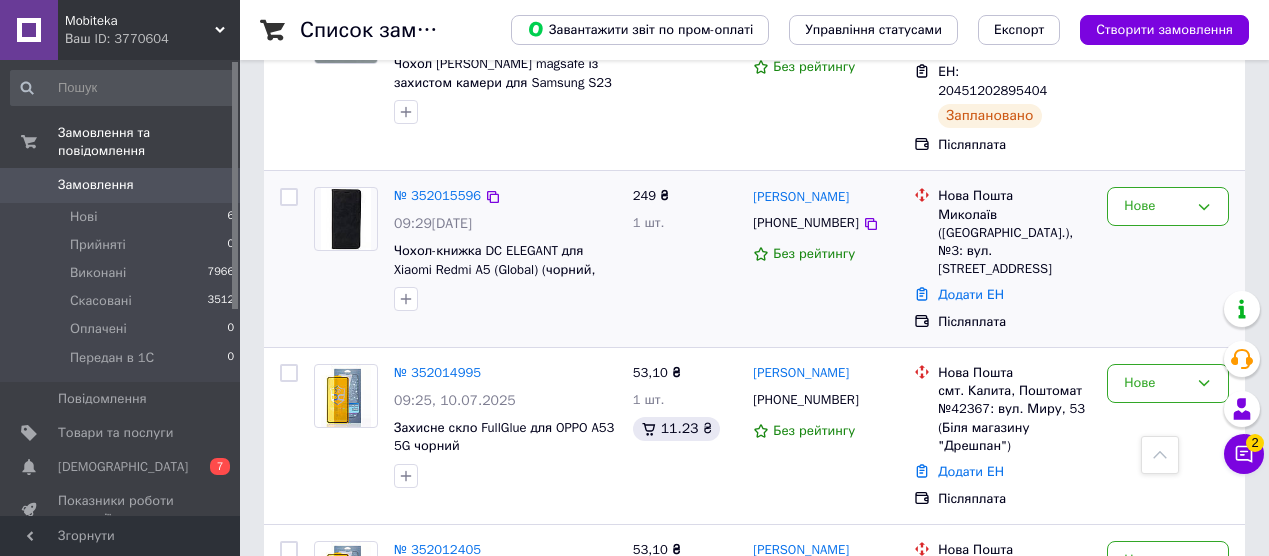 click on "249 ₴ 1 шт." at bounding box center (685, 259) 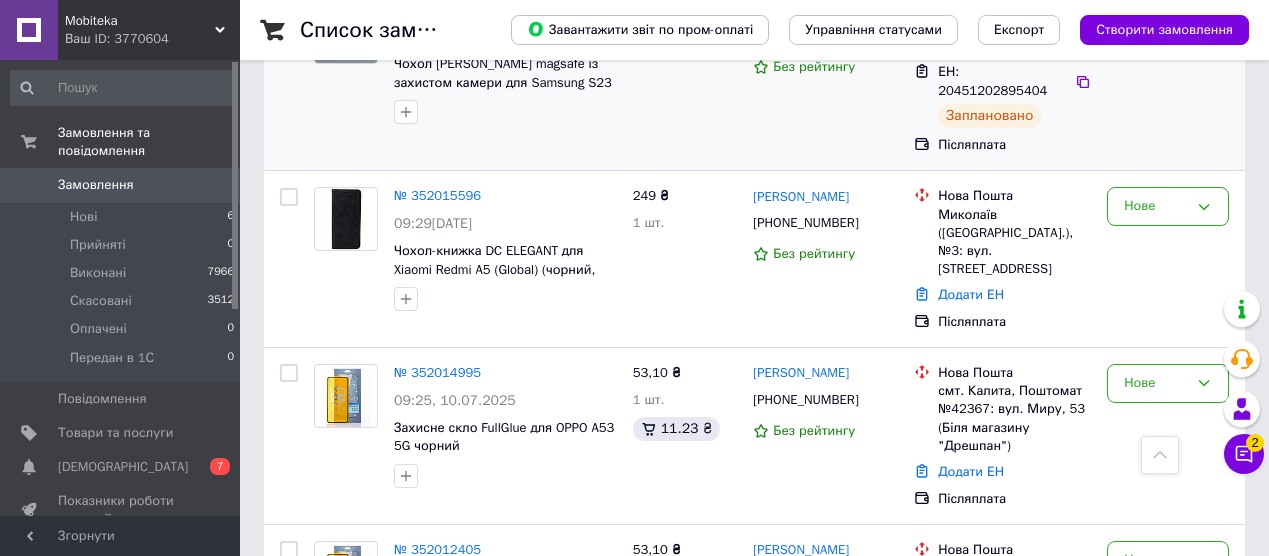 scroll, scrollTop: 356, scrollLeft: 0, axis: vertical 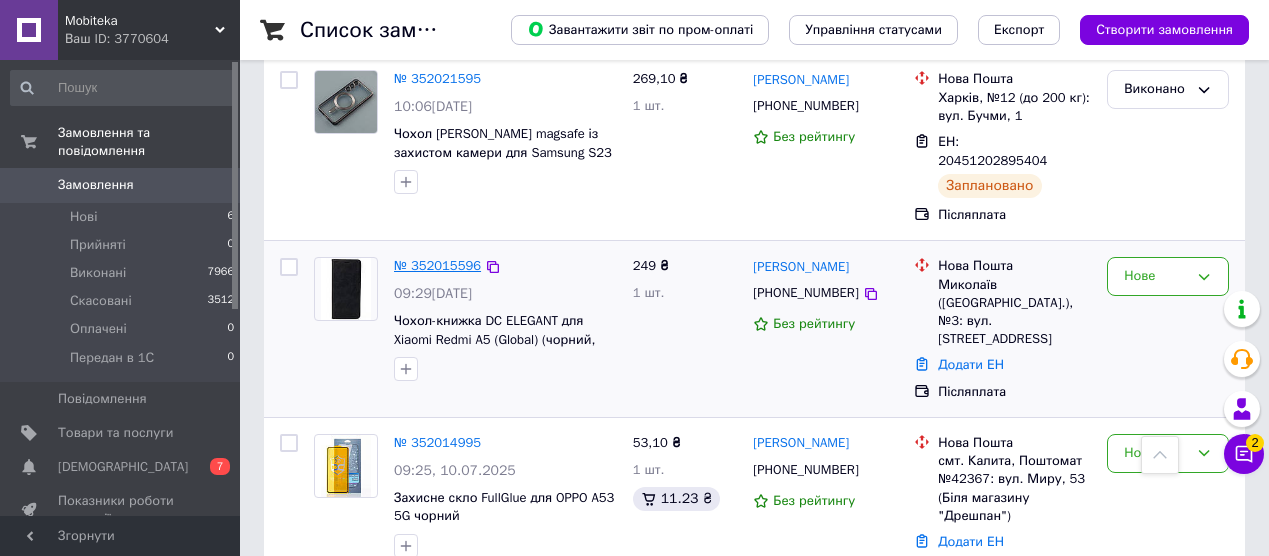 click on "№ 352015596" at bounding box center [437, 265] 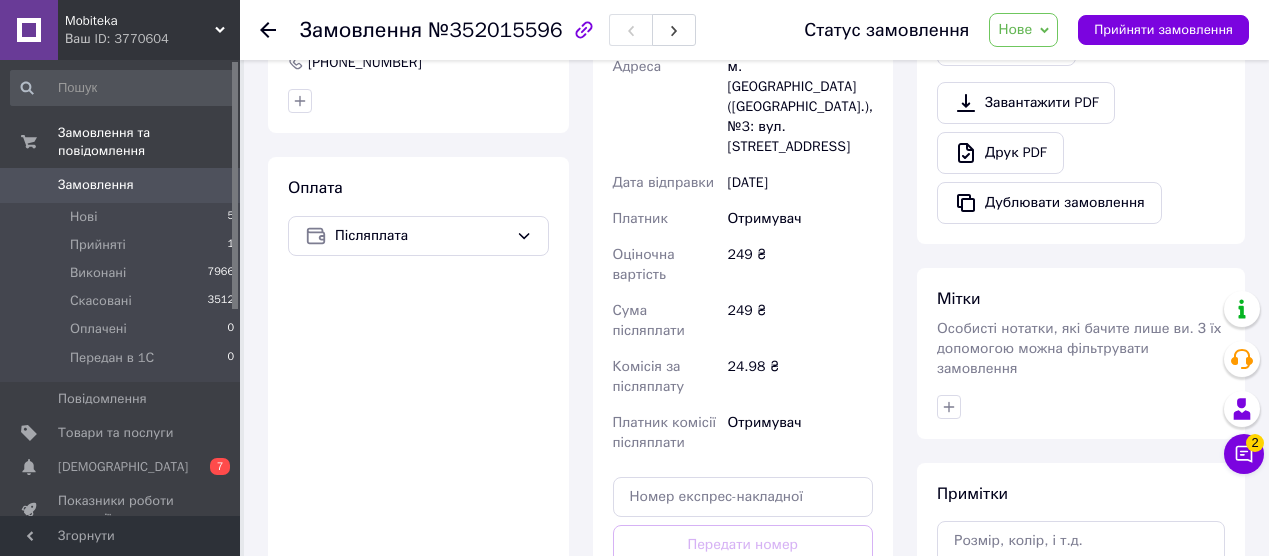 scroll, scrollTop: 898, scrollLeft: 0, axis: vertical 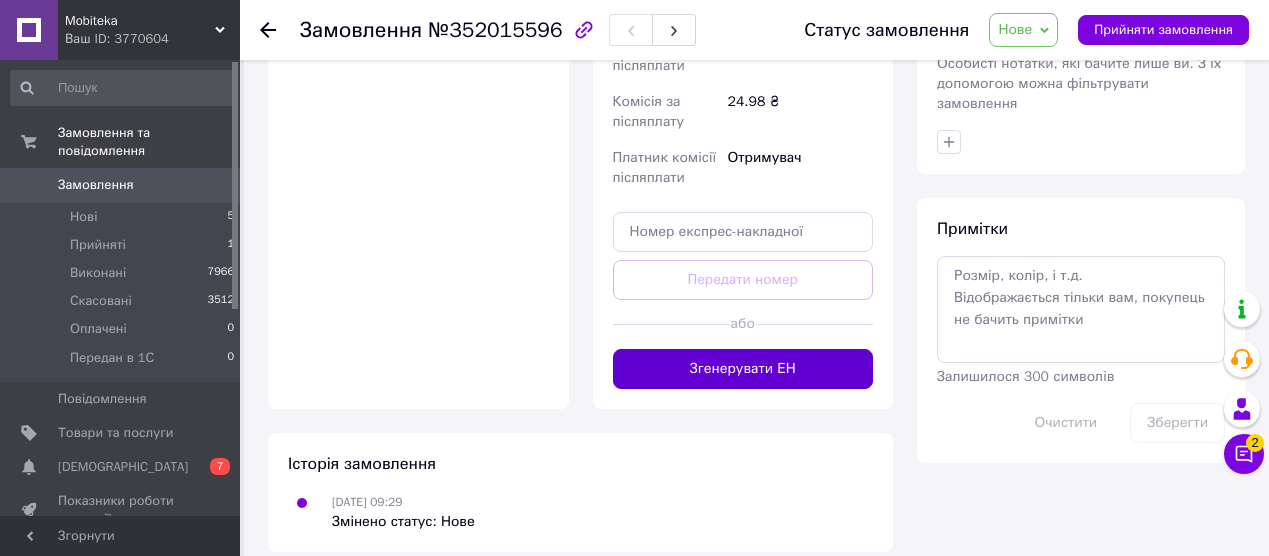 click on "Згенерувати ЕН" at bounding box center [743, 369] 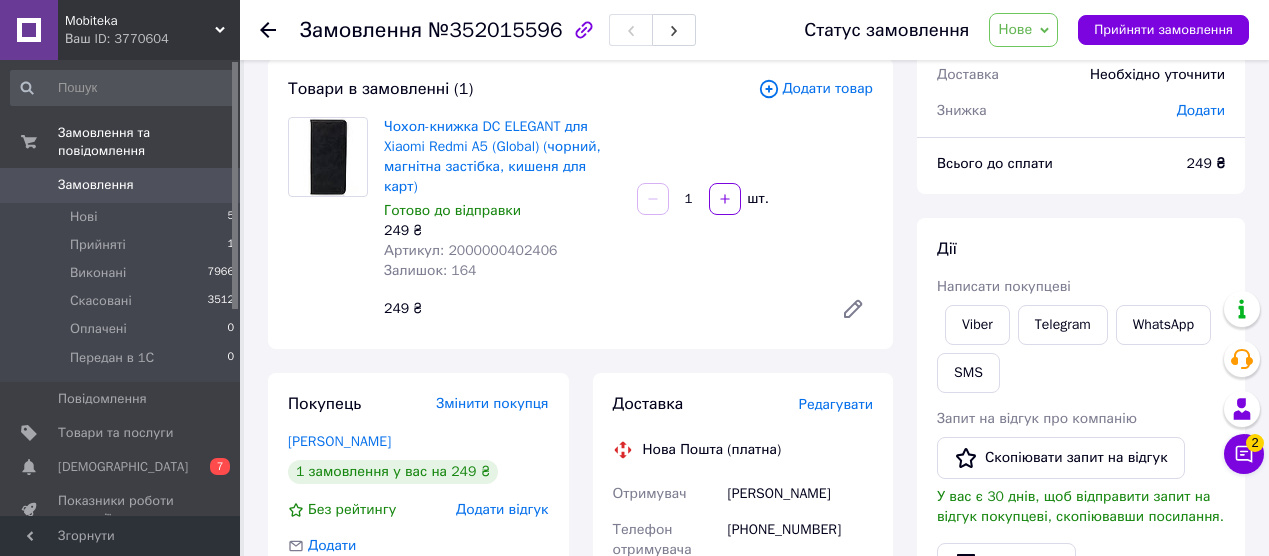 scroll, scrollTop: 0, scrollLeft: 0, axis: both 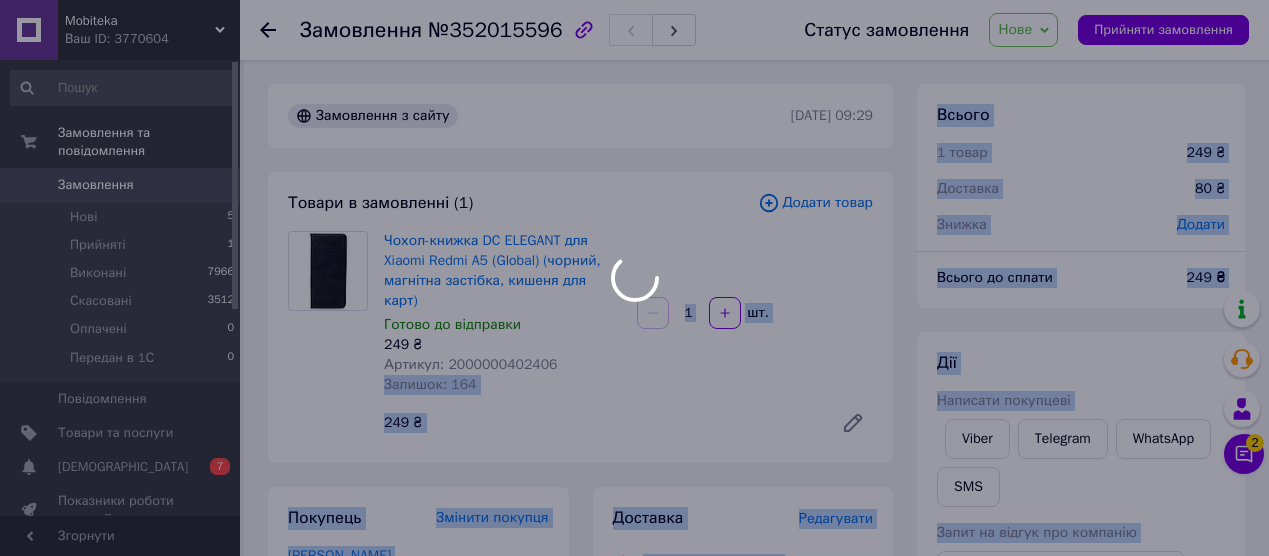 drag, startPoint x: 562, startPoint y: 366, endPoint x: 482, endPoint y: 365, distance: 80.00625 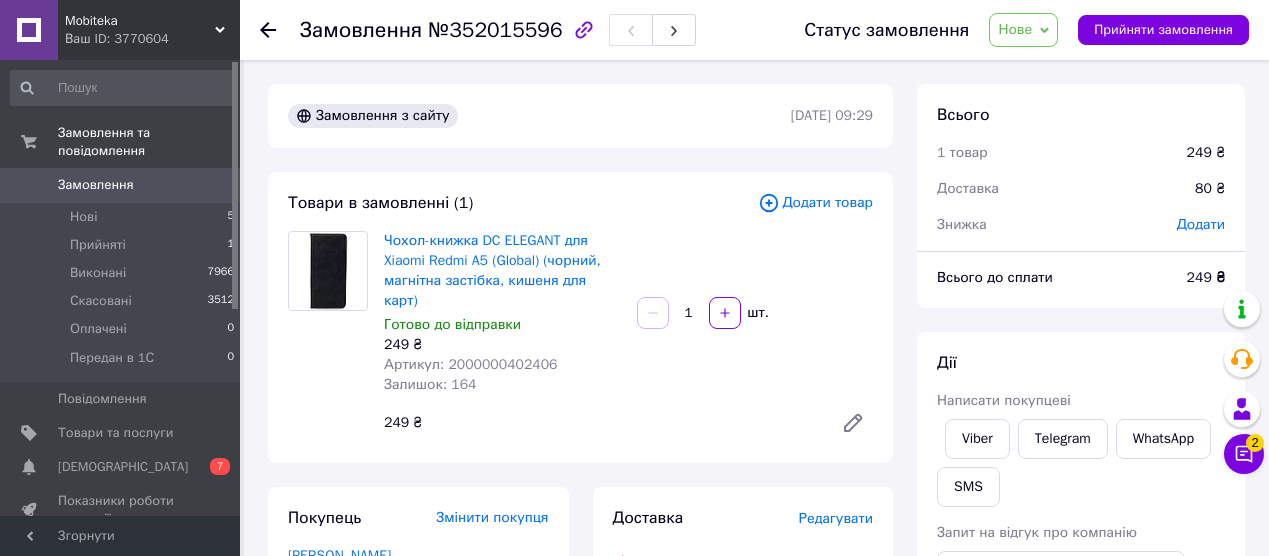 click on "Готово до відправки" at bounding box center (502, 325) 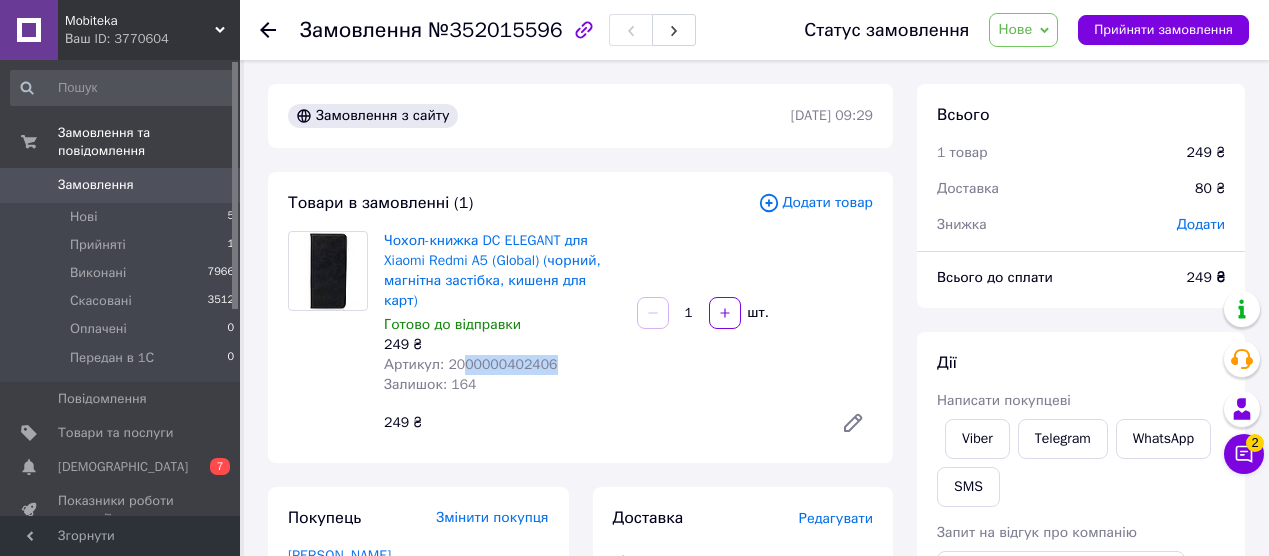 drag, startPoint x: 561, startPoint y: 367, endPoint x: 460, endPoint y: 363, distance: 101.07918 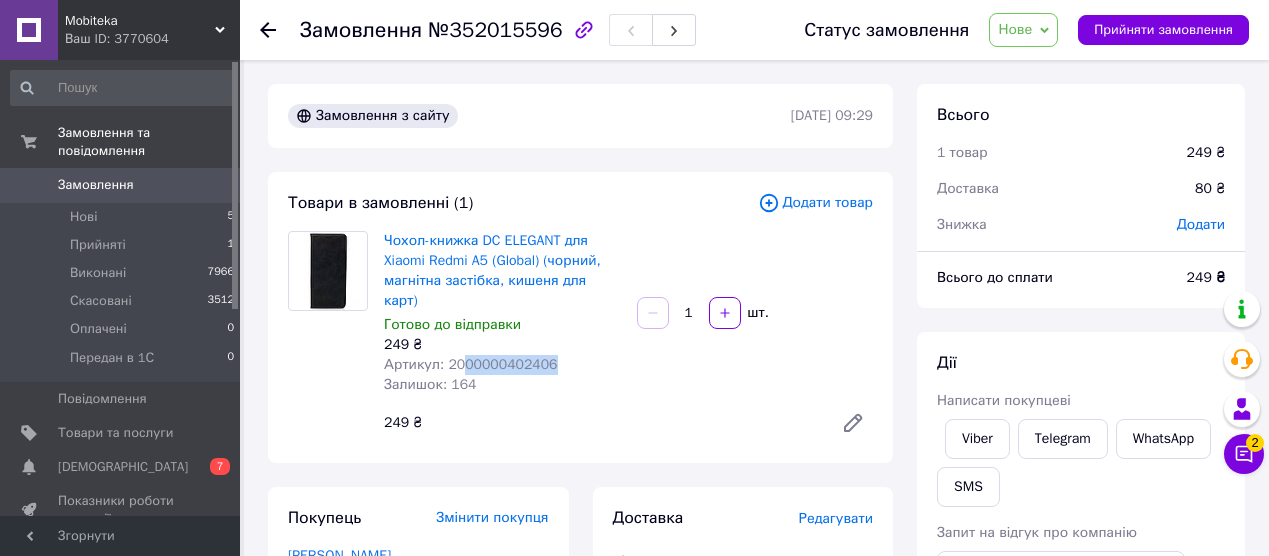 click on "Артикул: 2000000402406" at bounding box center (502, 365) 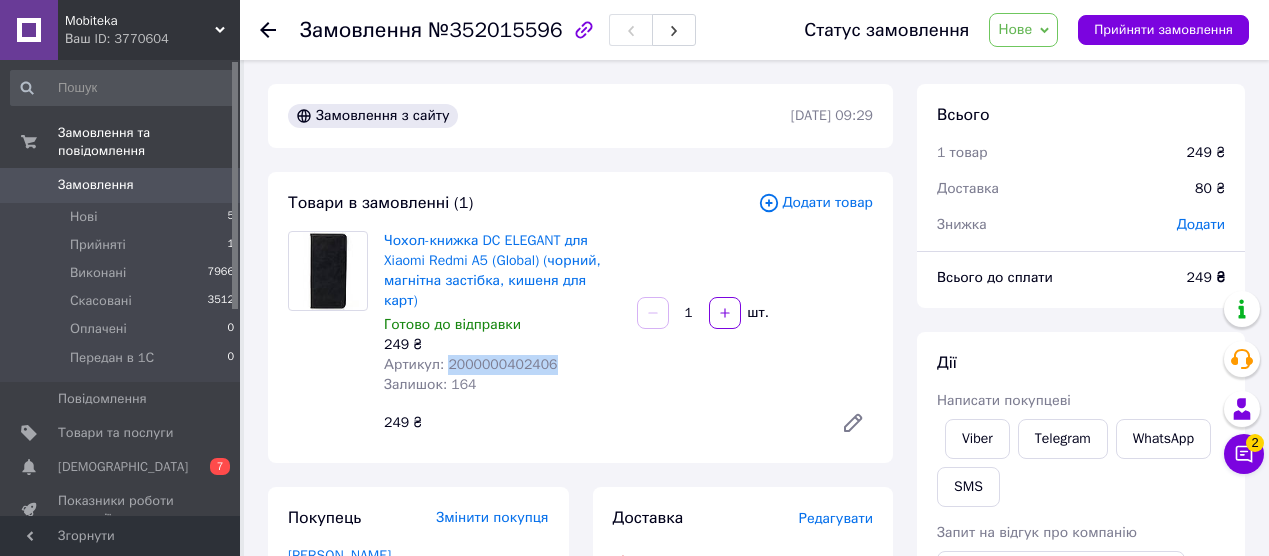 drag, startPoint x: 567, startPoint y: 364, endPoint x: 449, endPoint y: 369, distance: 118.10589 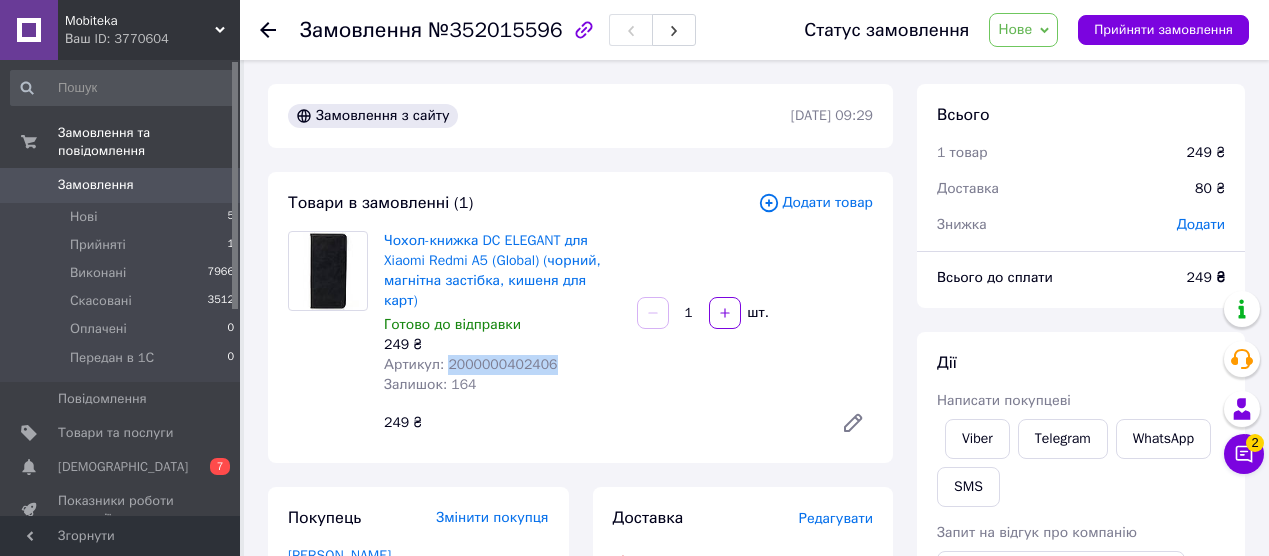 click on "Артикул: 2000000402406" at bounding box center [502, 365] 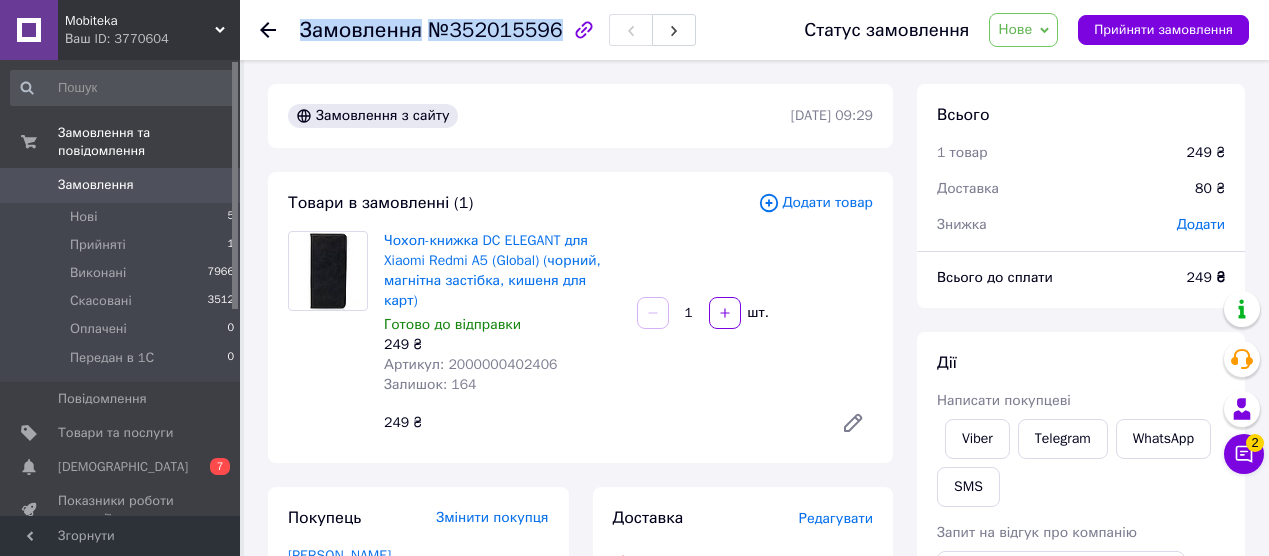 drag, startPoint x: 552, startPoint y: 34, endPoint x: 299, endPoint y: 36, distance: 253.0079 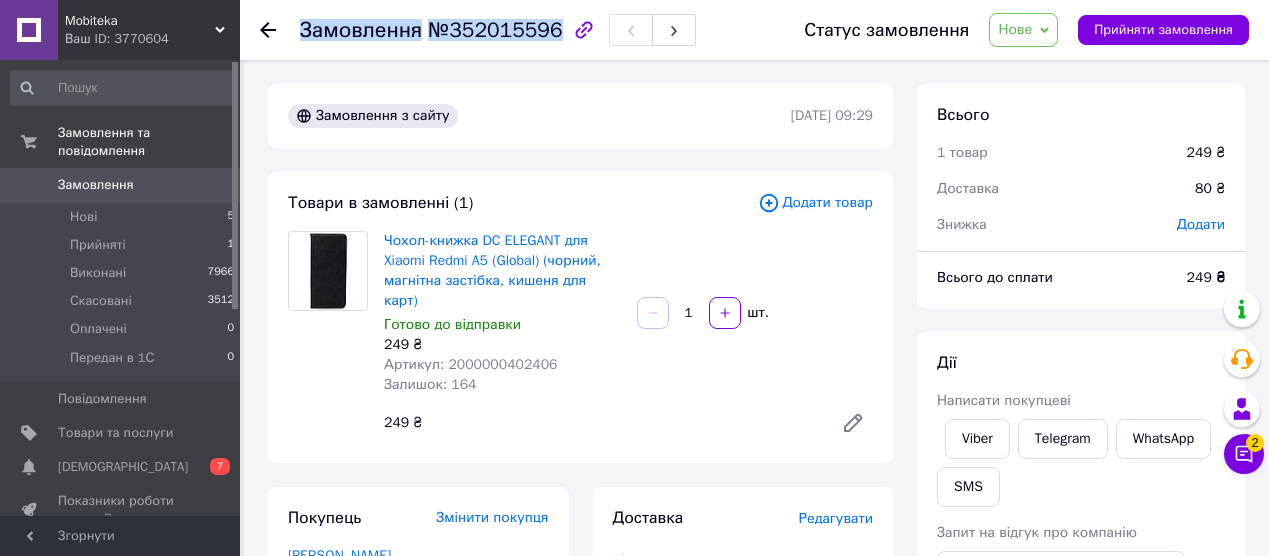click on "Замовлення №352015596" at bounding box center [431, 30] 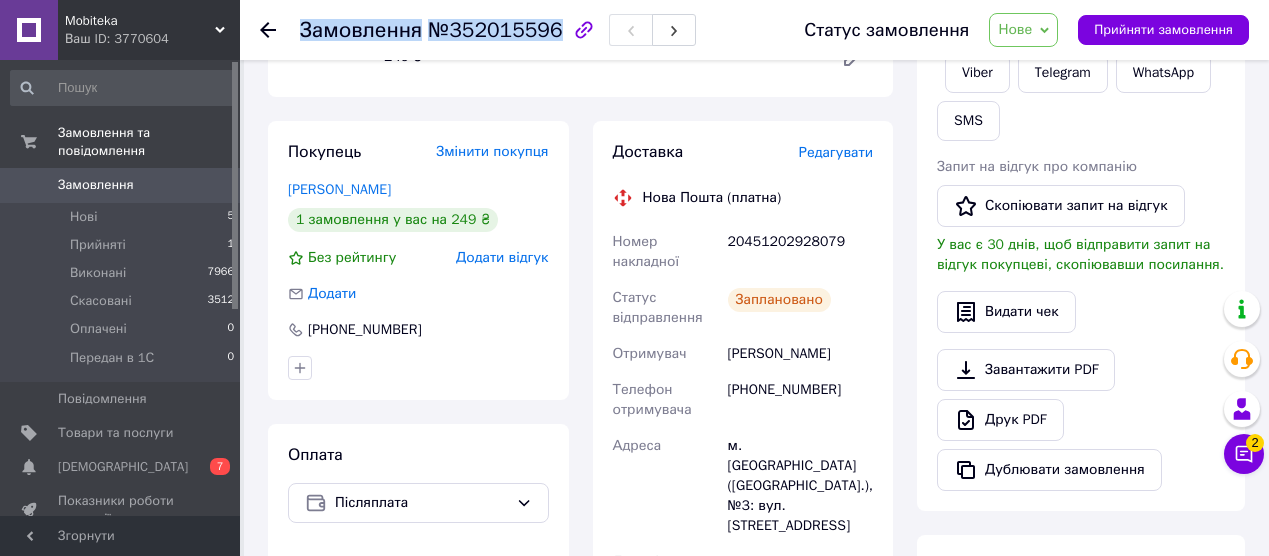 scroll, scrollTop: 432, scrollLeft: 0, axis: vertical 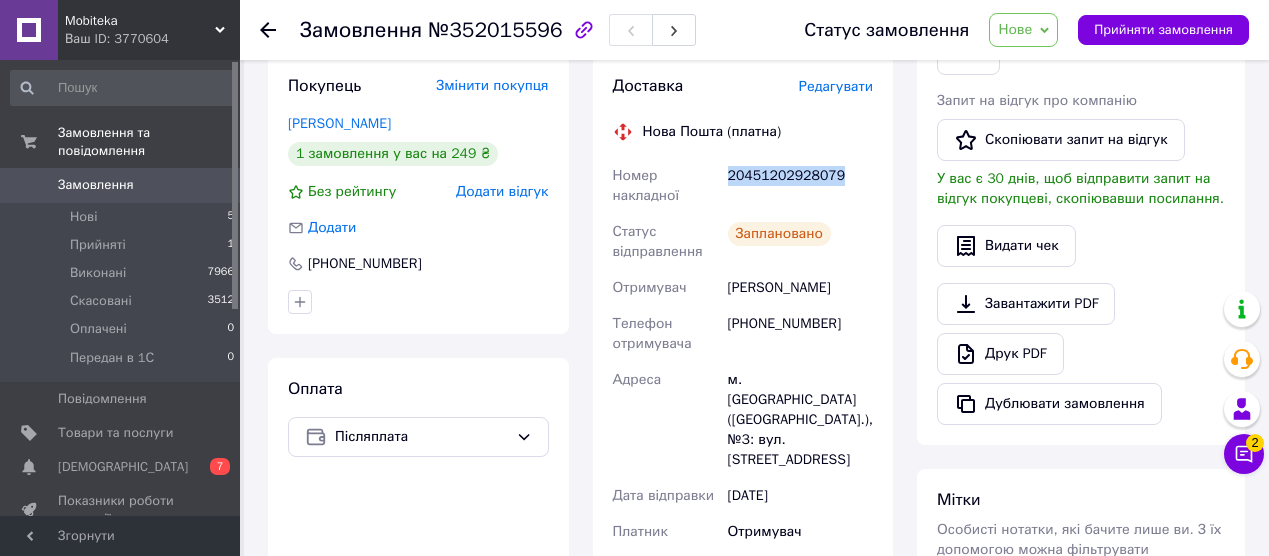 drag, startPoint x: 843, startPoint y: 176, endPoint x: 730, endPoint y: 175, distance: 113.004425 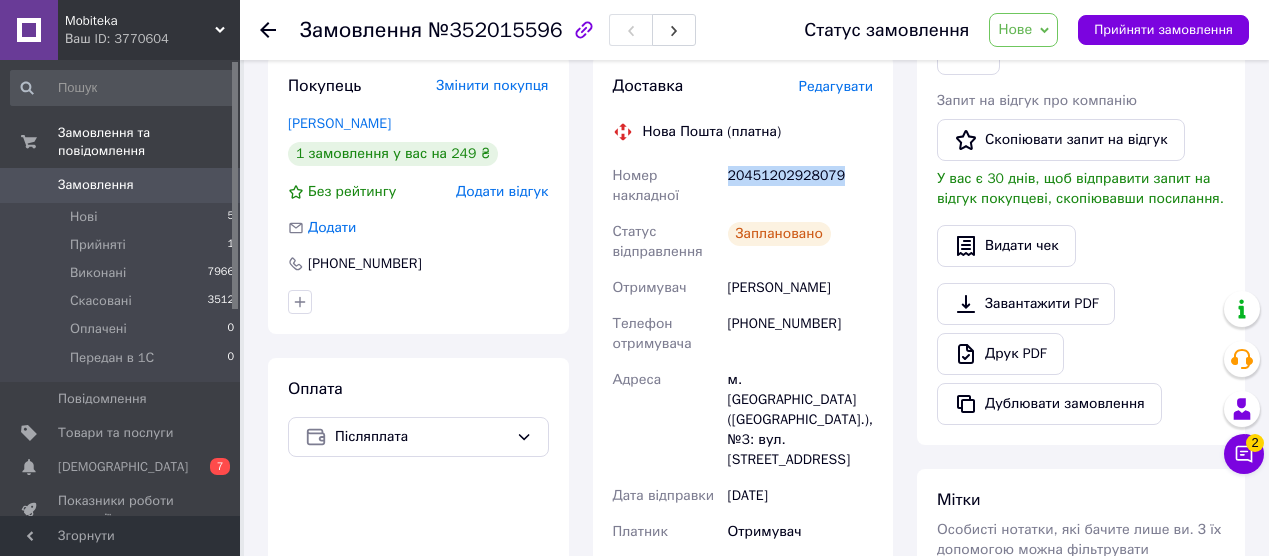 click on "20451202928079" at bounding box center (800, 186) 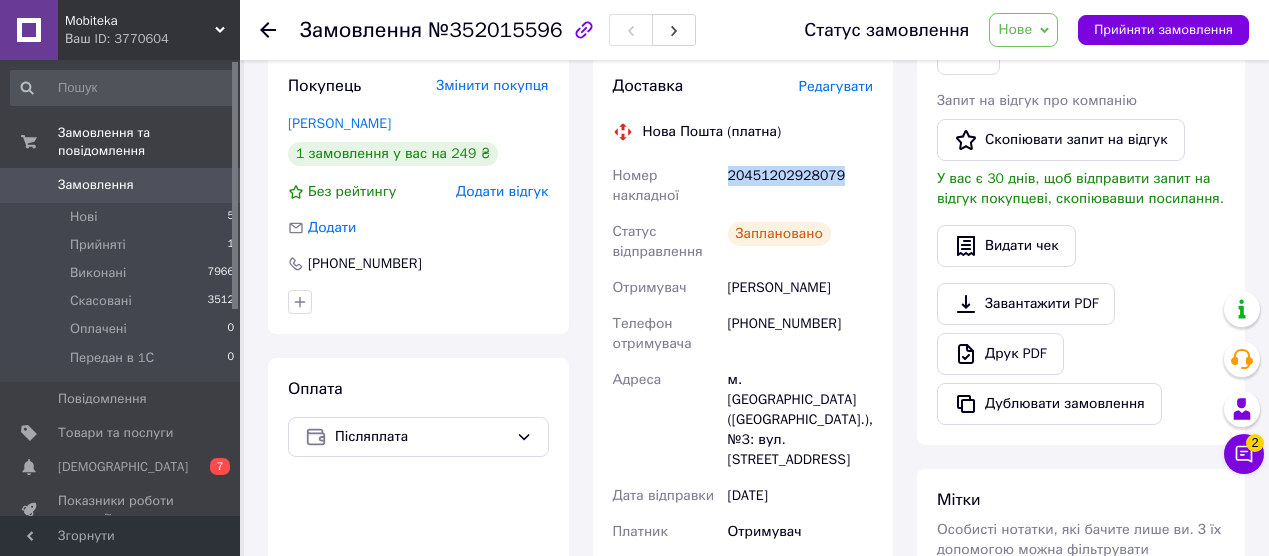 drag, startPoint x: 848, startPoint y: 286, endPoint x: 730, endPoint y: 285, distance: 118.004234 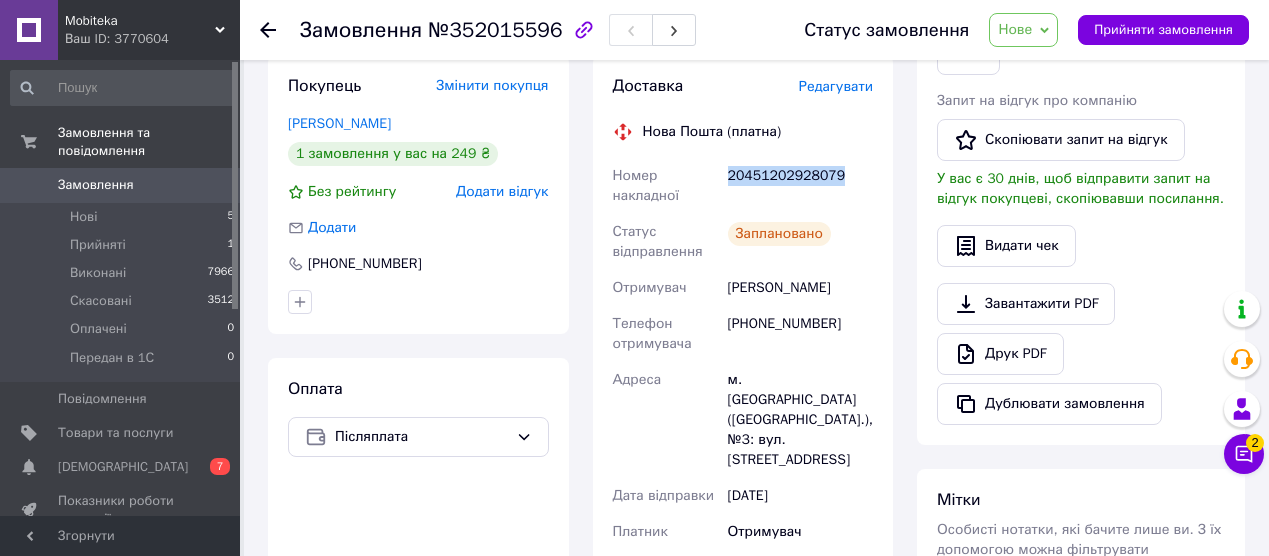 click on "[PERSON_NAME]" at bounding box center (800, 288) 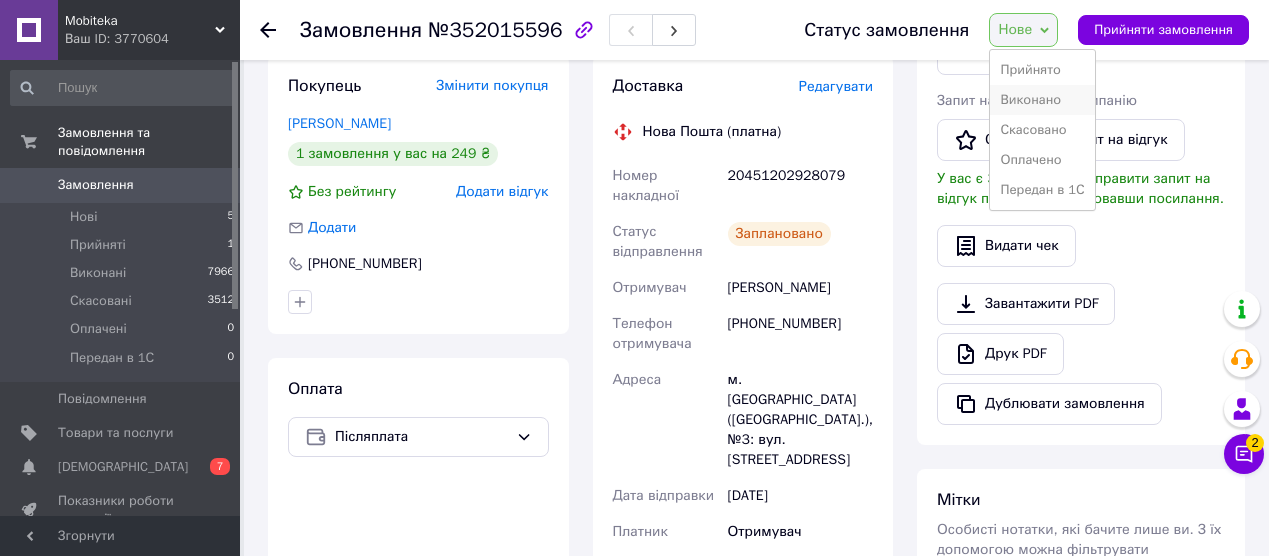 click on "Виконано" at bounding box center (1042, 100) 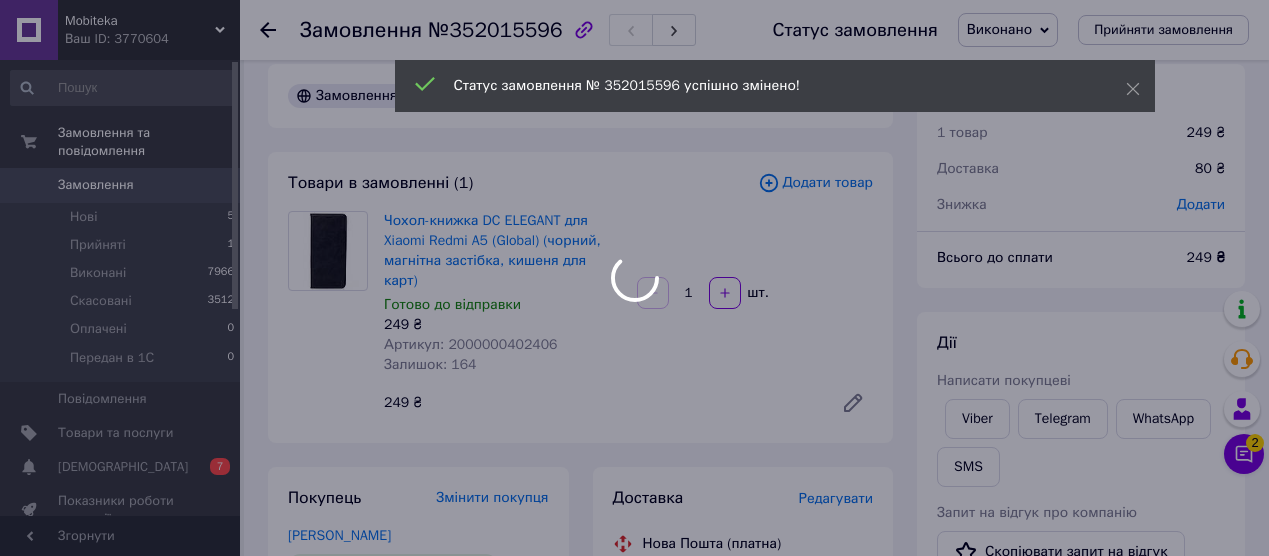 scroll, scrollTop: 0, scrollLeft: 0, axis: both 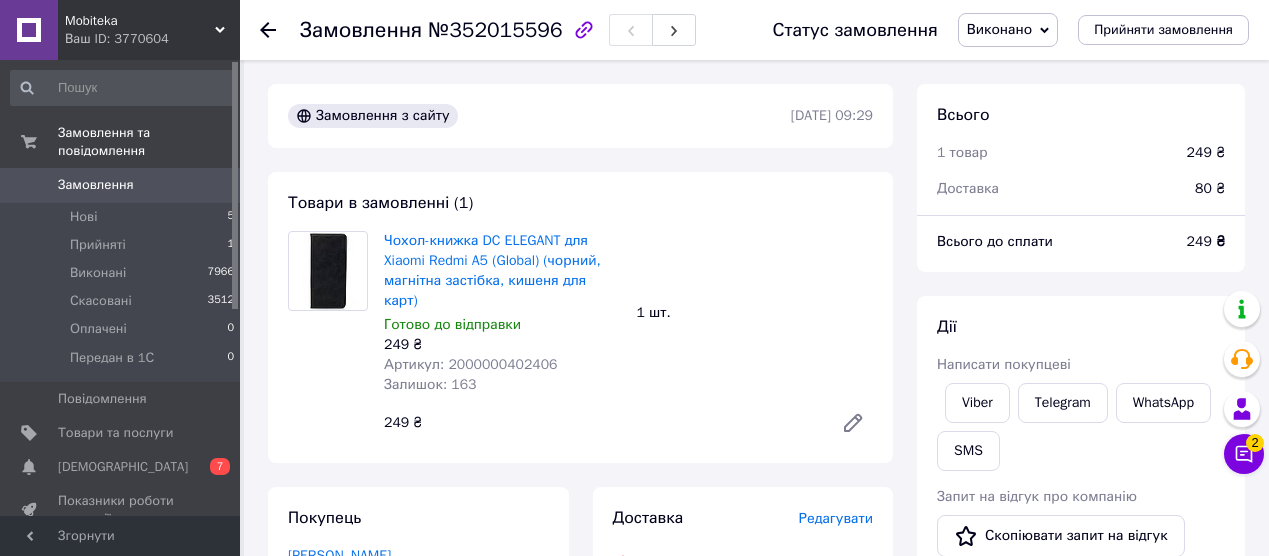 click on "Замовлення" at bounding box center (96, 185) 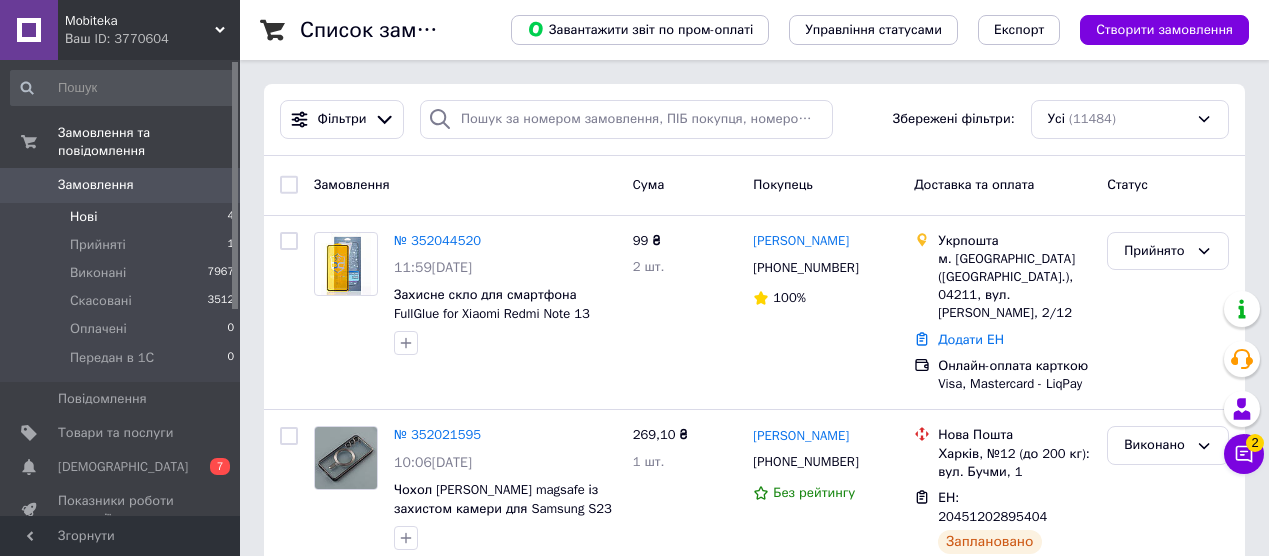 click on "Нові" at bounding box center [83, 217] 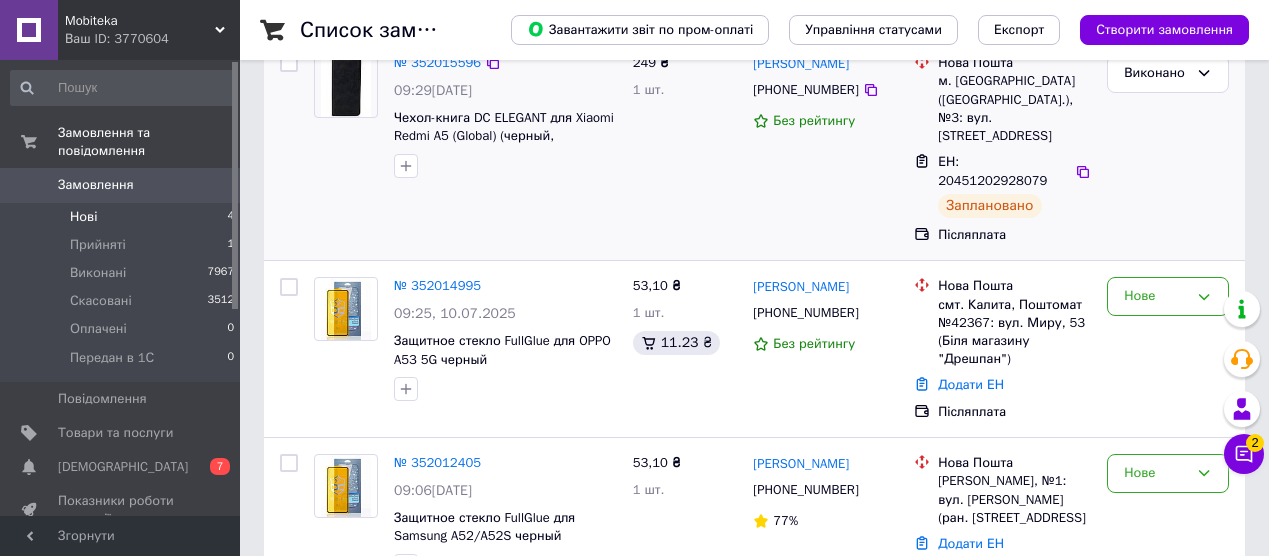 scroll, scrollTop: 252, scrollLeft: 0, axis: vertical 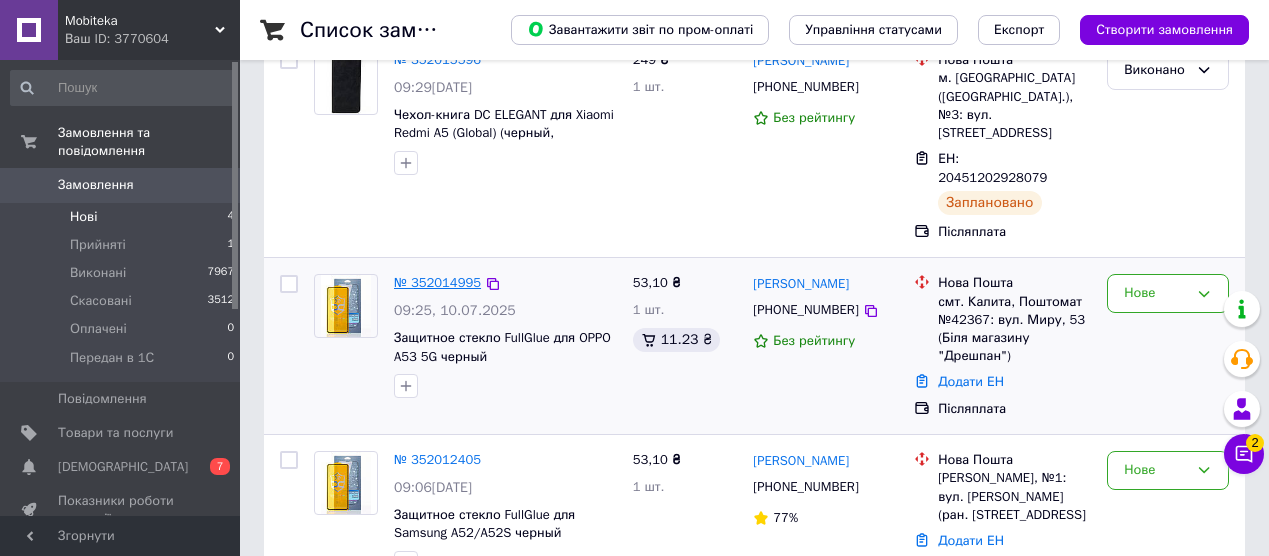 click on "№ 352014995" at bounding box center [437, 282] 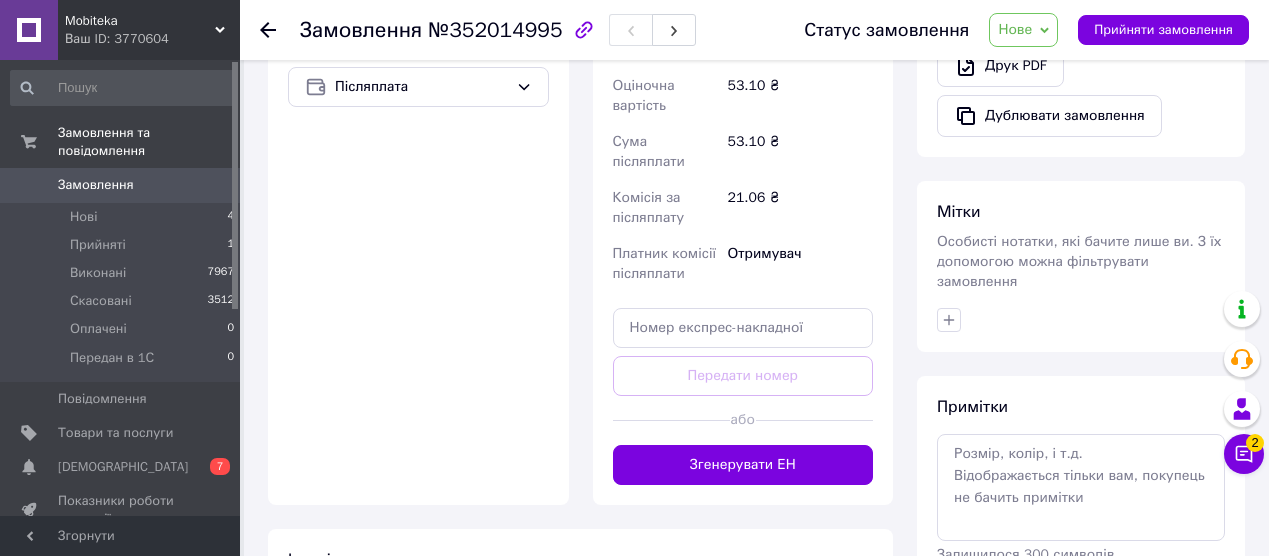 scroll, scrollTop: 795, scrollLeft: 0, axis: vertical 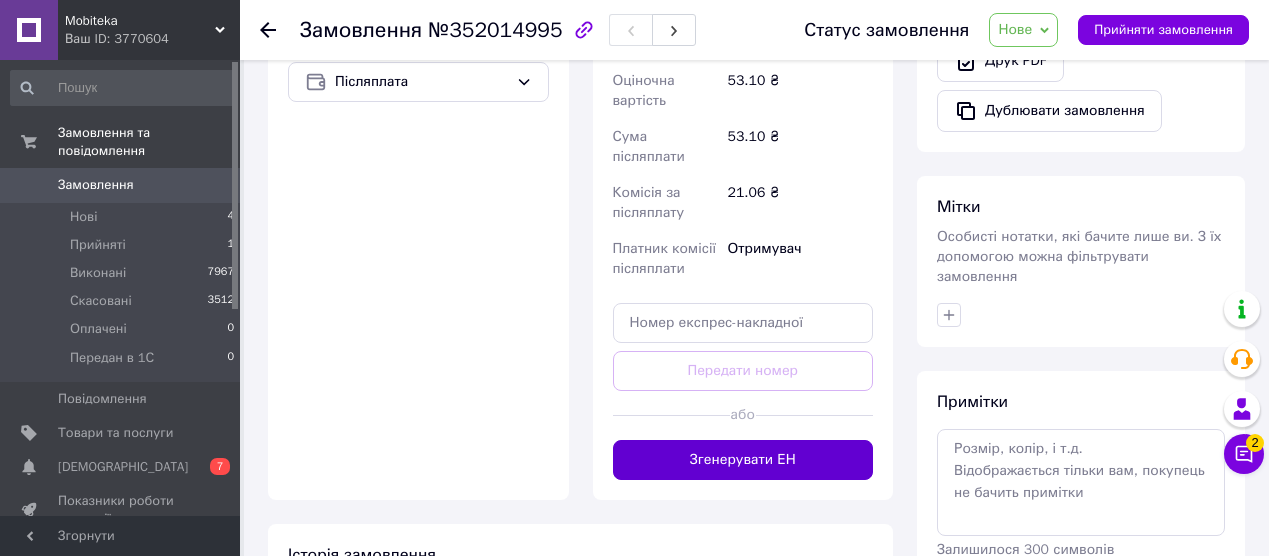 click on "Згенерувати ЕН" at bounding box center (743, 460) 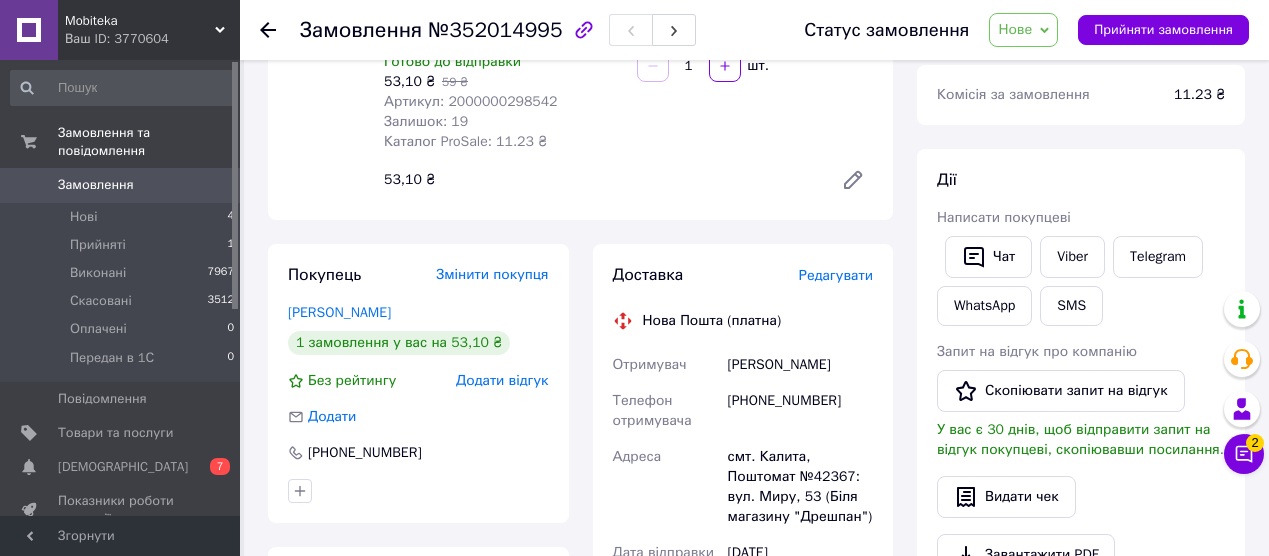 scroll, scrollTop: 0, scrollLeft: 0, axis: both 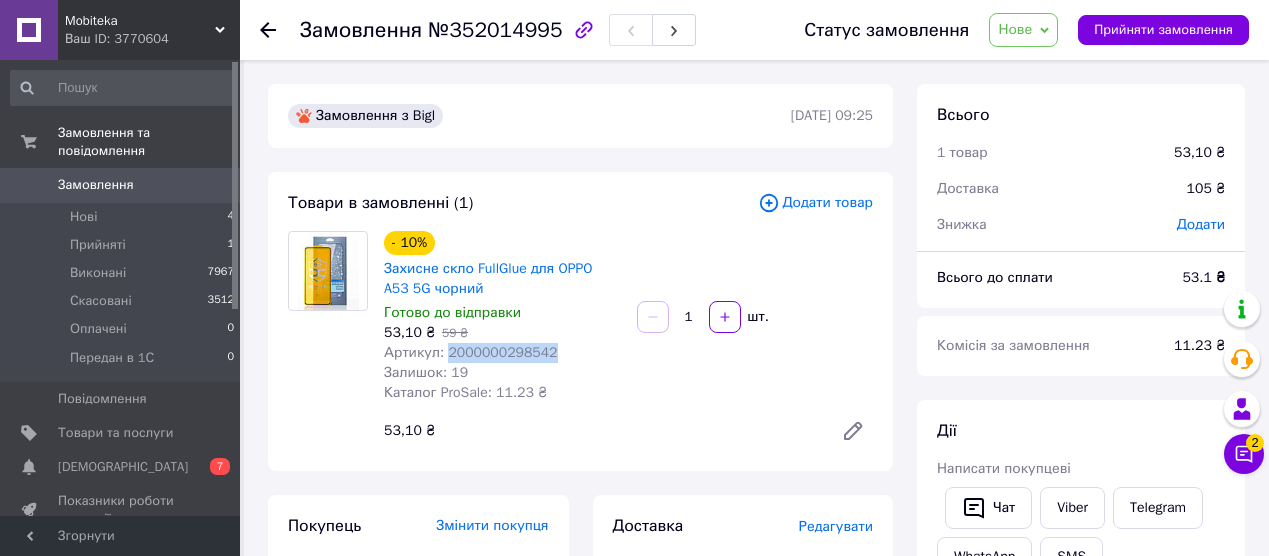 drag, startPoint x: 558, startPoint y: 355, endPoint x: 447, endPoint y: 354, distance: 111.0045 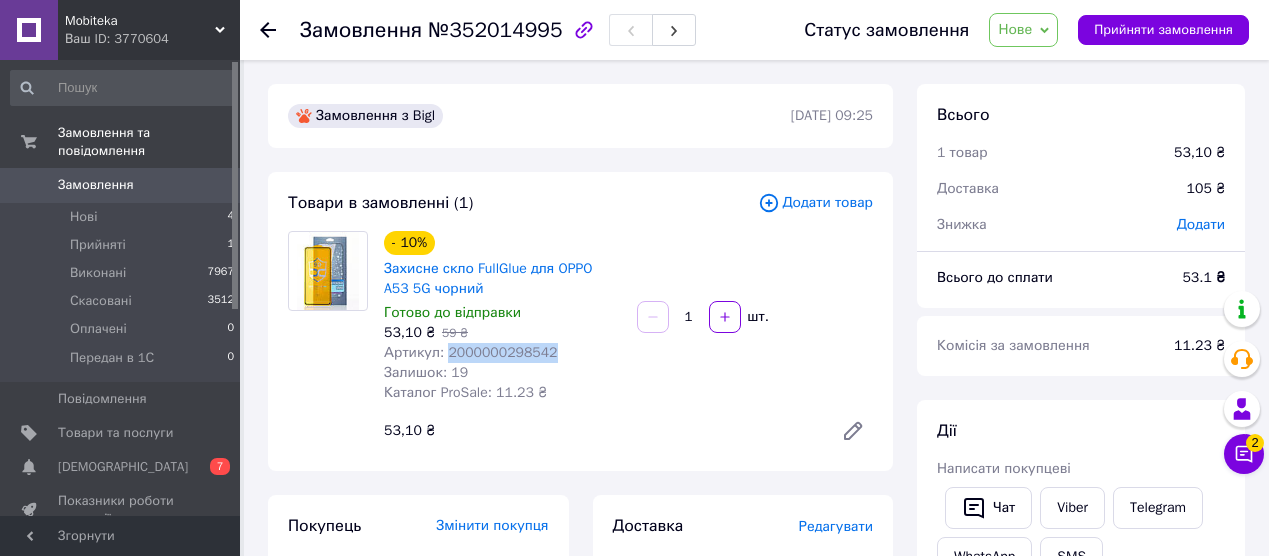 click on "Артикул: 2000000298542" at bounding box center [502, 353] 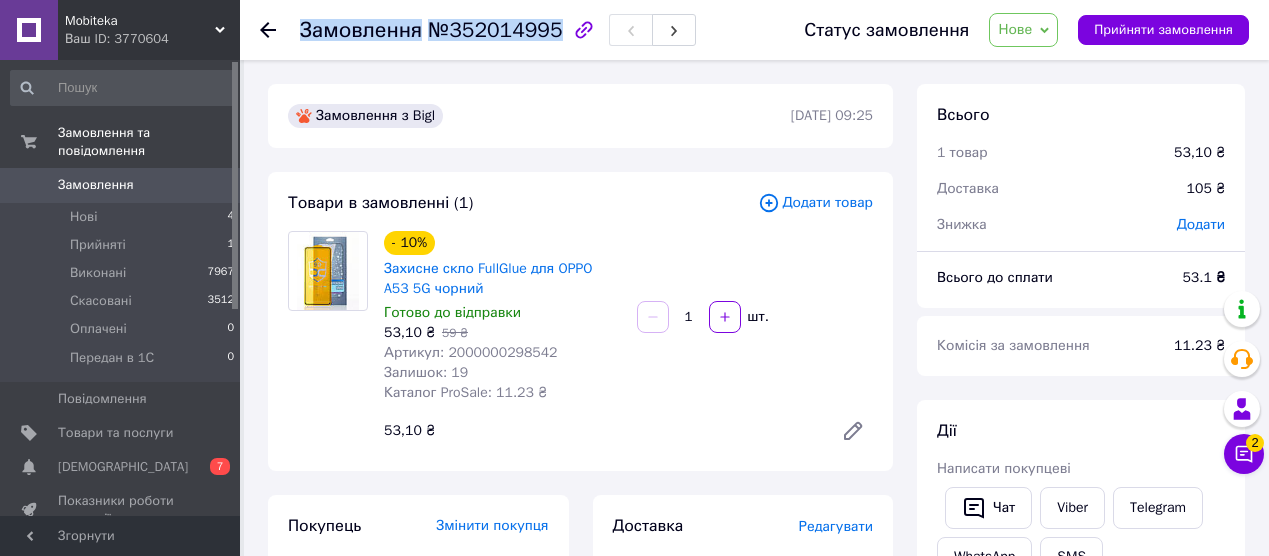 drag, startPoint x: 553, startPoint y: 33, endPoint x: 297, endPoint y: 38, distance: 256.04883 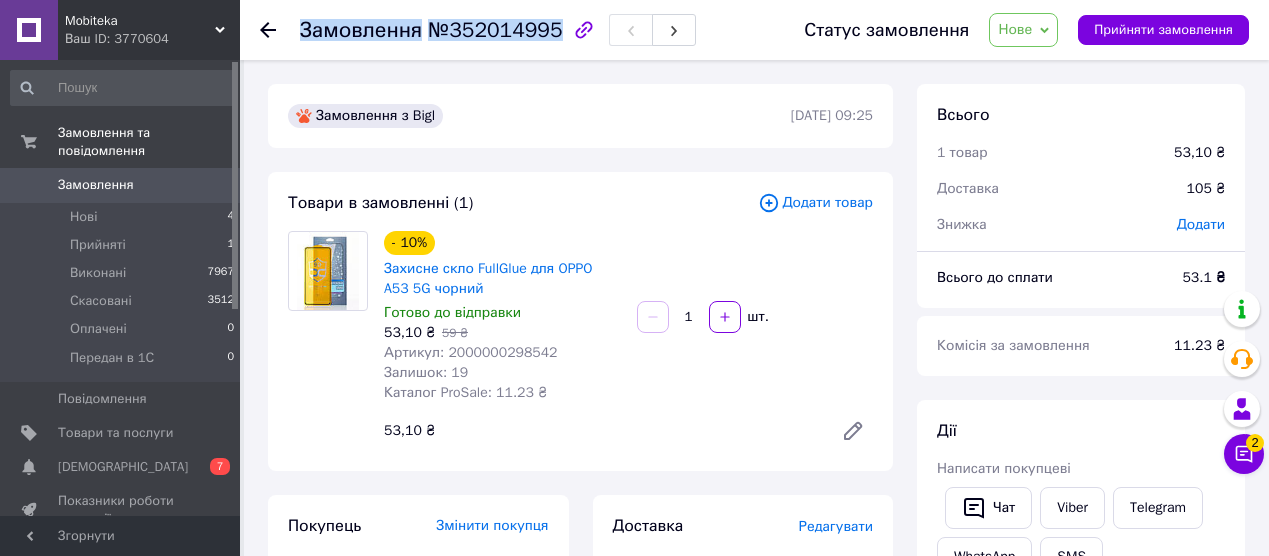click on "Замовлення №352014995 Статус замовлення [GEOGRAPHIC_DATA] Скасовано Оплачено Передан в 1С Прийняти замовлення" at bounding box center [754, 30] 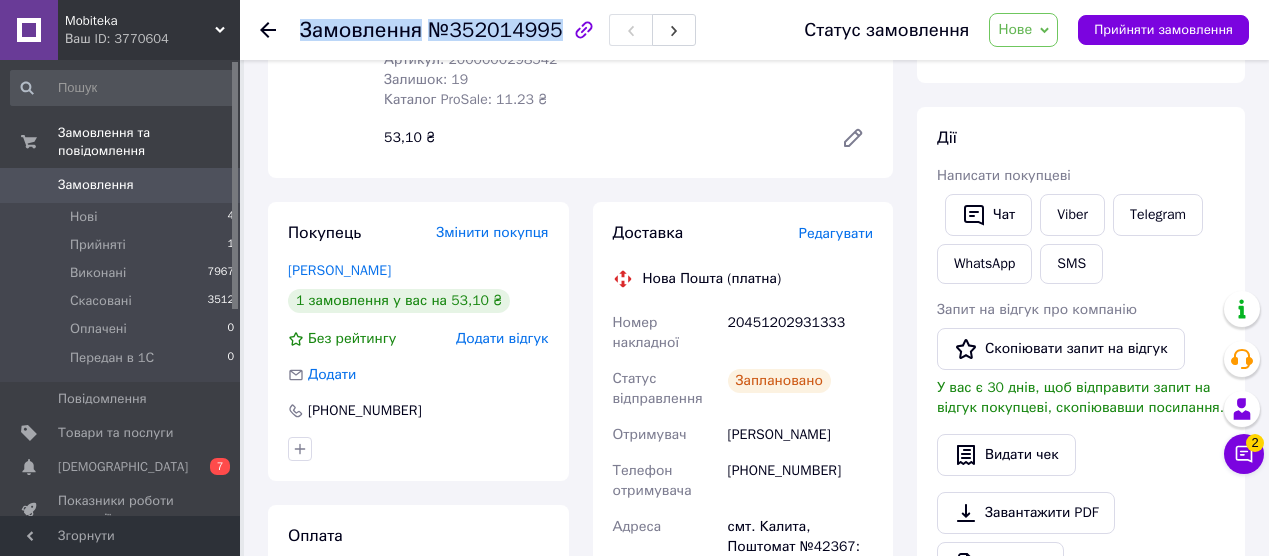 scroll, scrollTop: 361, scrollLeft: 0, axis: vertical 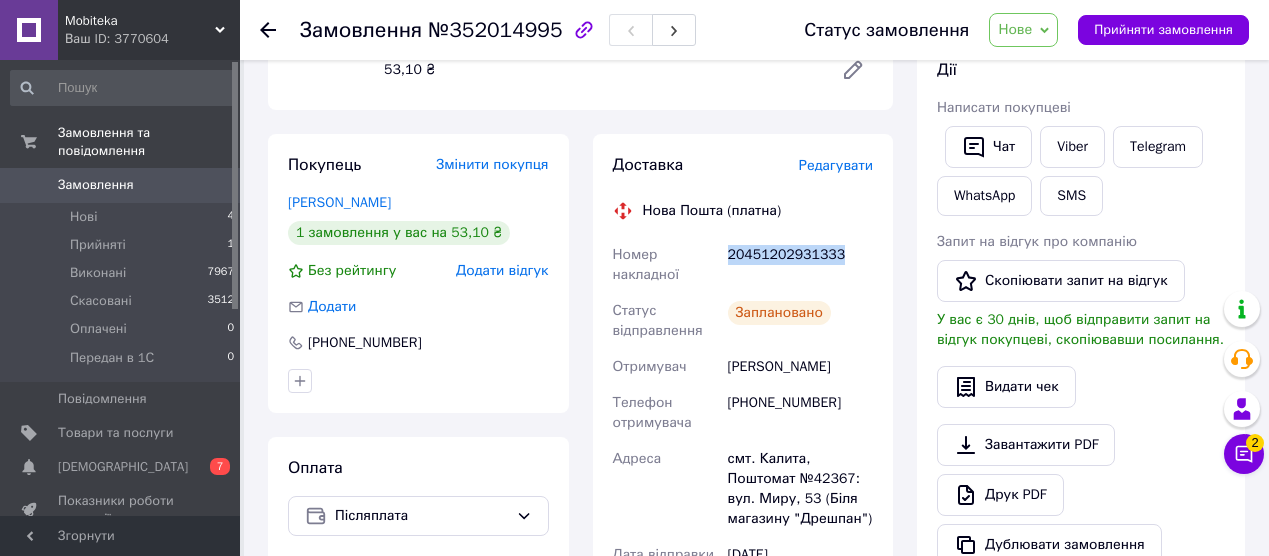 drag, startPoint x: 844, startPoint y: 255, endPoint x: 729, endPoint y: 255, distance: 115 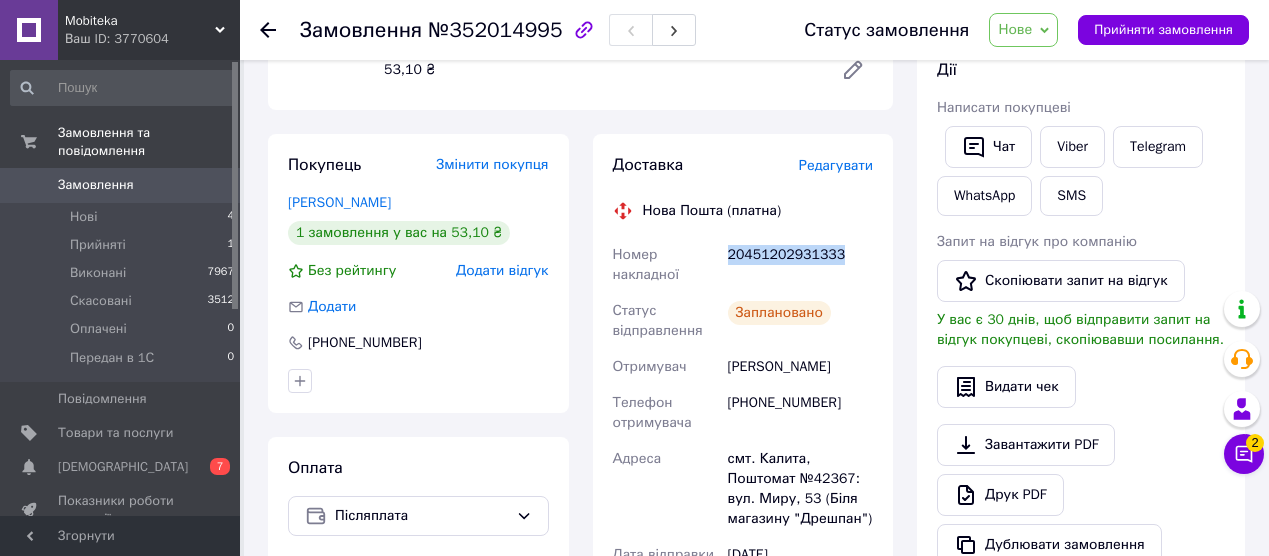 drag, startPoint x: 850, startPoint y: 367, endPoint x: 728, endPoint y: 367, distance: 122 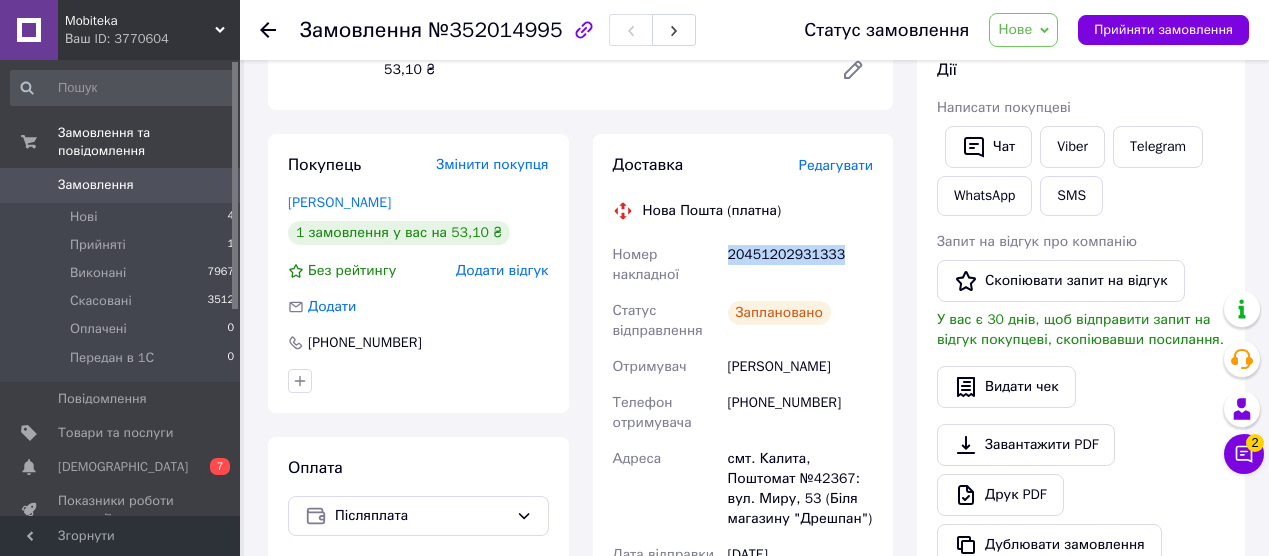 click on "Нове" at bounding box center (1015, 29) 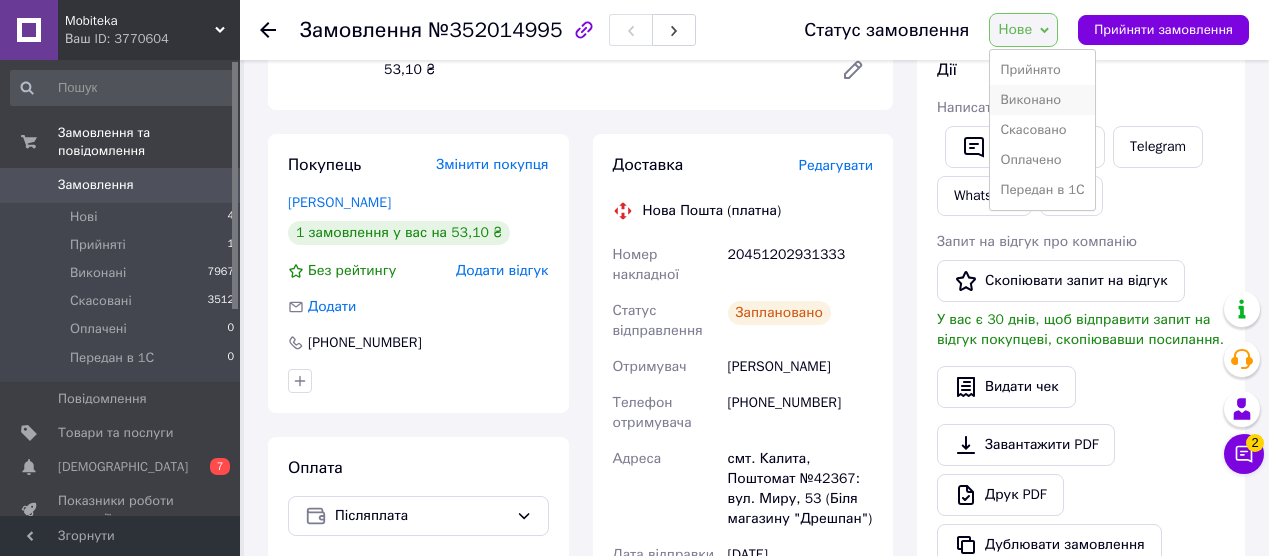 click on "Виконано" at bounding box center (1042, 100) 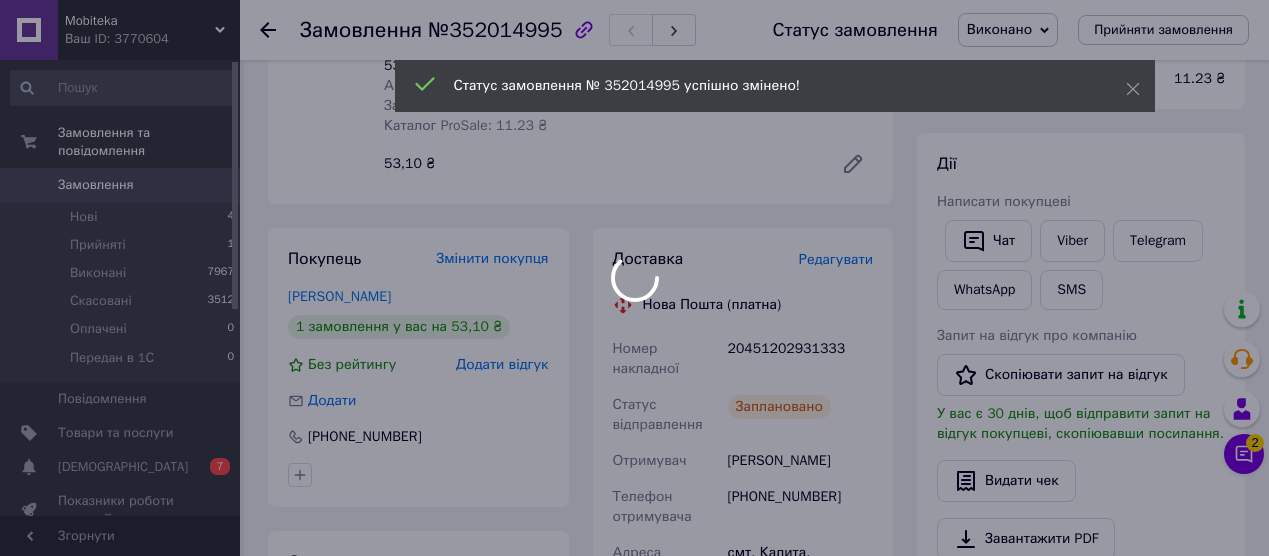 scroll, scrollTop: 0, scrollLeft: 0, axis: both 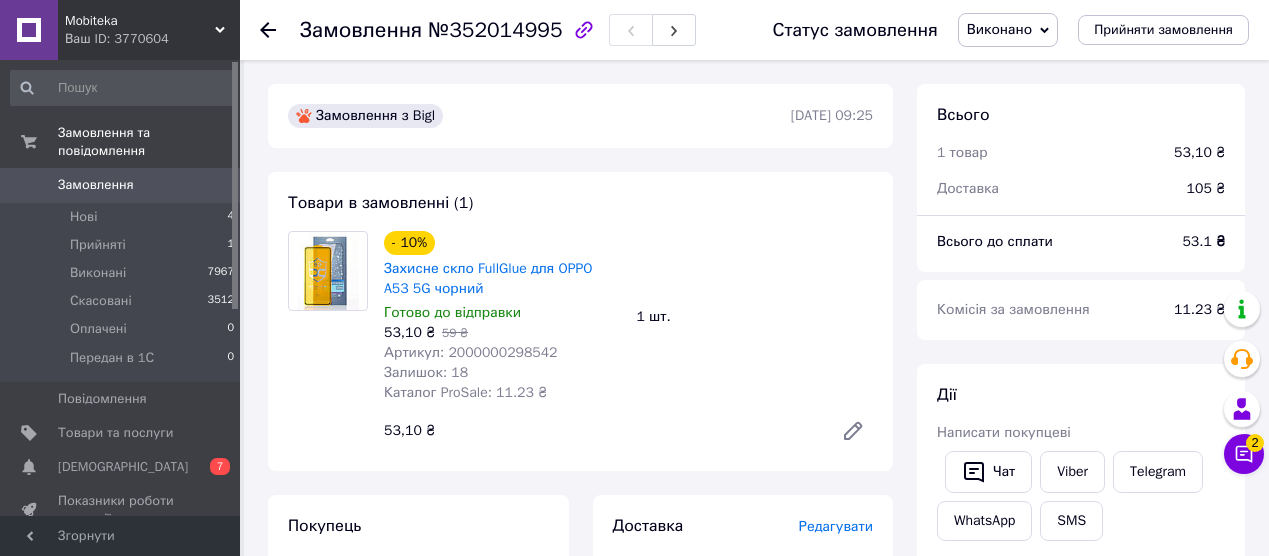 click on "Замовлення" at bounding box center [96, 185] 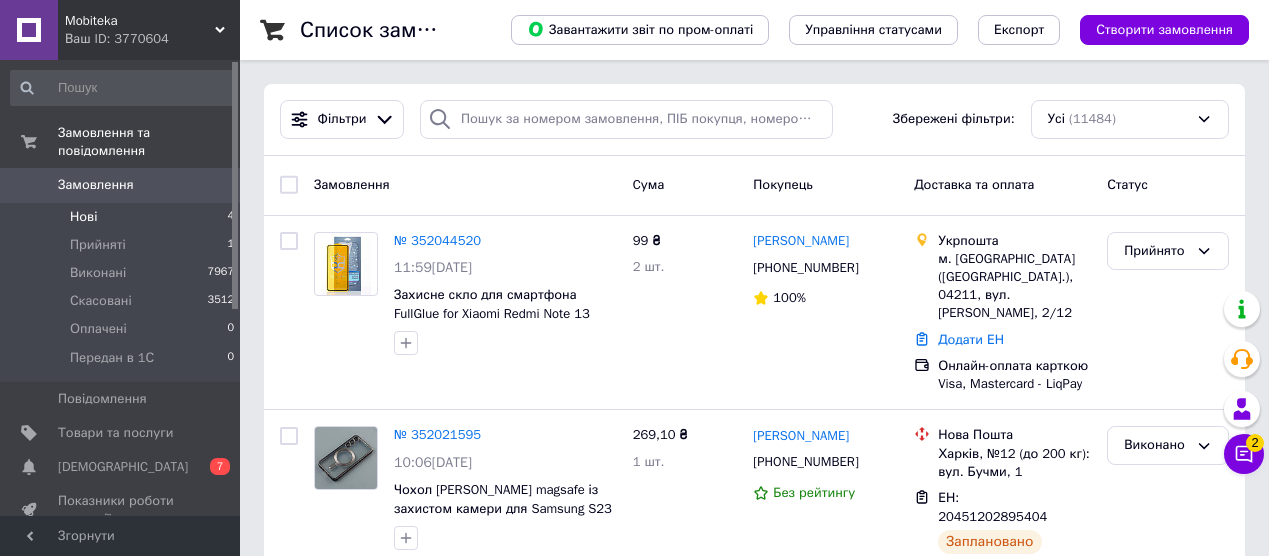 click on "Нові" at bounding box center [83, 217] 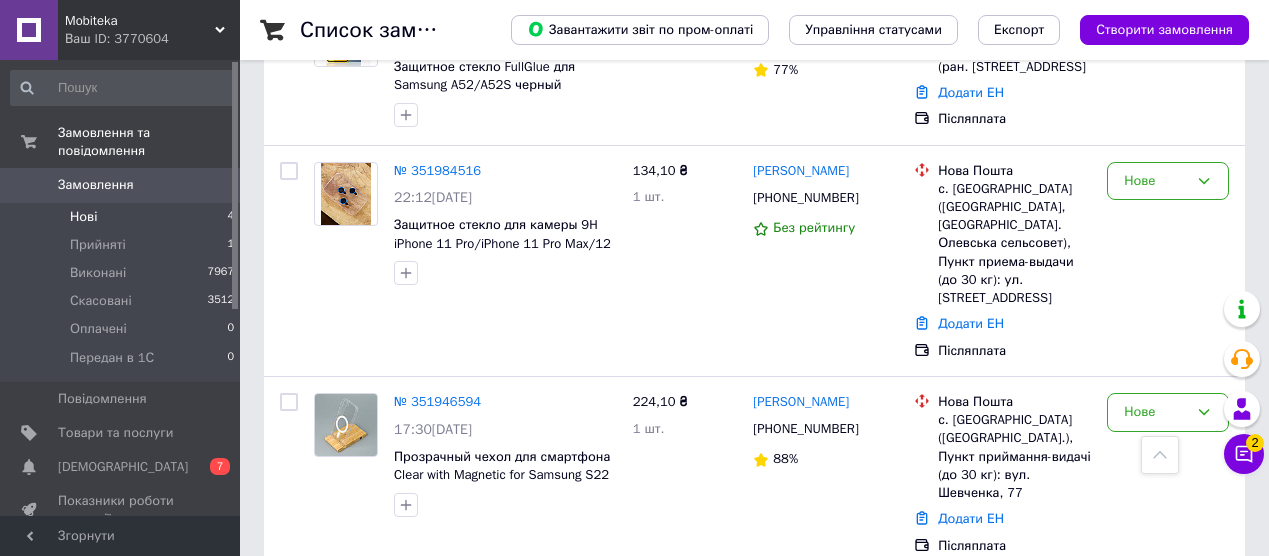 scroll, scrollTop: 357, scrollLeft: 0, axis: vertical 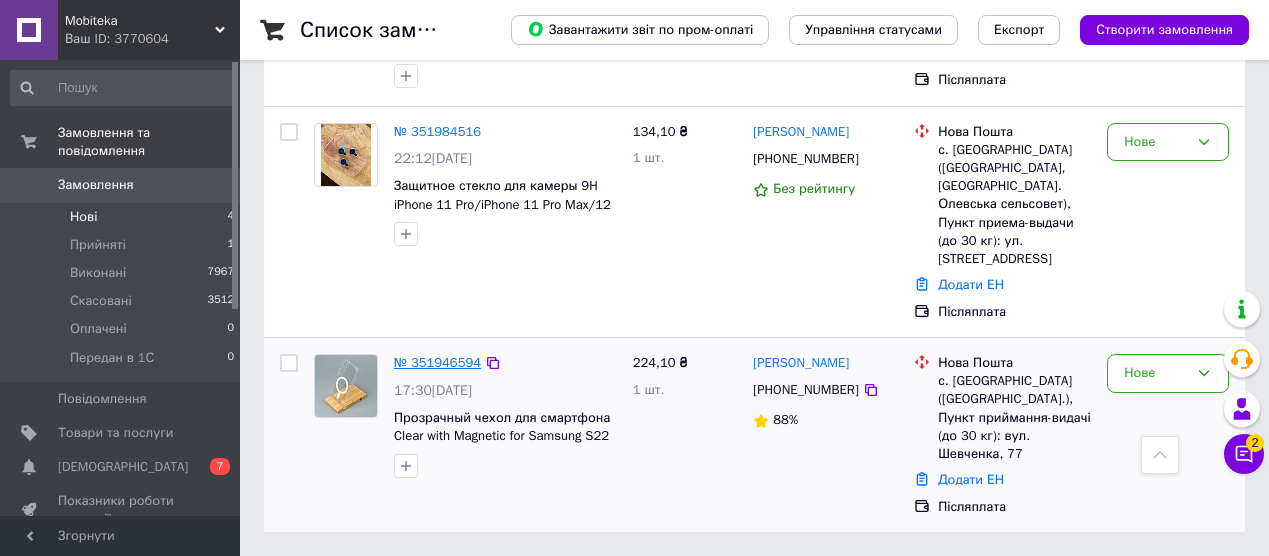 click on "№ 351946594" at bounding box center [437, 362] 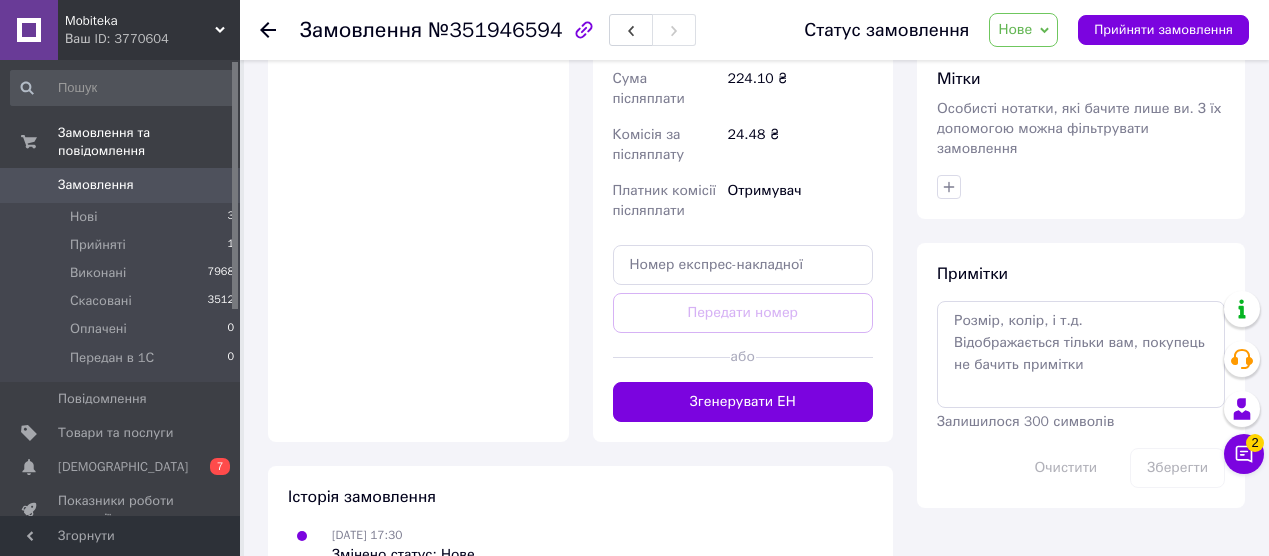 scroll, scrollTop: 881, scrollLeft: 0, axis: vertical 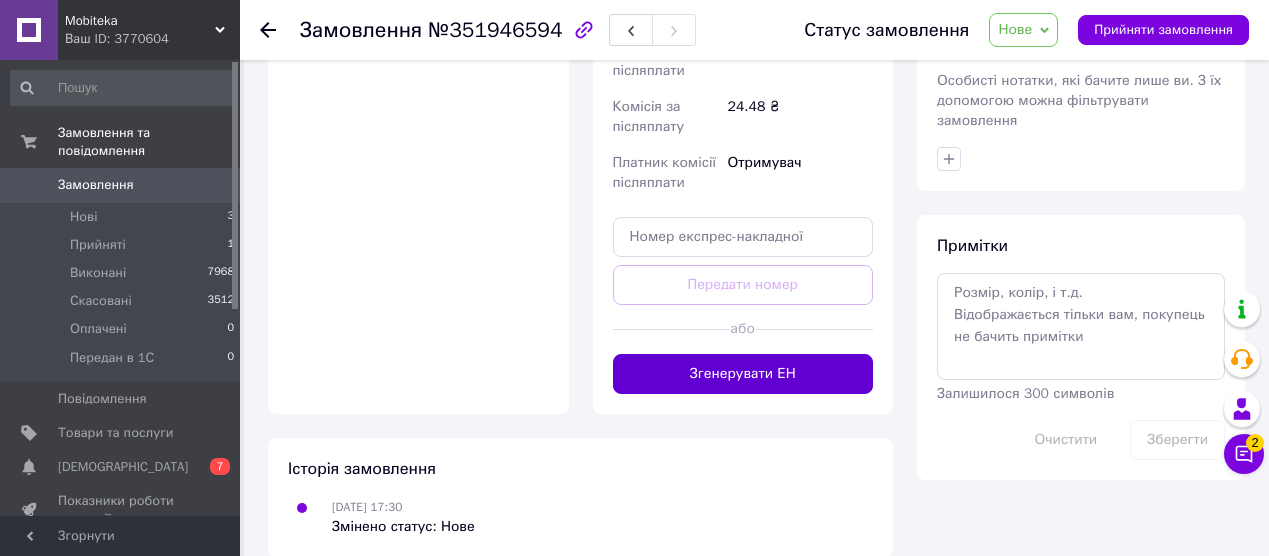 click on "Згенерувати ЕН" at bounding box center (743, 374) 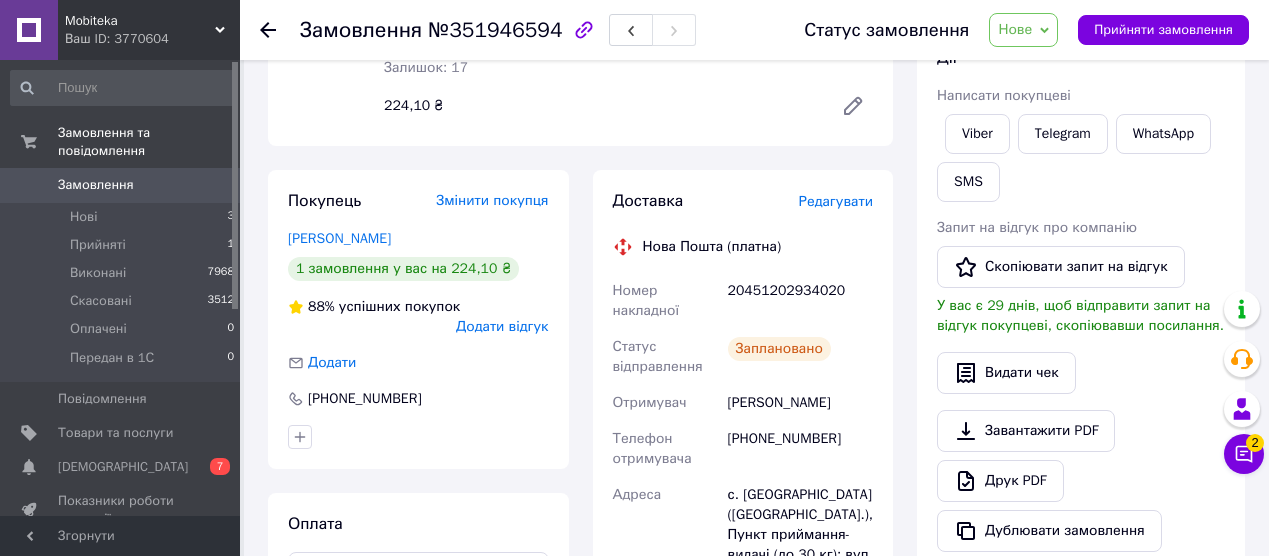 scroll, scrollTop: 0, scrollLeft: 0, axis: both 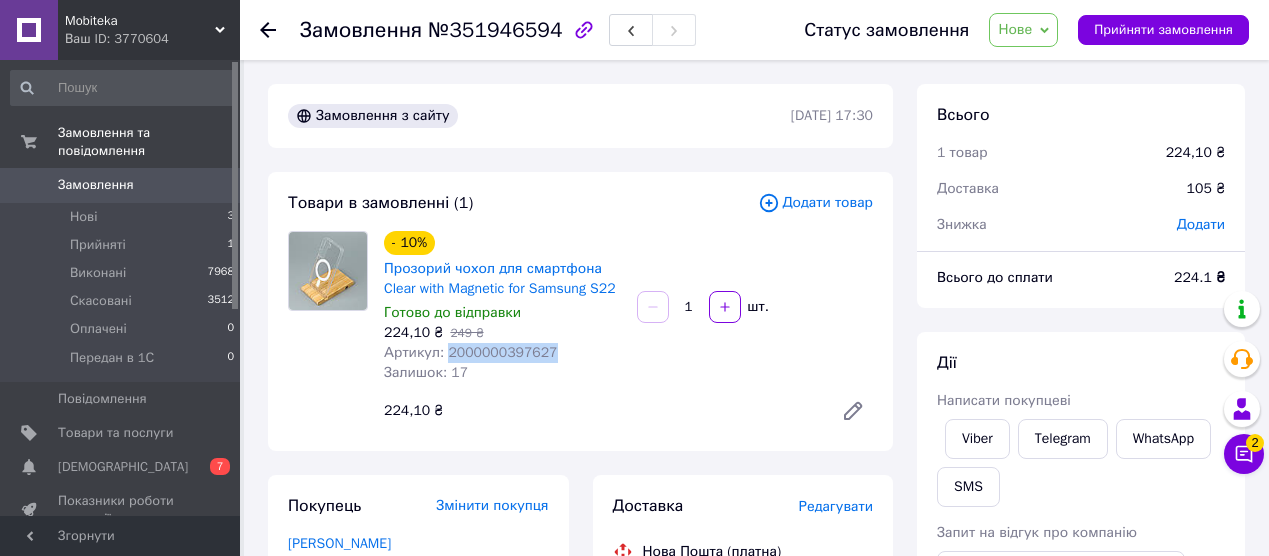 drag, startPoint x: 561, startPoint y: 372, endPoint x: 450, endPoint y: 374, distance: 111.01801 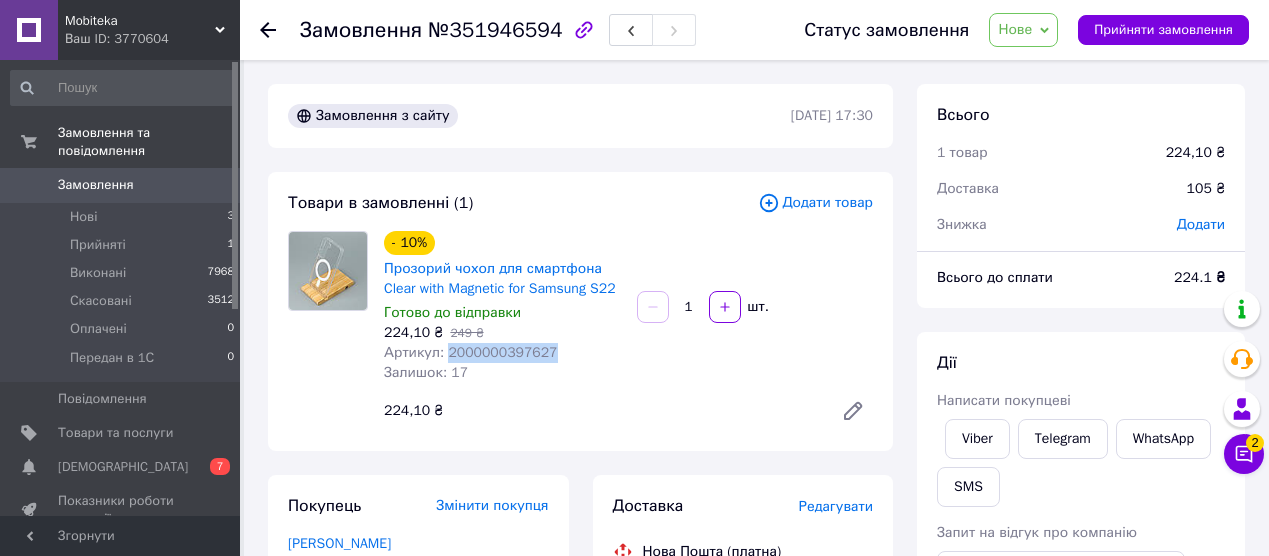 click on "Артикул: 2000000397627" at bounding box center (502, 353) 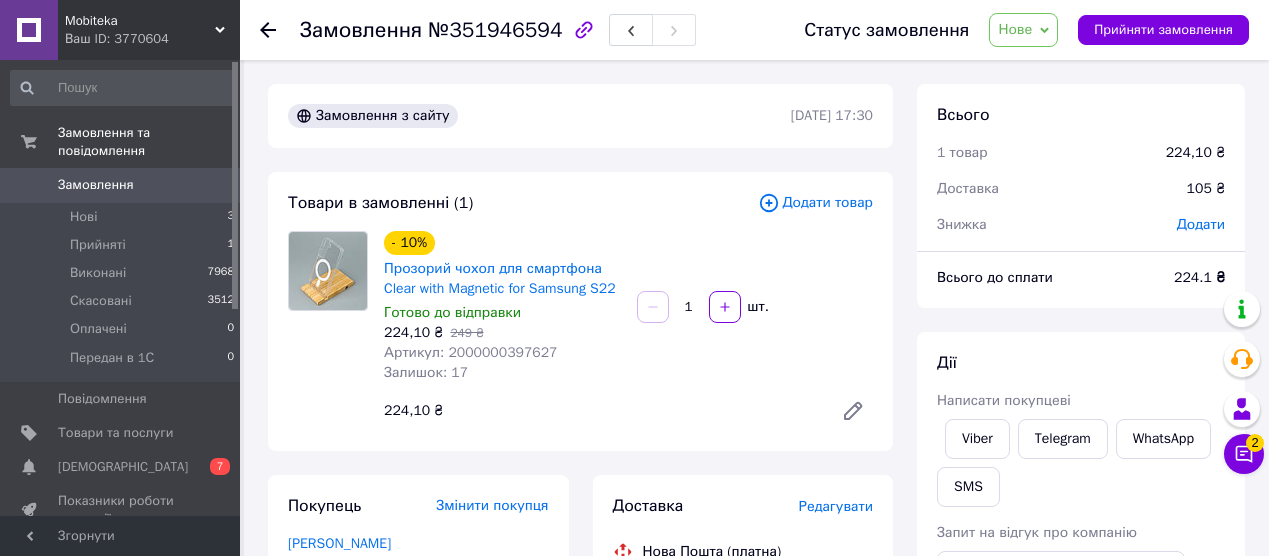 click on "Артикул: 2000000397627" at bounding box center (502, 353) 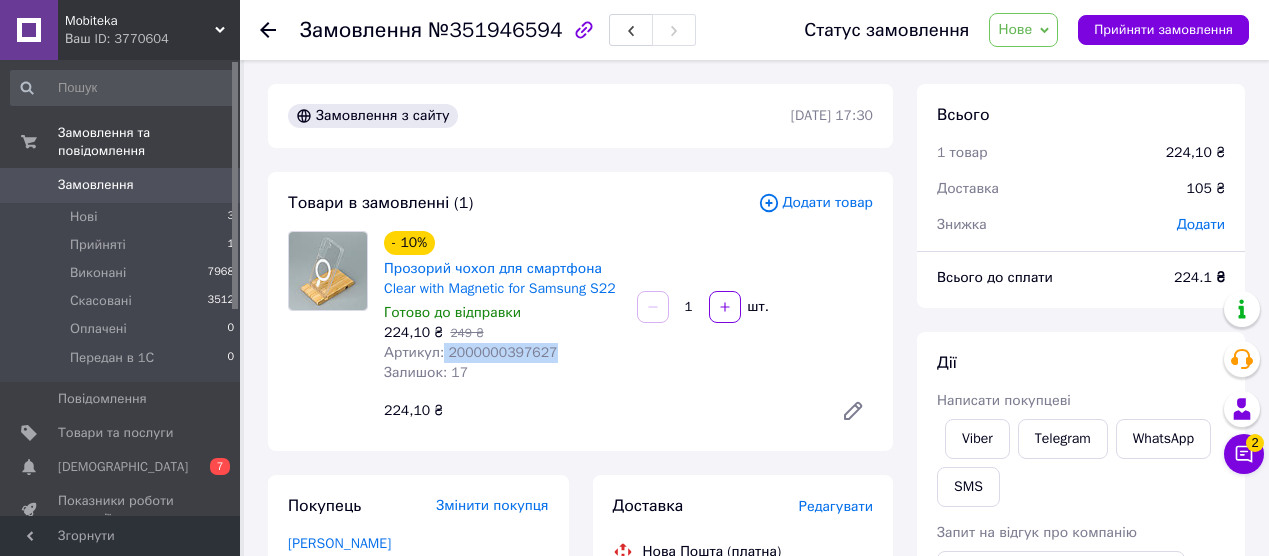 drag, startPoint x: 560, startPoint y: 371, endPoint x: 444, endPoint y: 374, distance: 116.03879 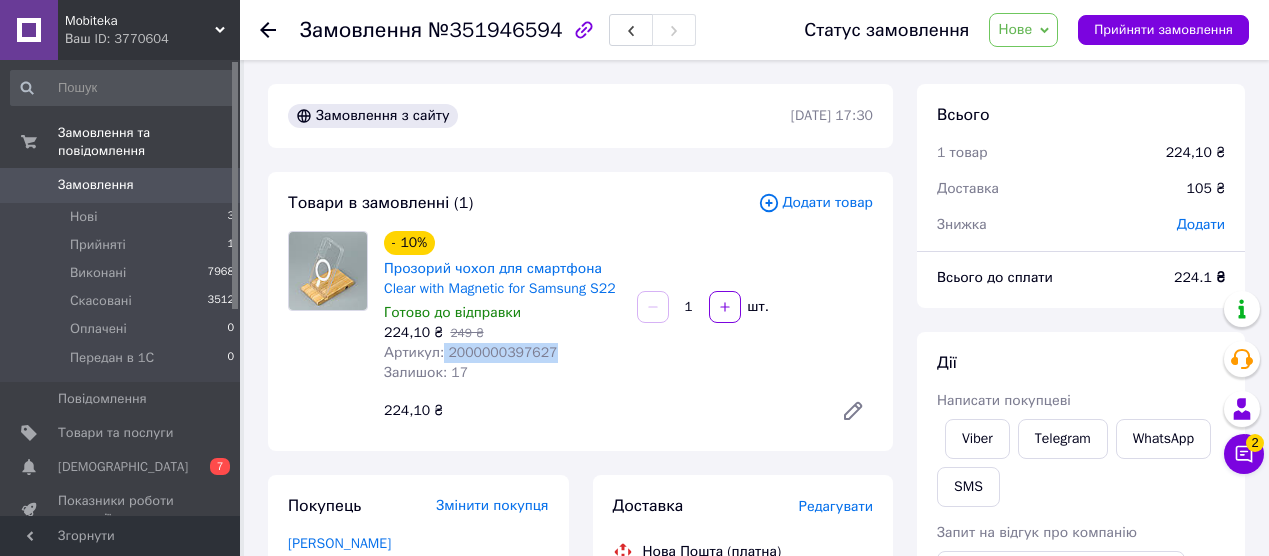 click on "Артикул: 2000000397627" at bounding box center [502, 353] 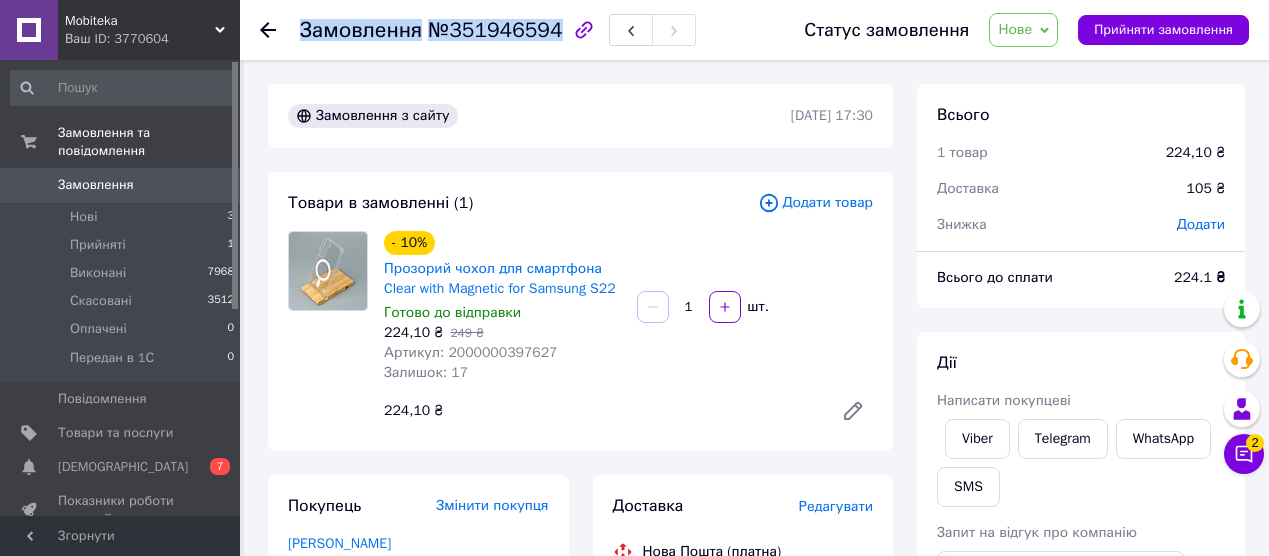 drag, startPoint x: 551, startPoint y: 30, endPoint x: 283, endPoint y: 27, distance: 268.01678 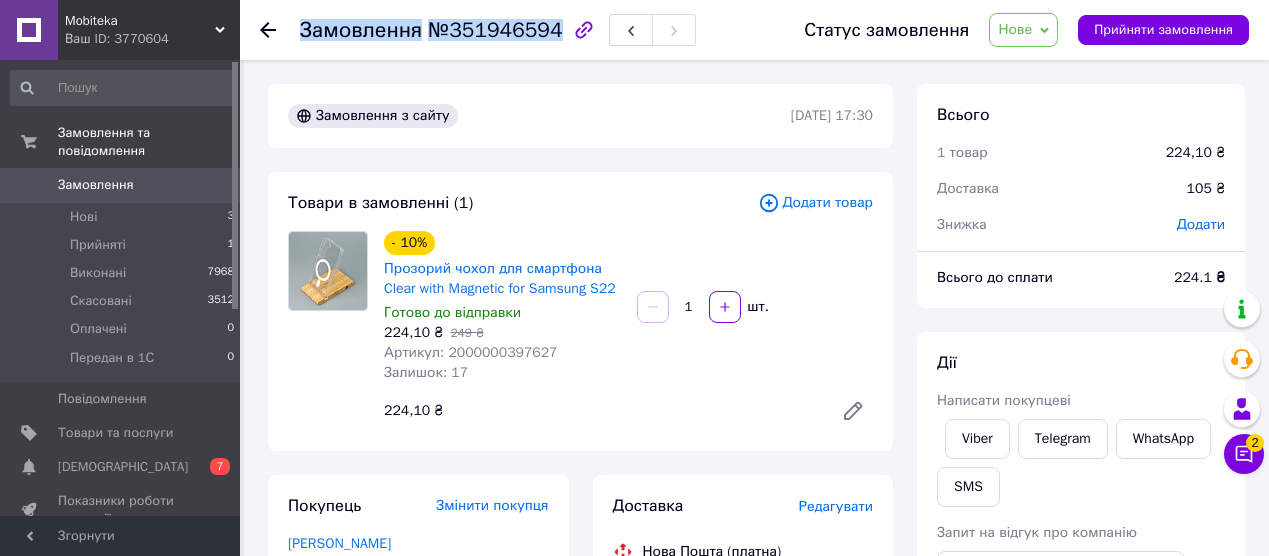 click on "Замовлення №351946594 Статус замовлення [GEOGRAPHIC_DATA] Скасовано Оплачено Передан в 1С Прийняти замовлення" at bounding box center [754, 30] 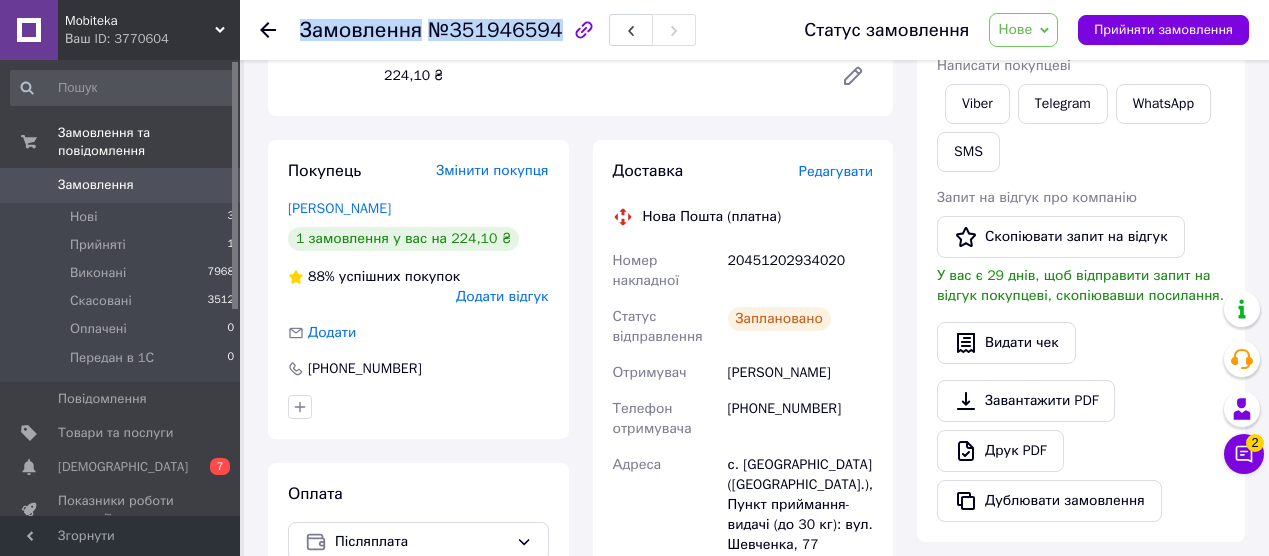 scroll, scrollTop: 420, scrollLeft: 0, axis: vertical 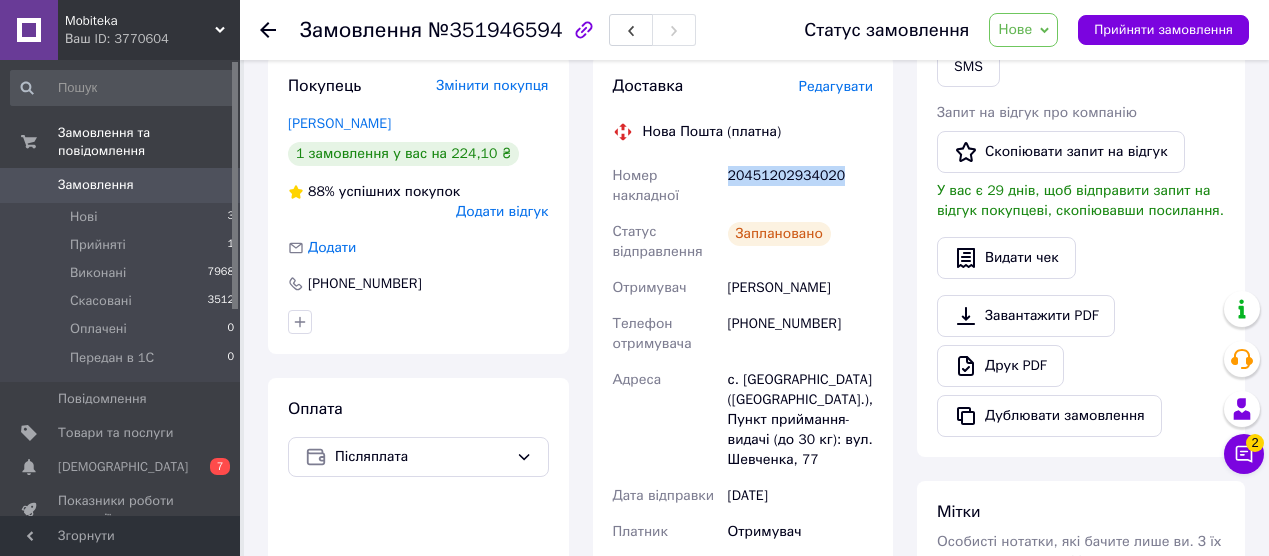 drag, startPoint x: 849, startPoint y: 195, endPoint x: 727, endPoint y: 197, distance: 122.016396 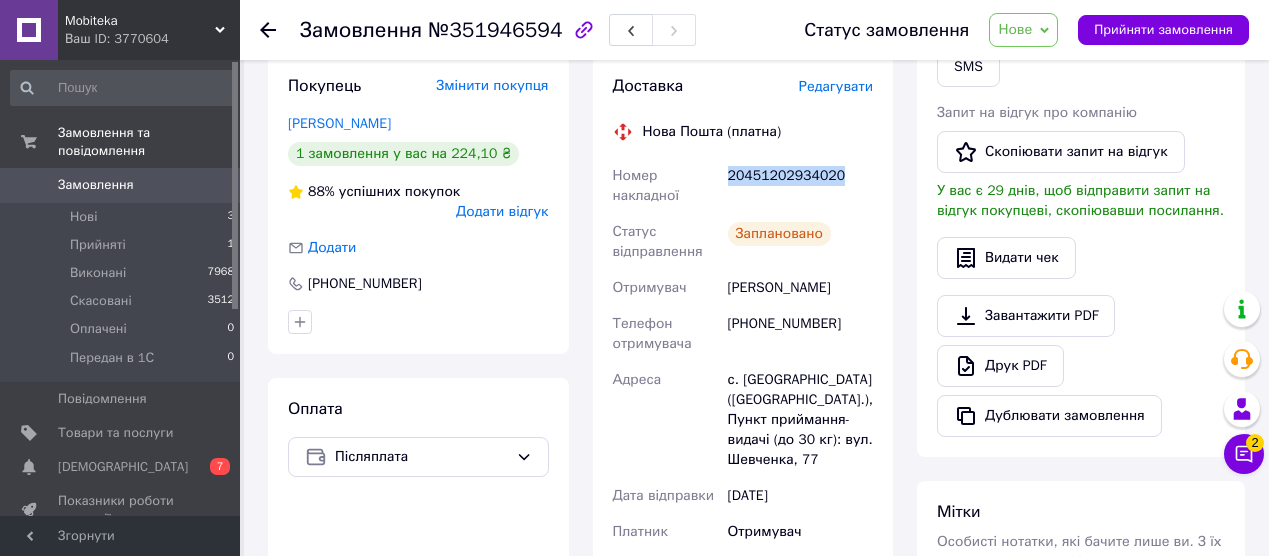 click on "20451202934020" at bounding box center [800, 186] 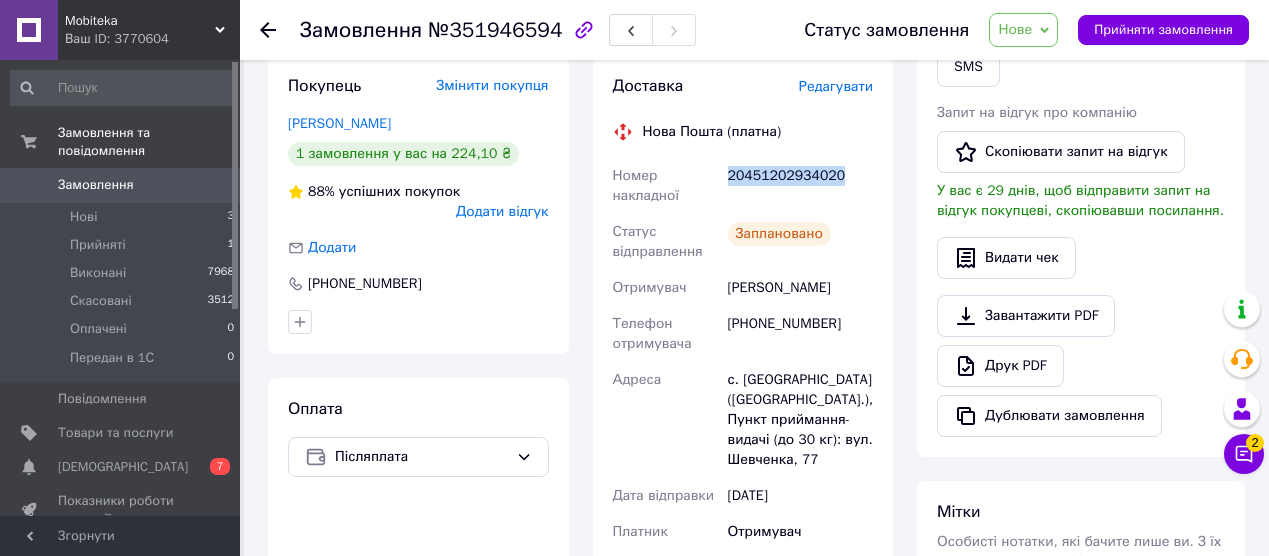 drag, startPoint x: 808, startPoint y: 330, endPoint x: 724, endPoint y: 312, distance: 85.90693 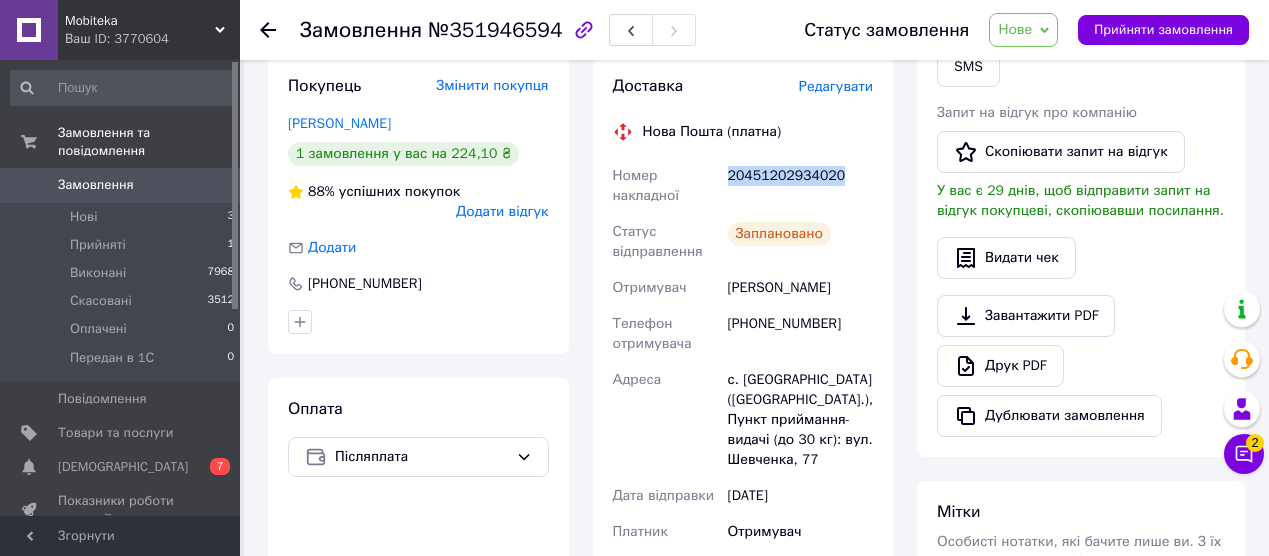 click on "[PERSON_NAME]" at bounding box center (800, 288) 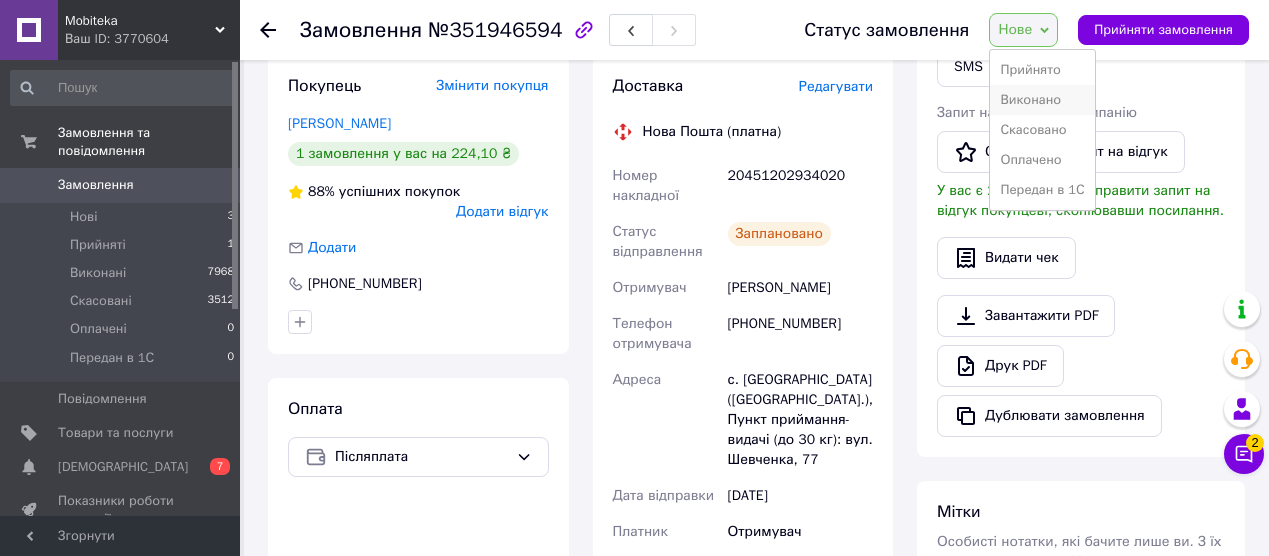 click on "Виконано" at bounding box center [1042, 100] 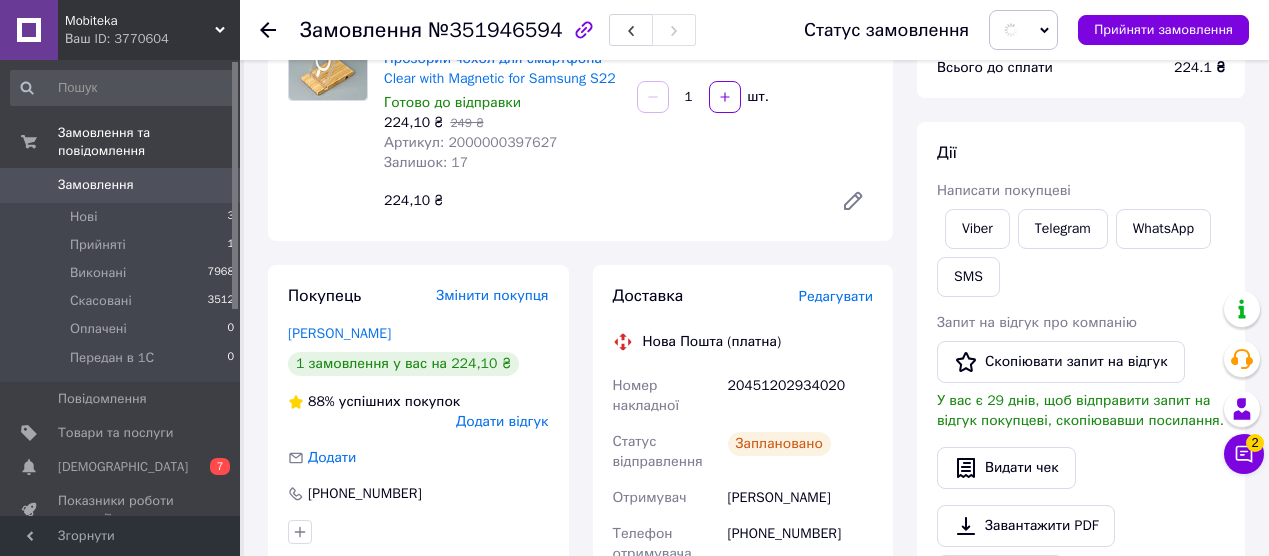 scroll, scrollTop: 0, scrollLeft: 0, axis: both 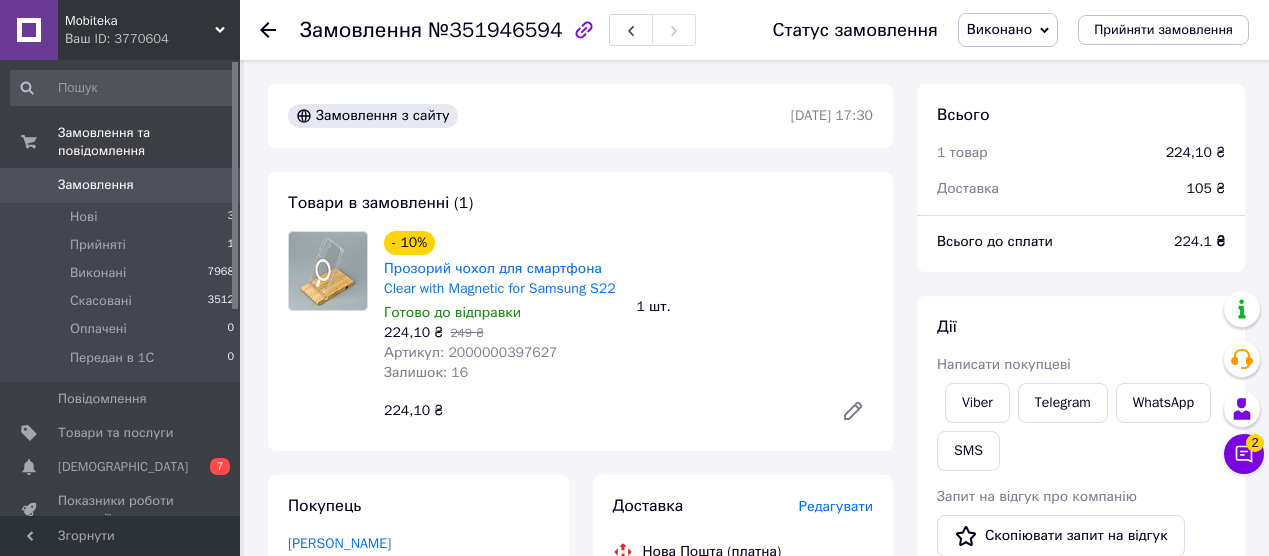 click on "Замовлення" at bounding box center [96, 185] 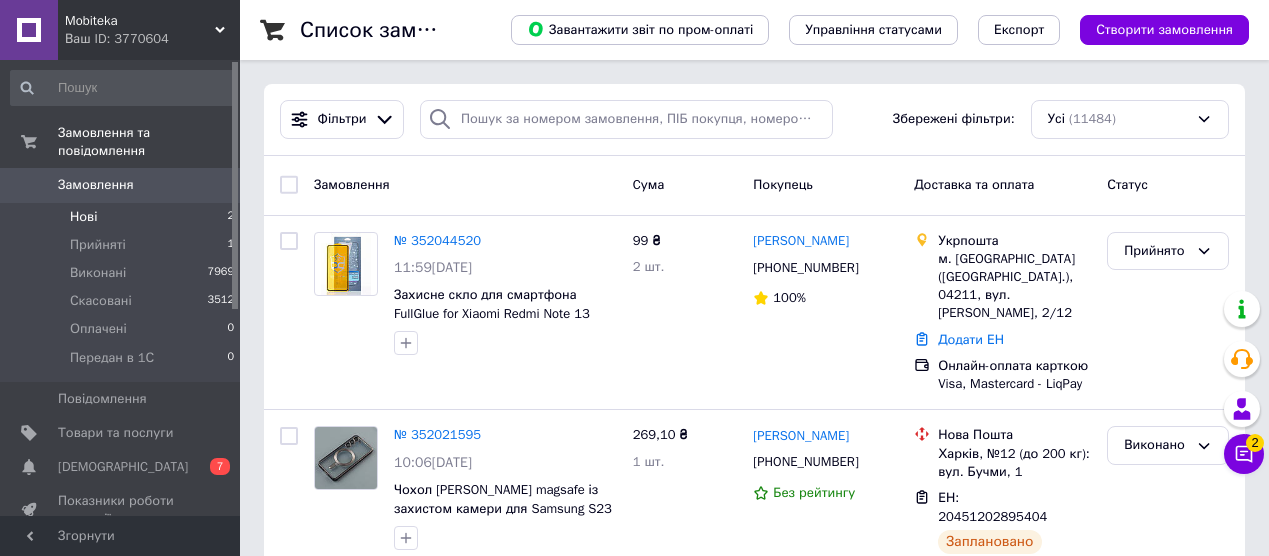 click on "Нові" at bounding box center (83, 217) 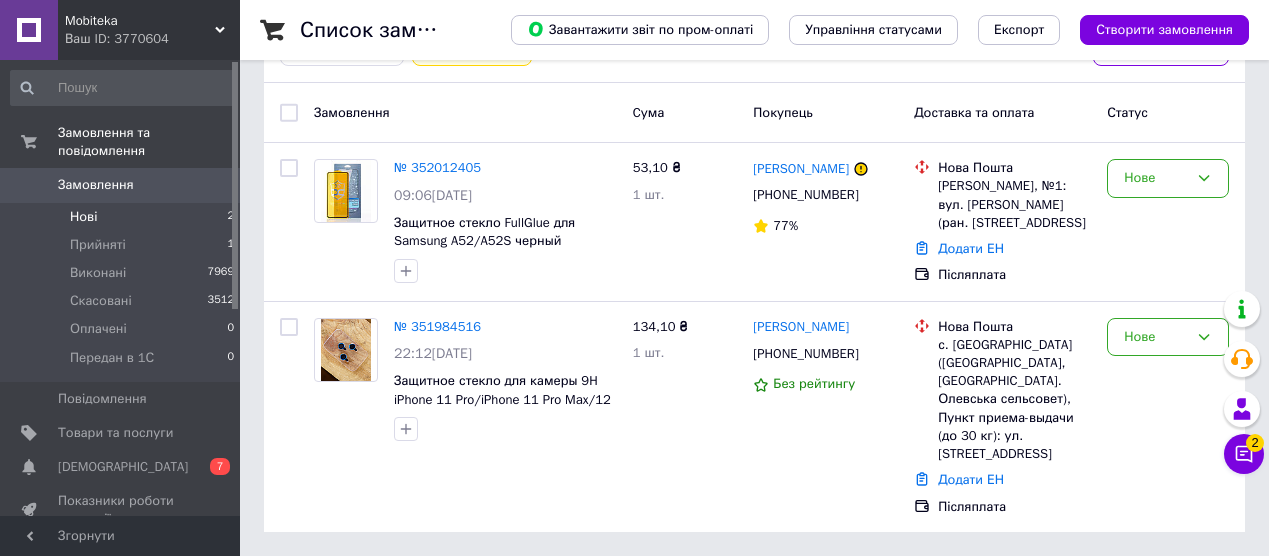 scroll, scrollTop: 162, scrollLeft: 0, axis: vertical 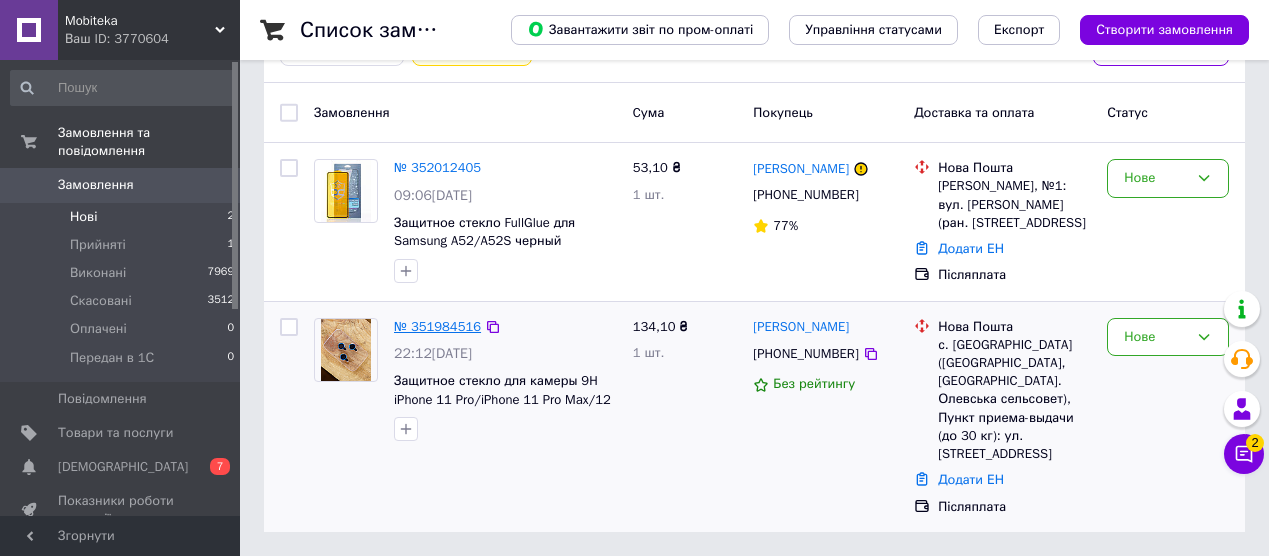 click on "№ 351984516" at bounding box center [437, 326] 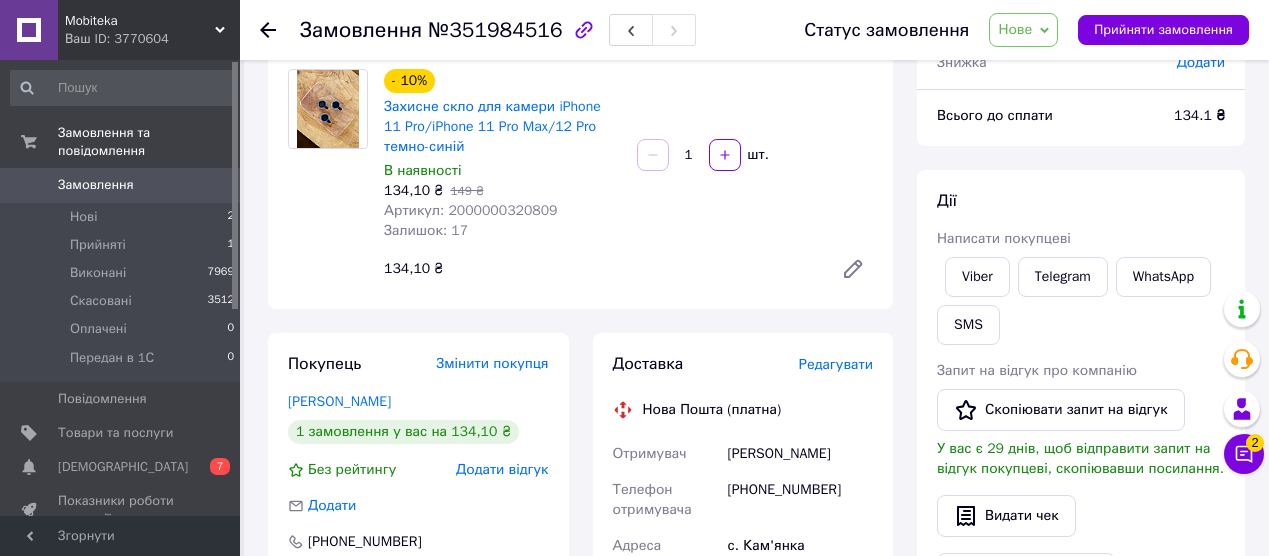 click on "Замовлення з сайту [DATE] 22:12 Товари в замовленні (1) Додати товар - 10% Захисне скло для камери iPhone 11 Pro/iPhone 11 Pro Max/12 Pro темно-синій В наявності 134,10 ₴   149 ₴ Артикул: 2000000320809 Залишок: 17 1   шт. 134,10 ₴ Покупець Змінити покупця [PERSON_NAME]  1 замовлення у вас на 134,10 ₴ Без рейтингу   Додати відгук Додати [PHONE_NUMBER] Оплата Післяплата Доставка Редагувати Нова Пошта (платна) Отримувач [PERSON_NAME] Телефон отримувача [PHONE_NUMBER] [GEOGRAPHIC_DATA] с. Кам'янка ([GEOGRAPHIC_DATA], [GEOGRAPHIC_DATA]. Олевська сільрада), Пункт приймання-видачі (до 30 кг): вул. Центральна, 67 Дата відправки [DATE] < >" at bounding box center (580, 629) 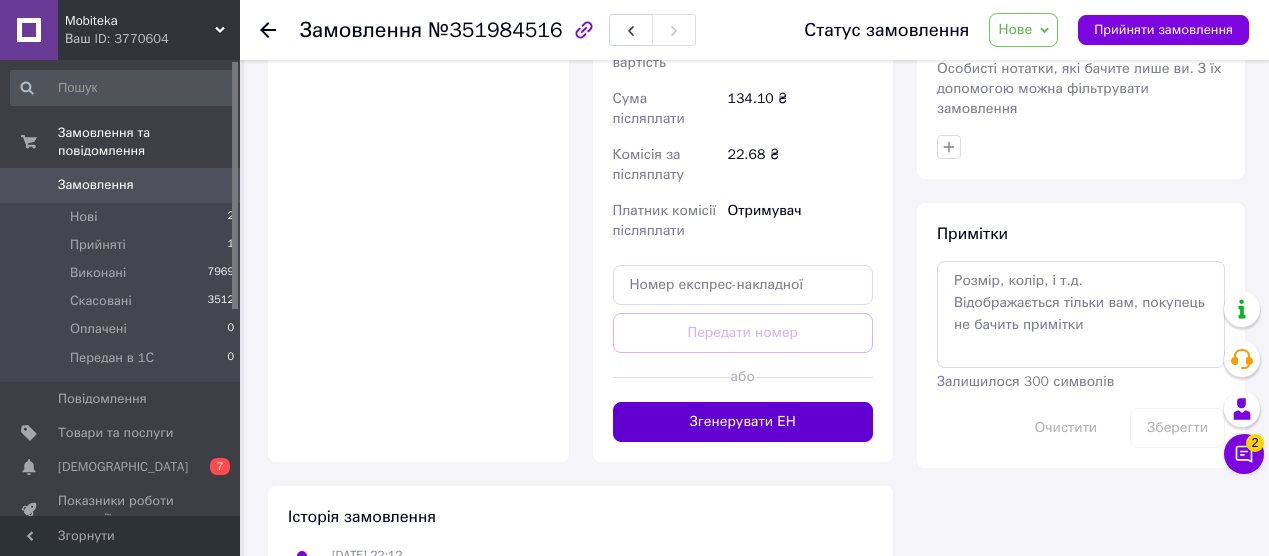click on "Згенерувати ЕН" at bounding box center (743, 422) 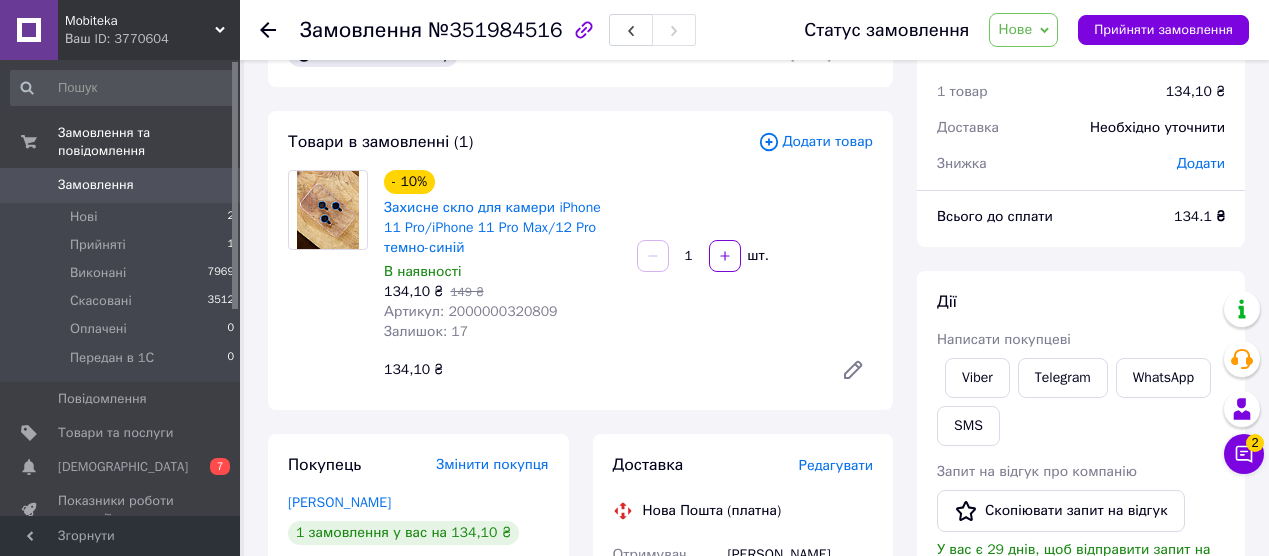 scroll, scrollTop: 0, scrollLeft: 0, axis: both 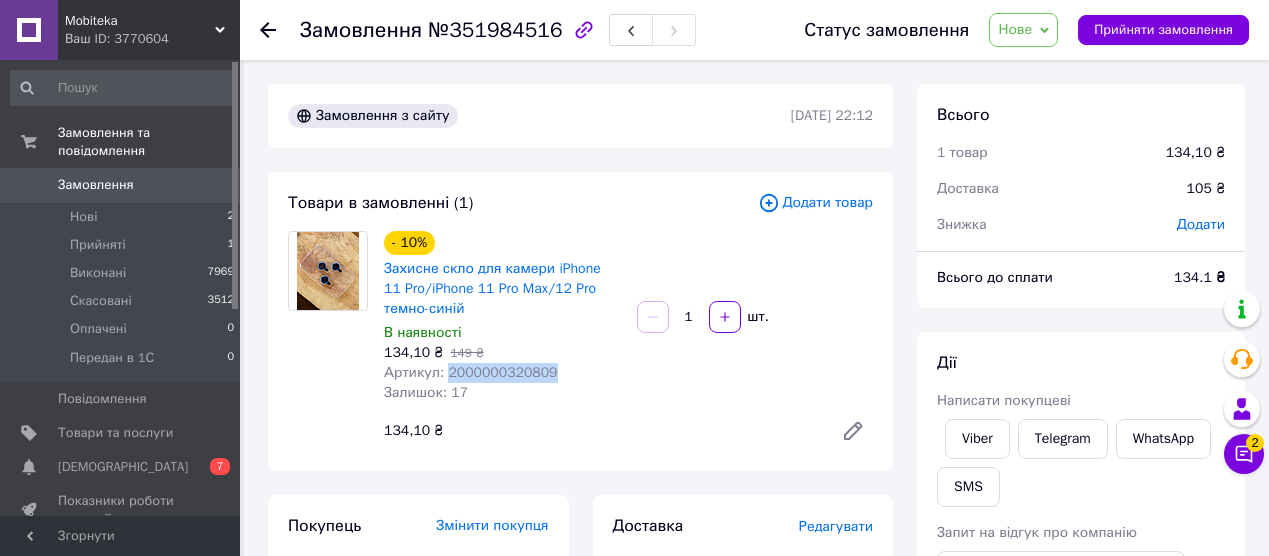 drag, startPoint x: 565, startPoint y: 375, endPoint x: 449, endPoint y: 376, distance: 116.00431 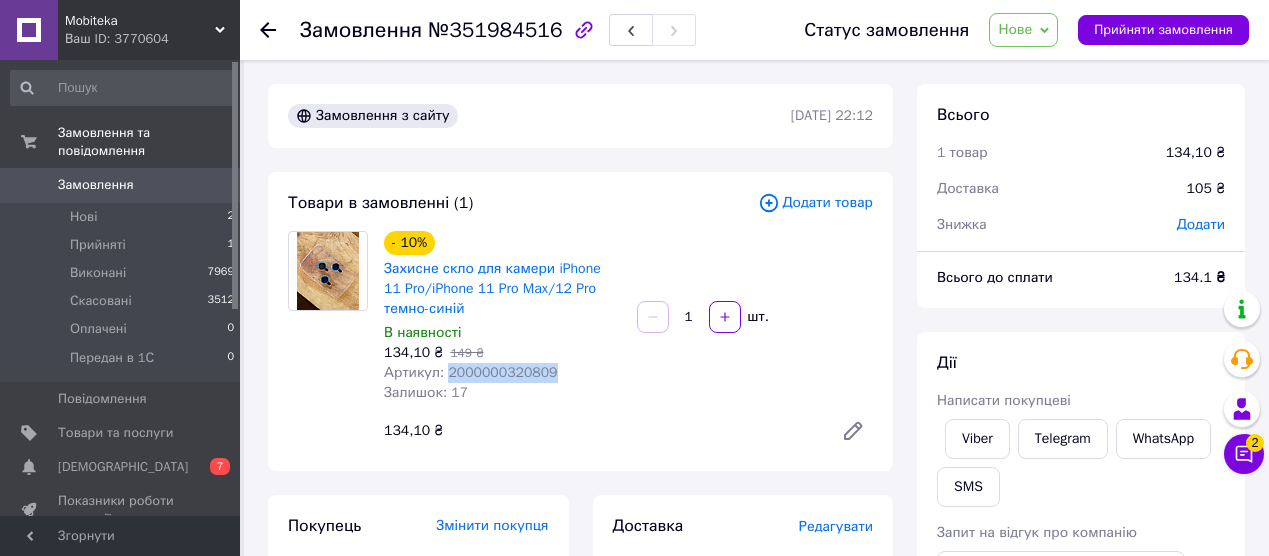 click on "Артикул: 2000000320809" at bounding box center [502, 373] 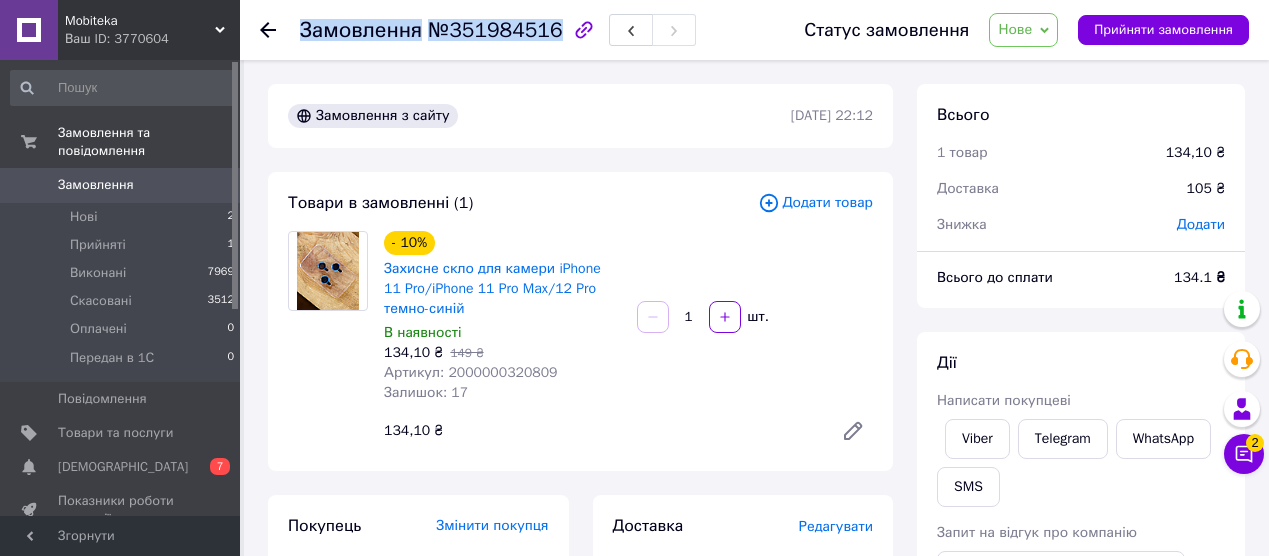 drag, startPoint x: 552, startPoint y: 33, endPoint x: 303, endPoint y: 33, distance: 249 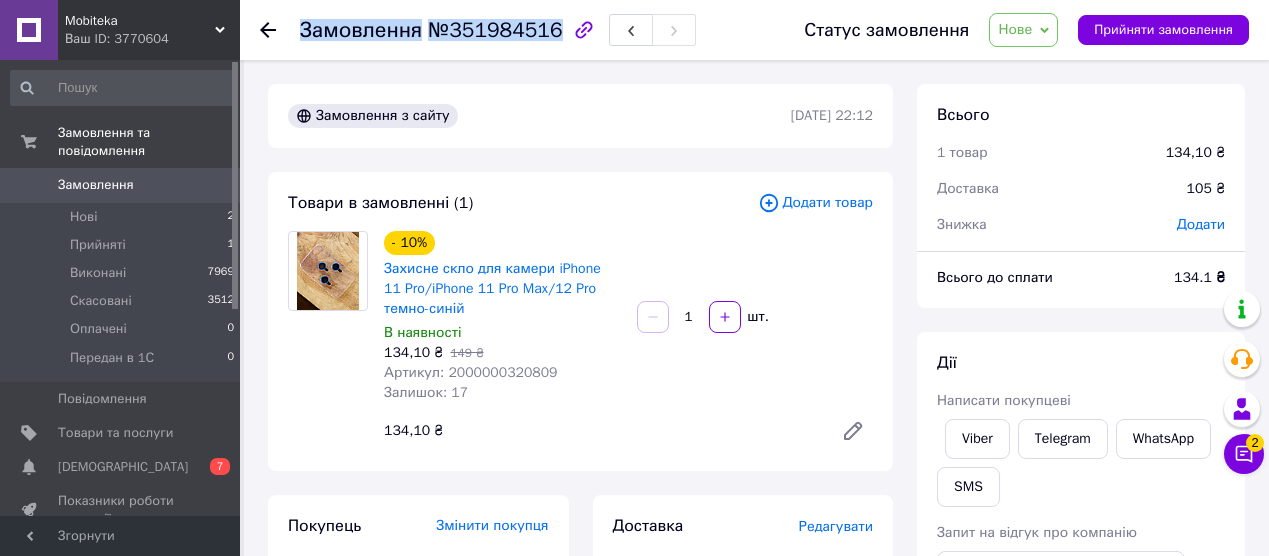 click on "Замовлення №351984516" at bounding box center [431, 30] 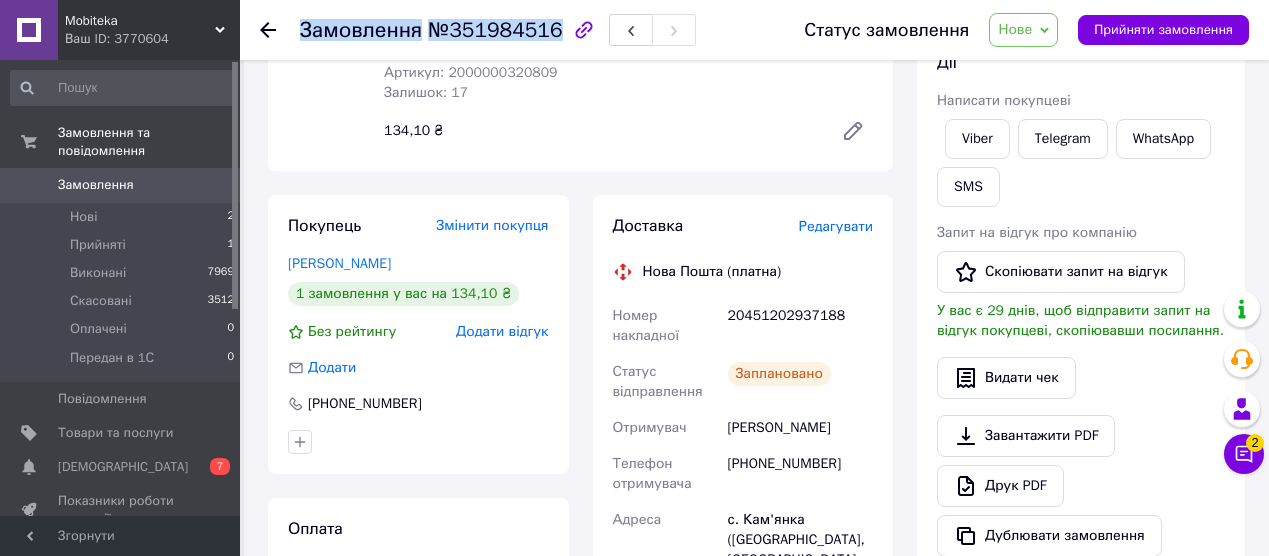 scroll, scrollTop: 304, scrollLeft: 0, axis: vertical 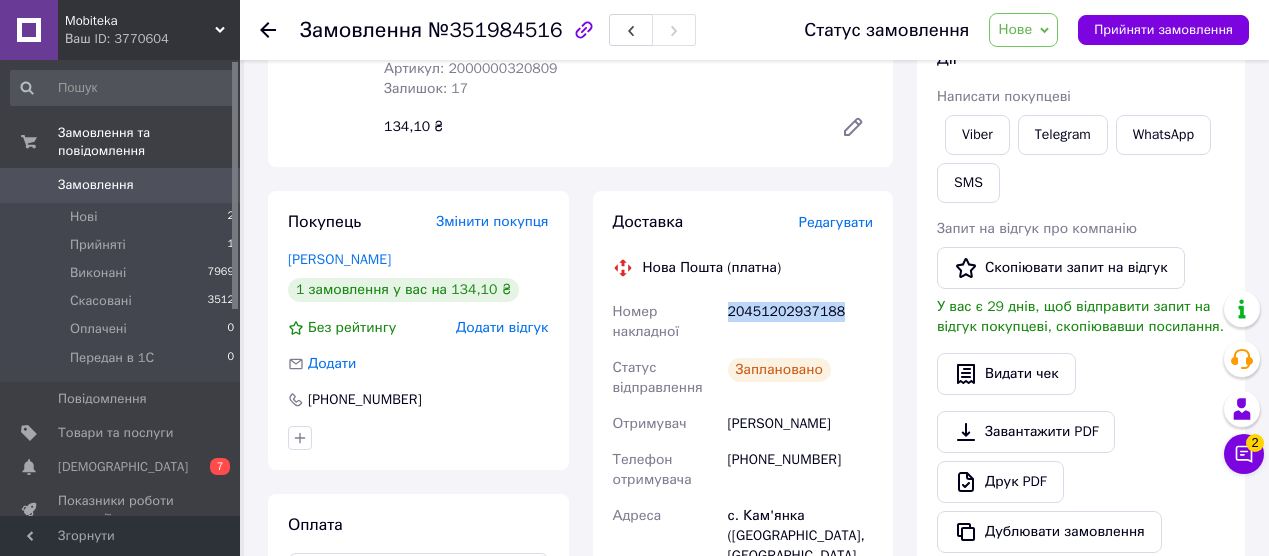 drag, startPoint x: 845, startPoint y: 314, endPoint x: 729, endPoint y: 313, distance: 116.00431 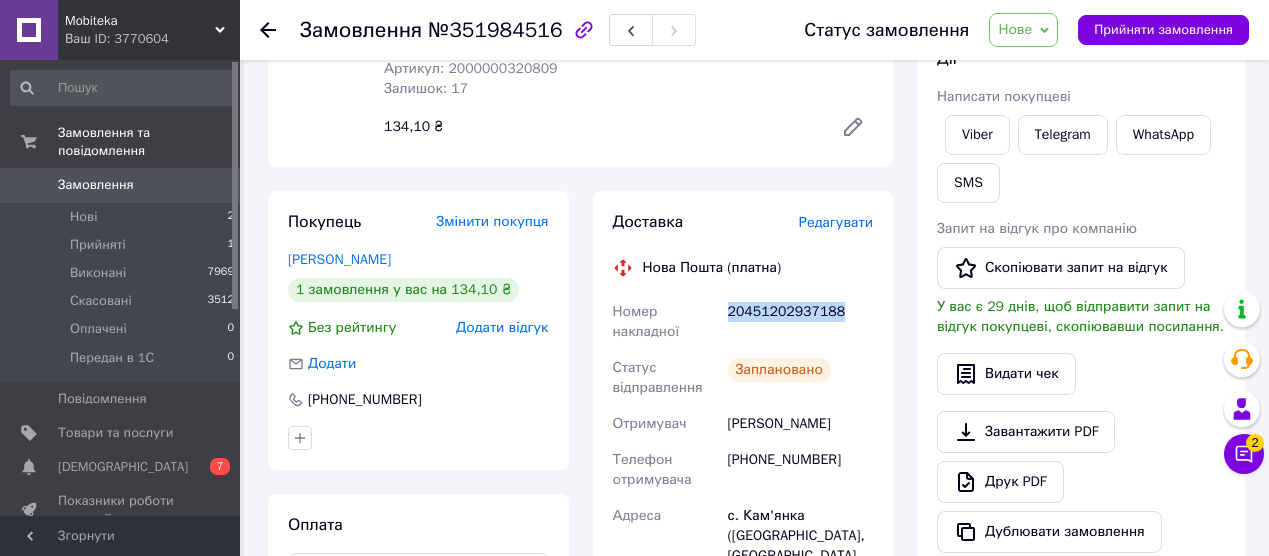 click on "20451202937188" at bounding box center (800, 322) 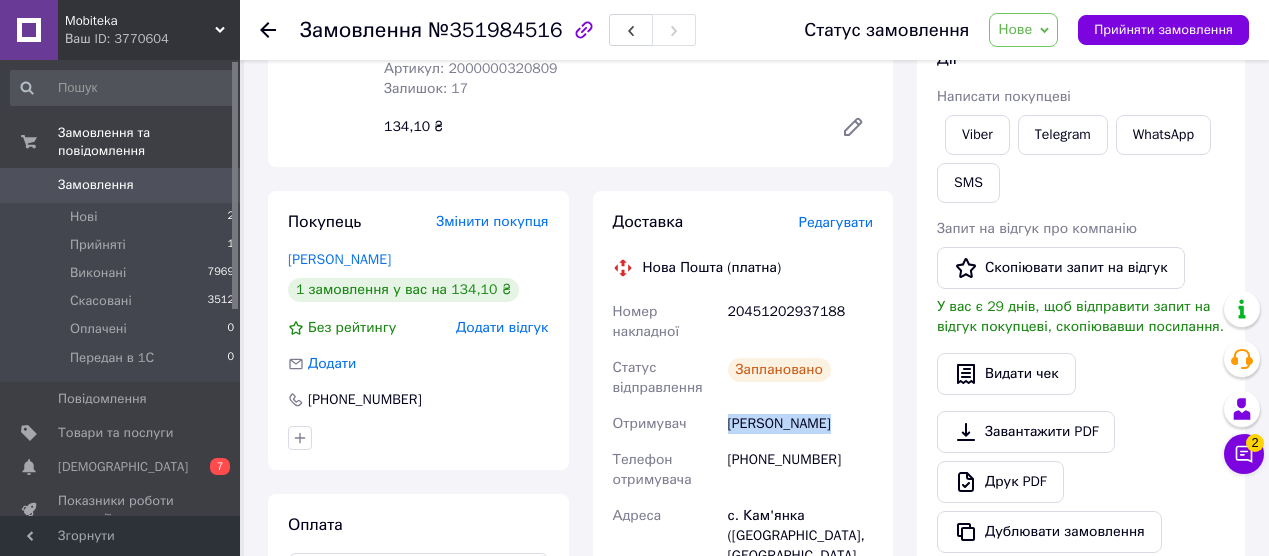 drag, startPoint x: 829, startPoint y: 426, endPoint x: 727, endPoint y: 424, distance: 102.01961 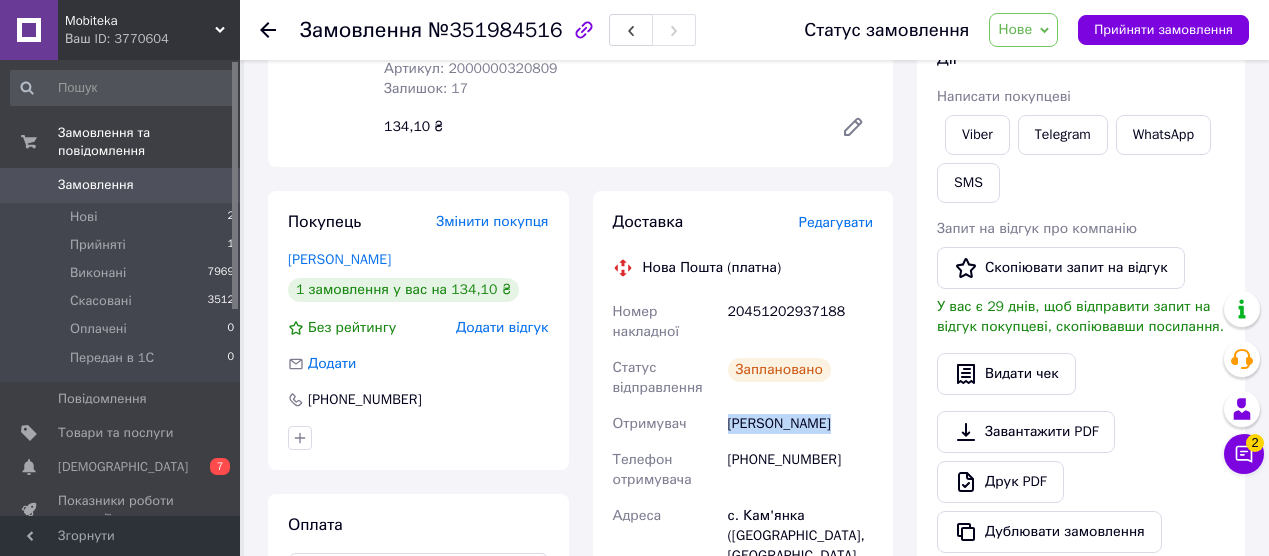 click on "Нове" at bounding box center (1015, 29) 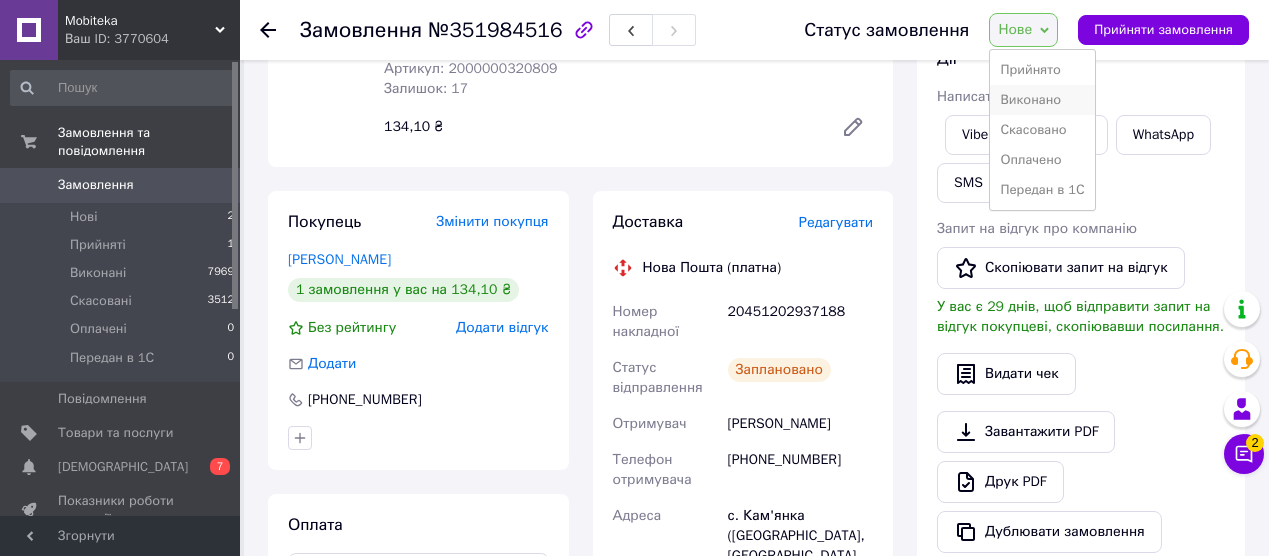 click on "Виконано" at bounding box center (1042, 100) 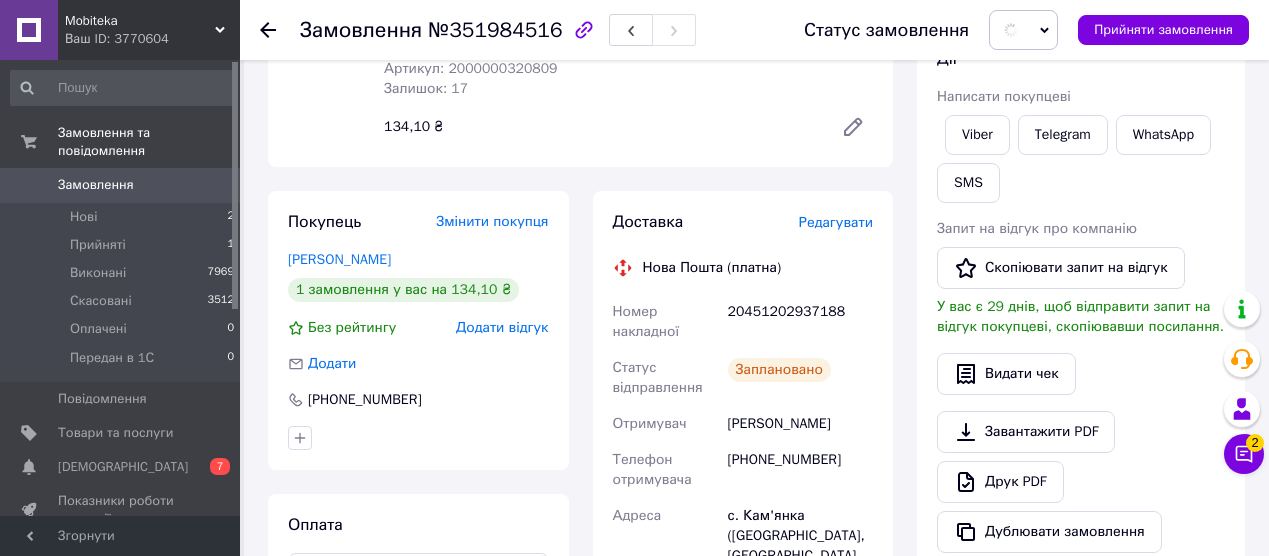 scroll, scrollTop: 0, scrollLeft: 0, axis: both 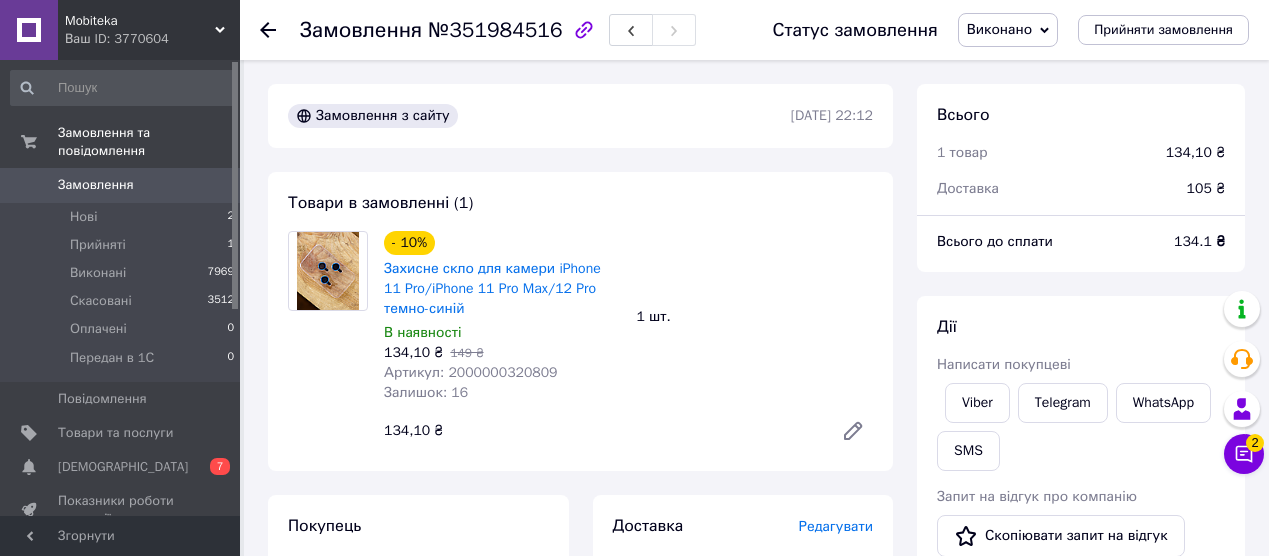 click on "Замовлення" at bounding box center (121, 185) 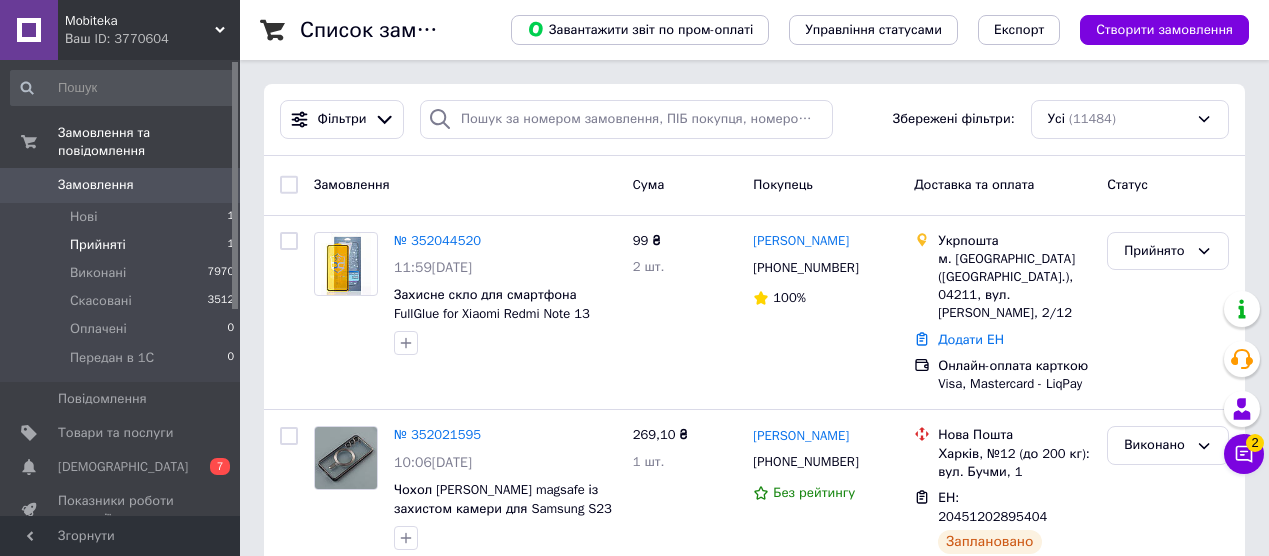 click on "Прийняті" at bounding box center [98, 245] 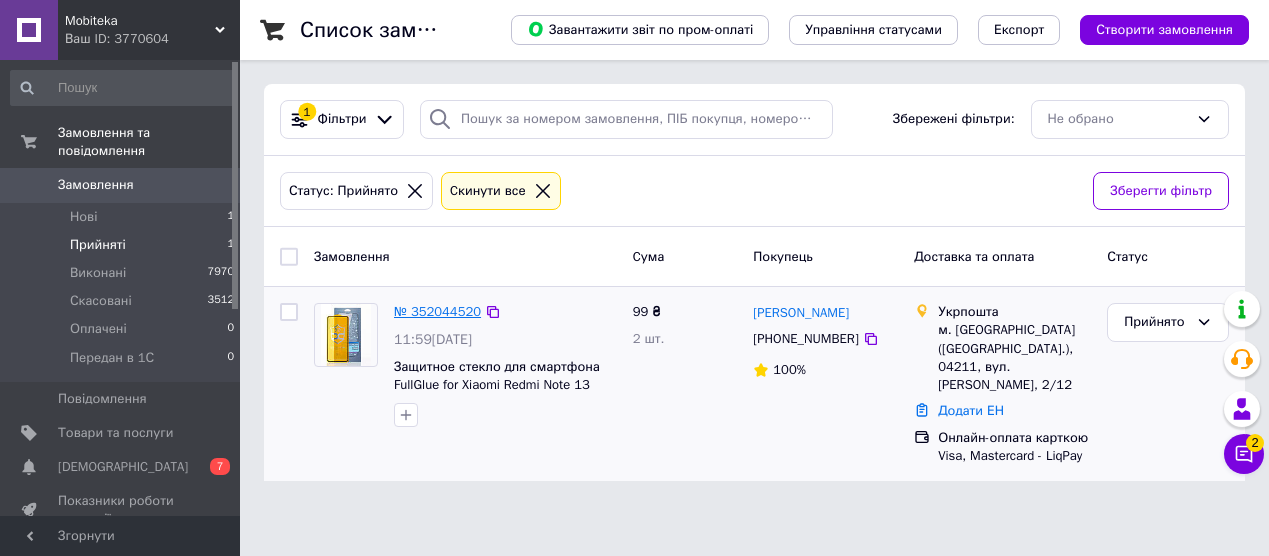 click on "№ 352044520" at bounding box center [437, 311] 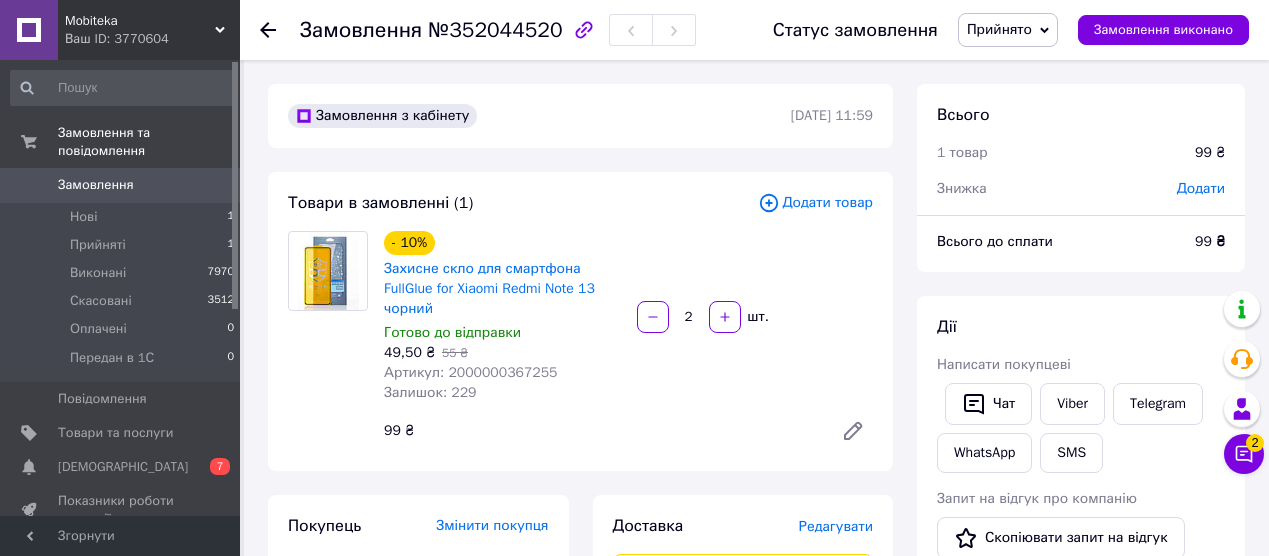 click 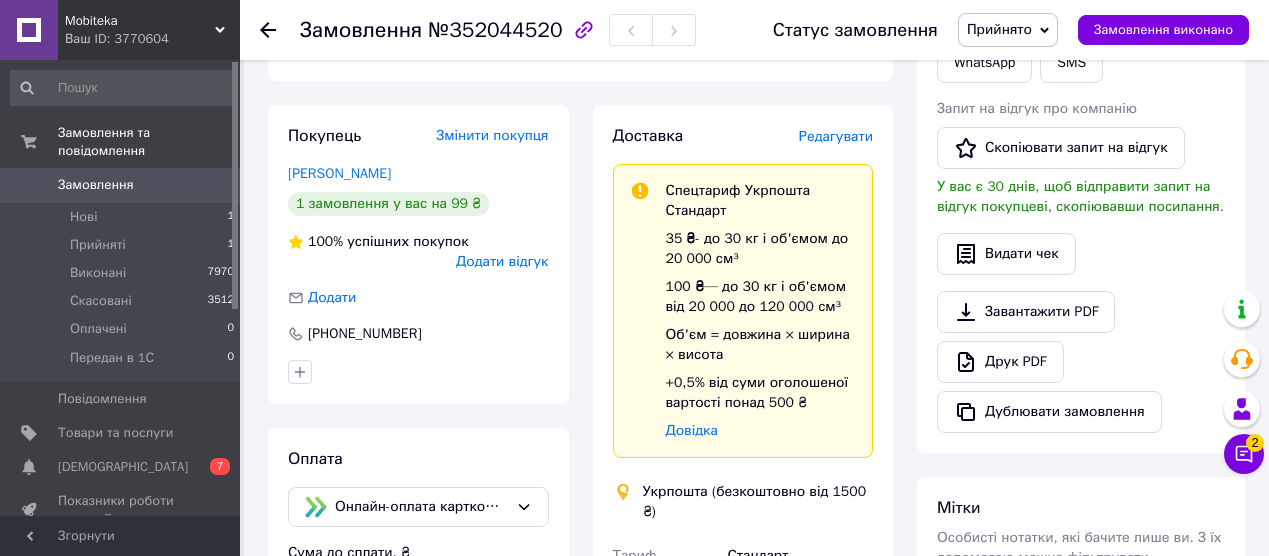 scroll, scrollTop: 457, scrollLeft: 0, axis: vertical 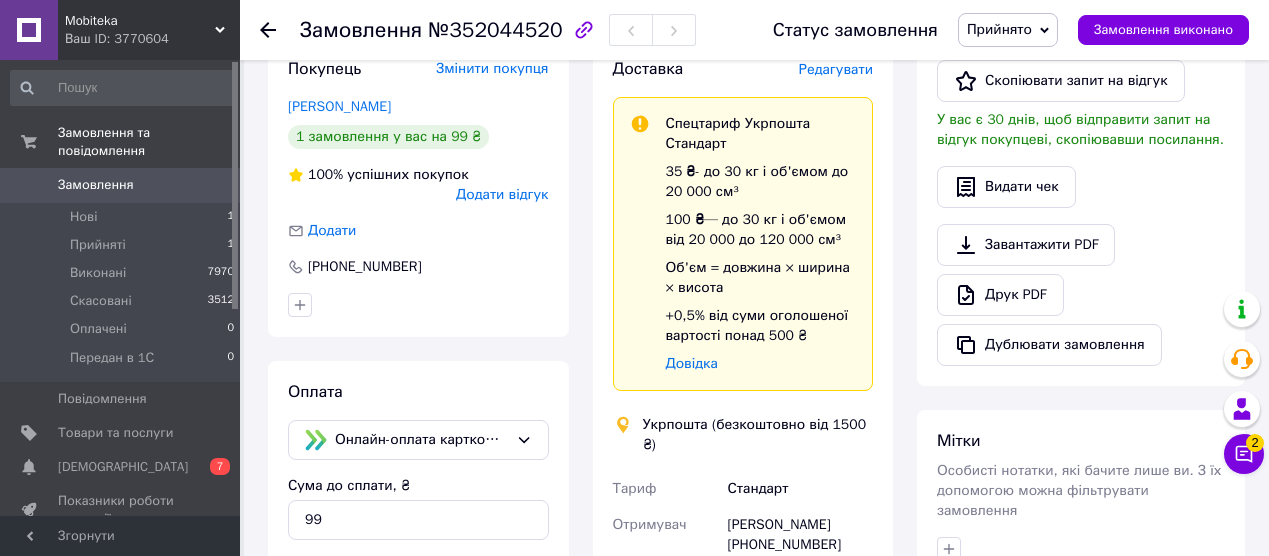 click on "Змінити покупця" at bounding box center (492, 68) 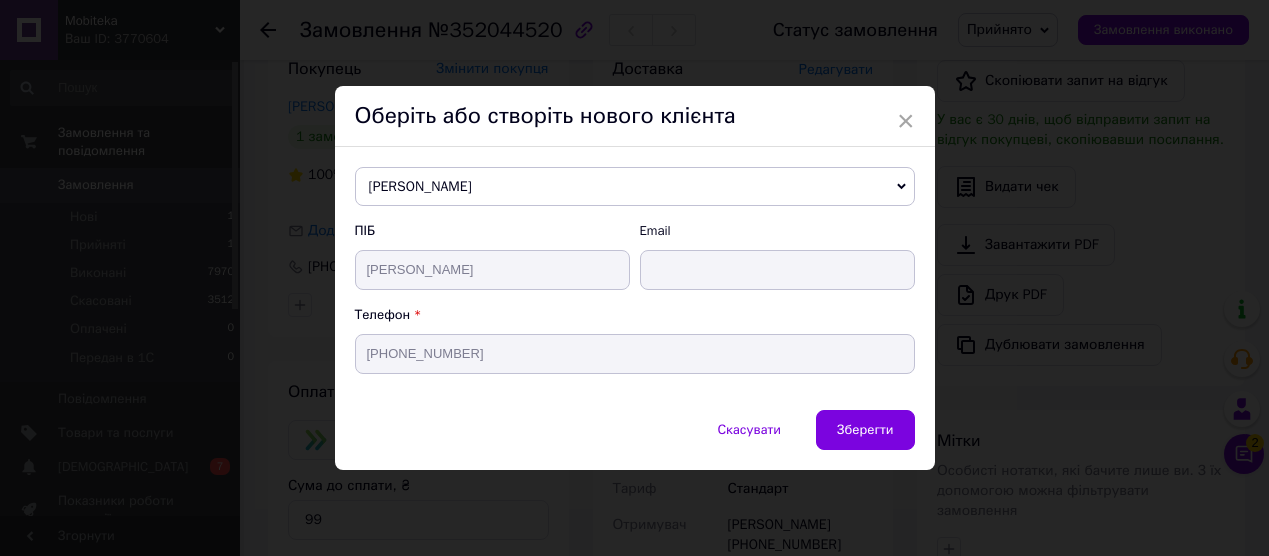 click on "[PERSON_NAME]" at bounding box center [635, 187] 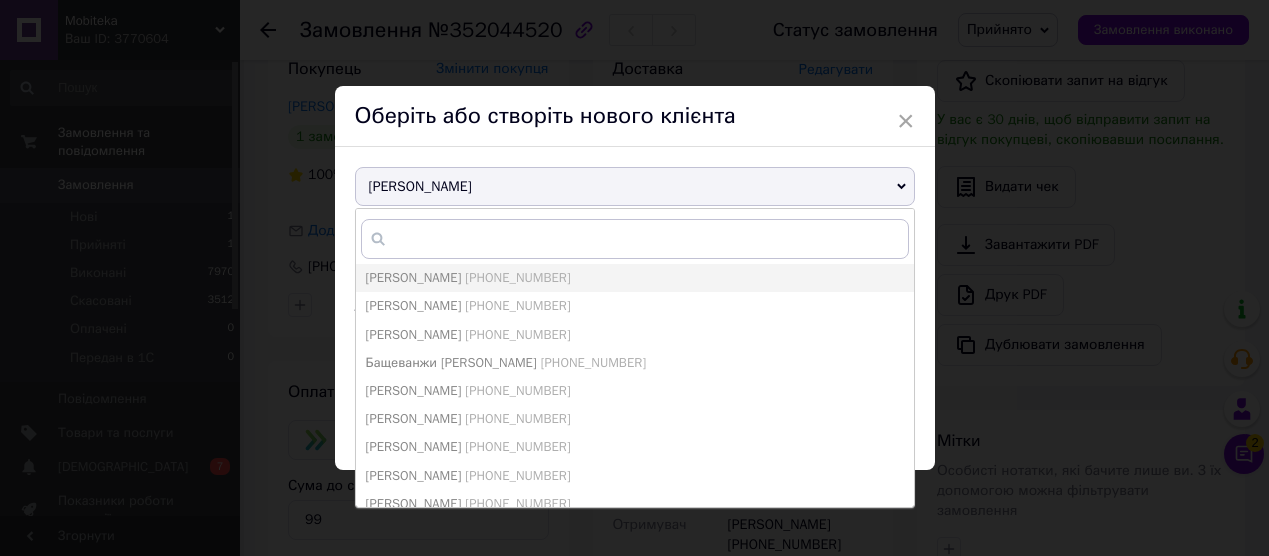 click on "[PERSON_NAME]" at bounding box center (635, 187) 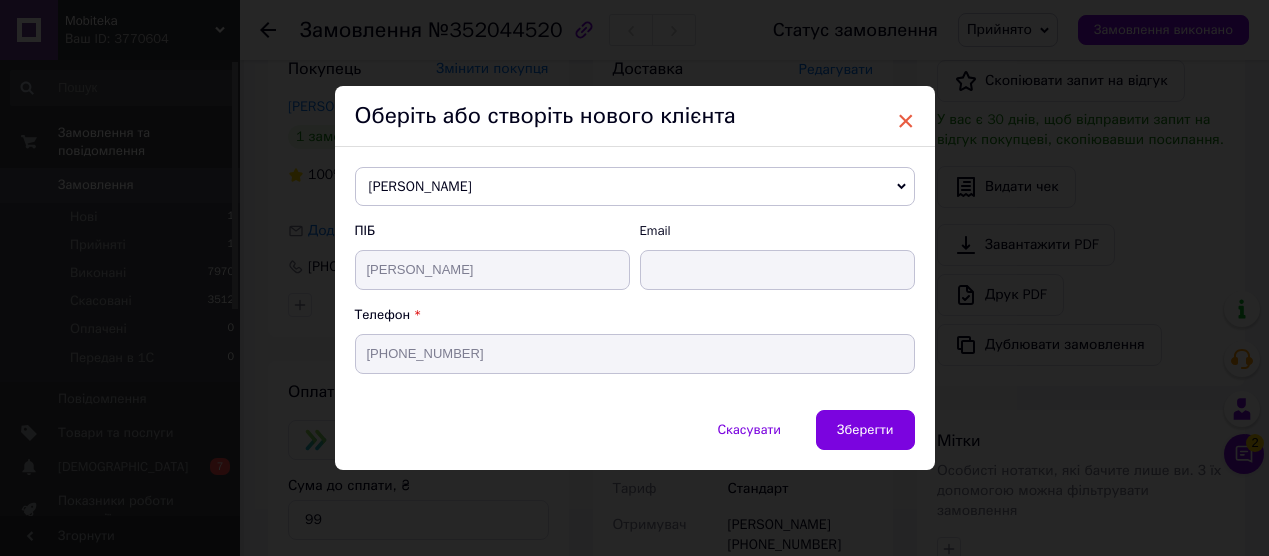 click on "×" at bounding box center (906, 121) 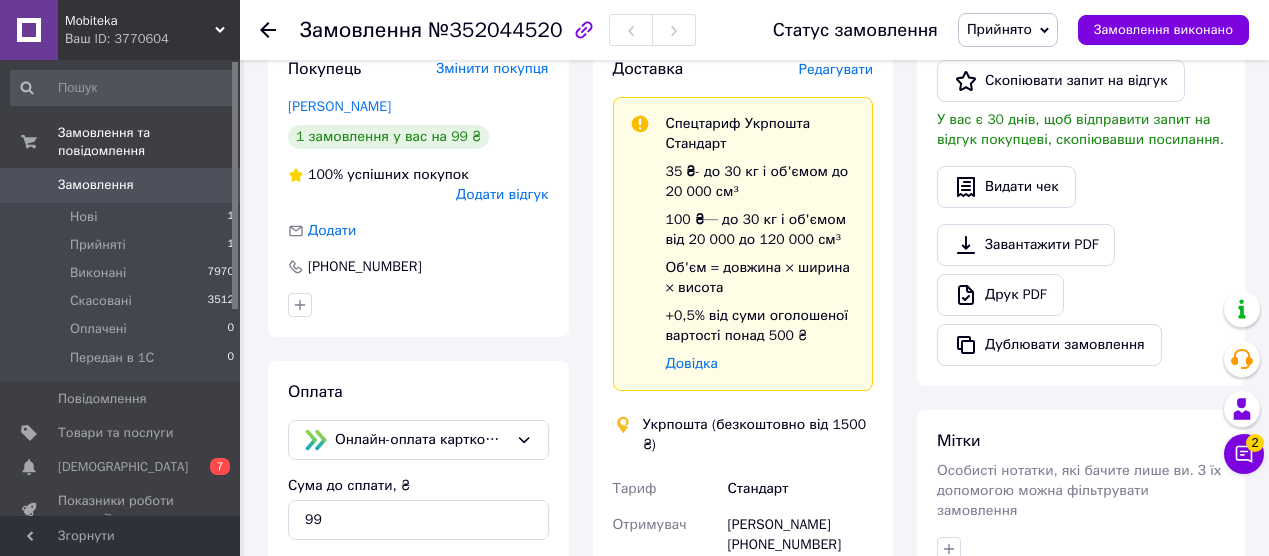 click on "Редагувати" at bounding box center (836, 69) 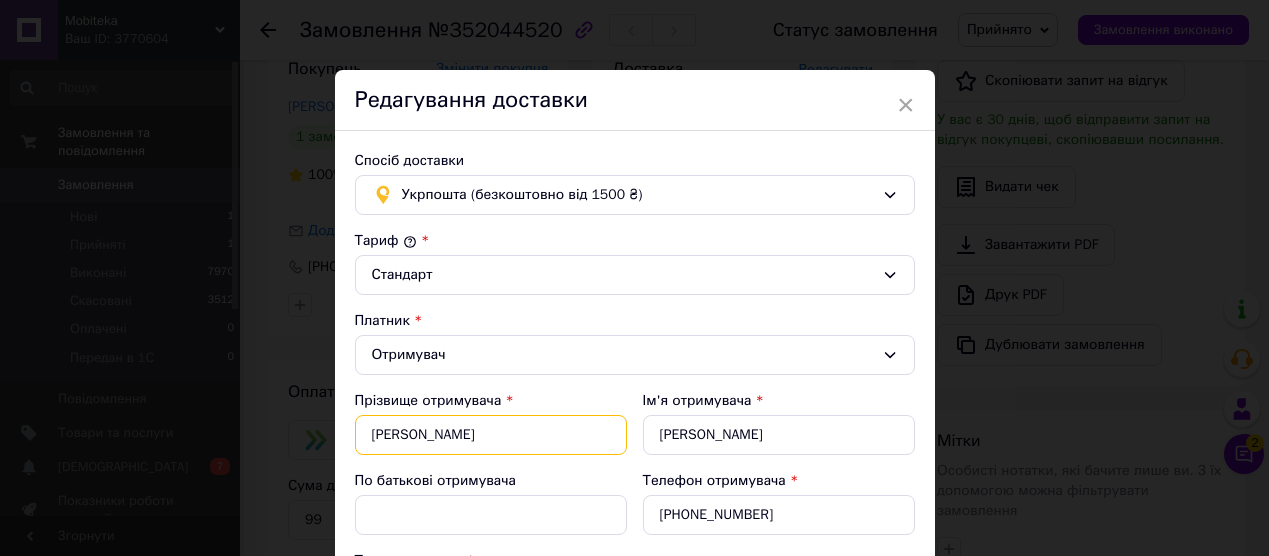 click on "[PERSON_NAME]" at bounding box center [491, 435] 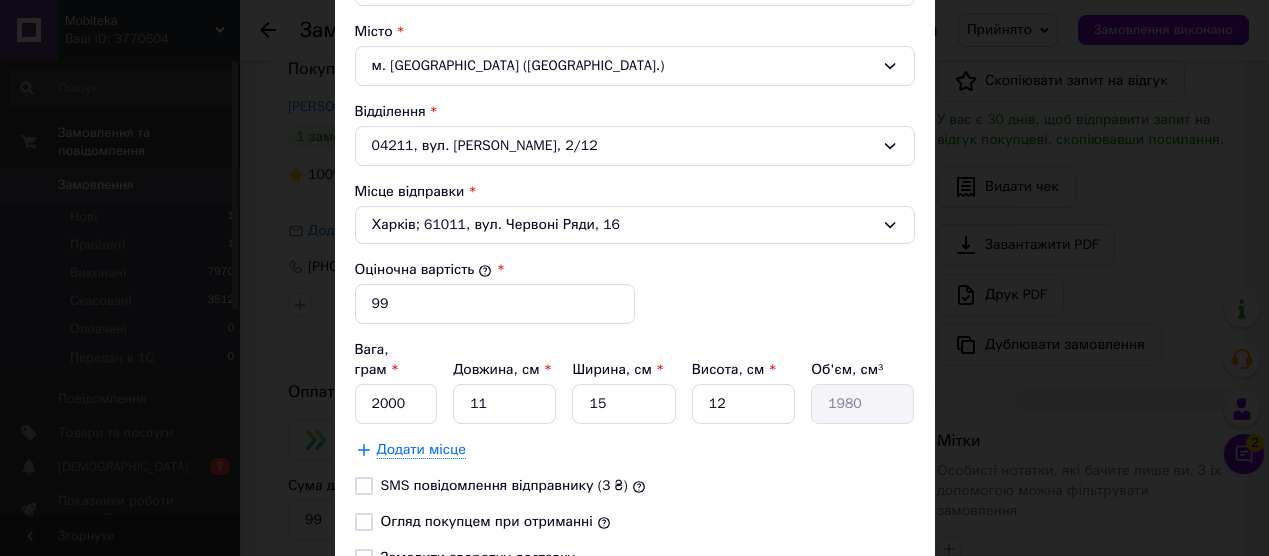 scroll, scrollTop: 767, scrollLeft: 0, axis: vertical 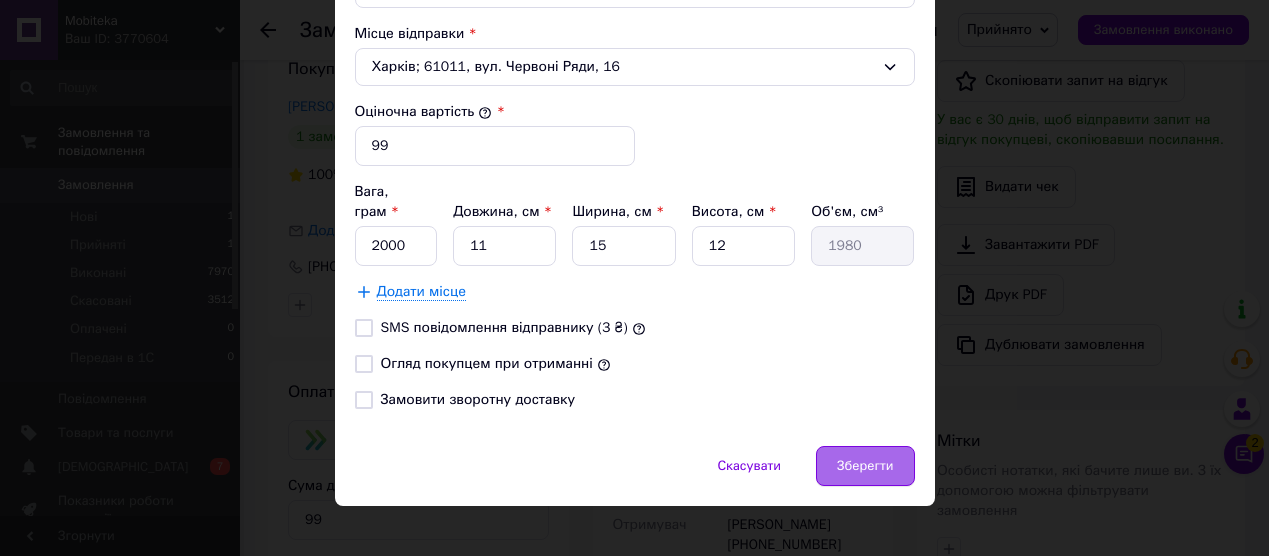 type on "[PERSON_NAME]" 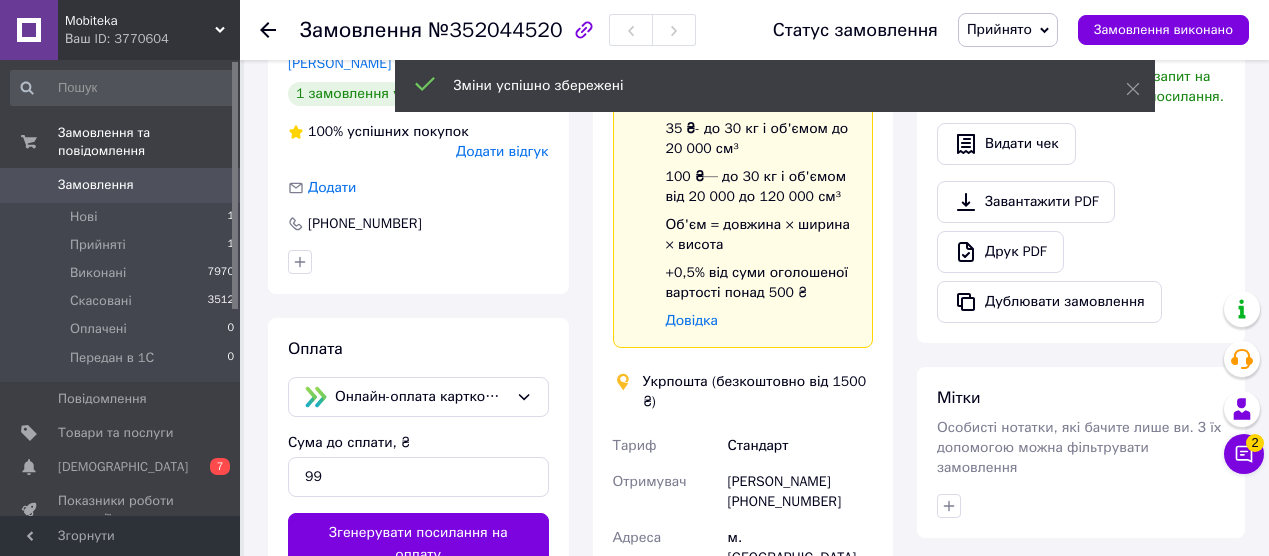 scroll, scrollTop: 507, scrollLeft: 0, axis: vertical 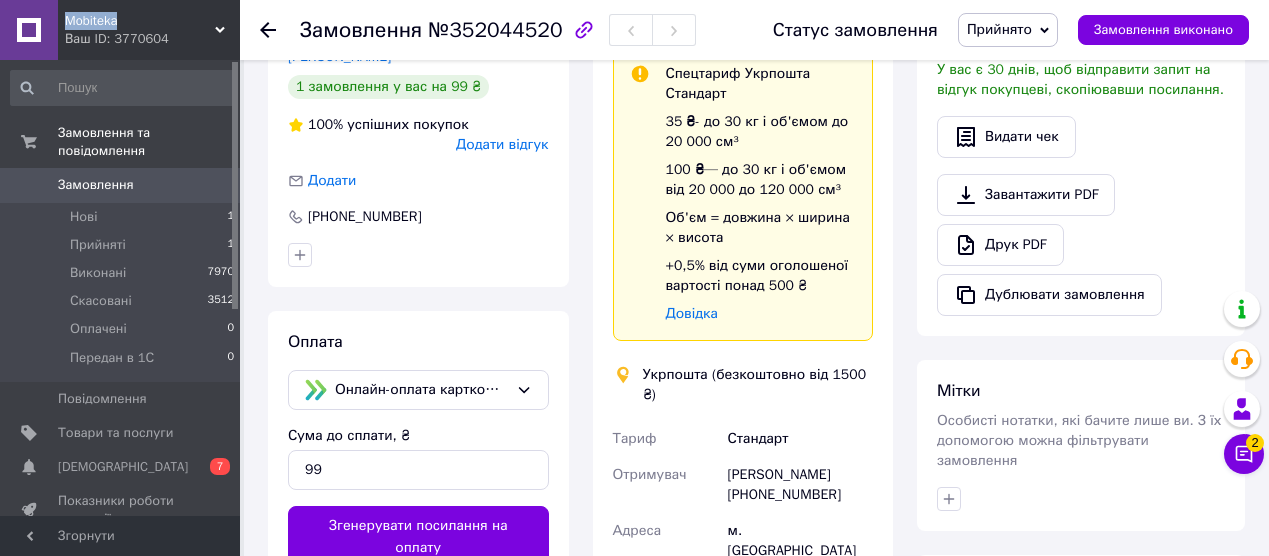 drag, startPoint x: 131, startPoint y: 23, endPoint x: 62, endPoint y: 26, distance: 69.065186 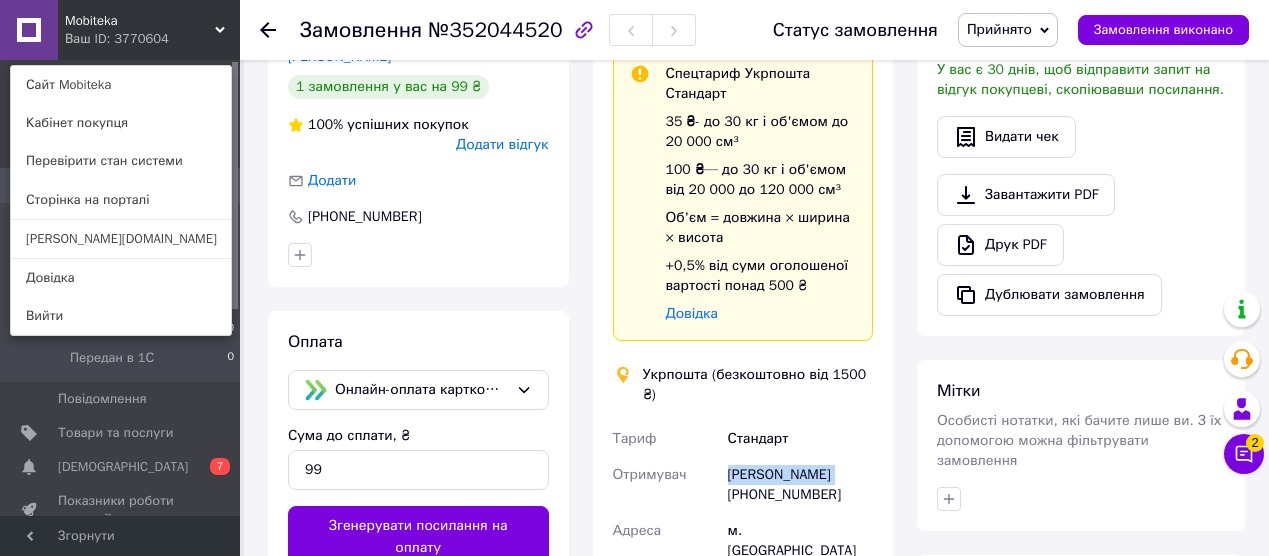 drag, startPoint x: 834, startPoint y: 476, endPoint x: 728, endPoint y: 475, distance: 106.004715 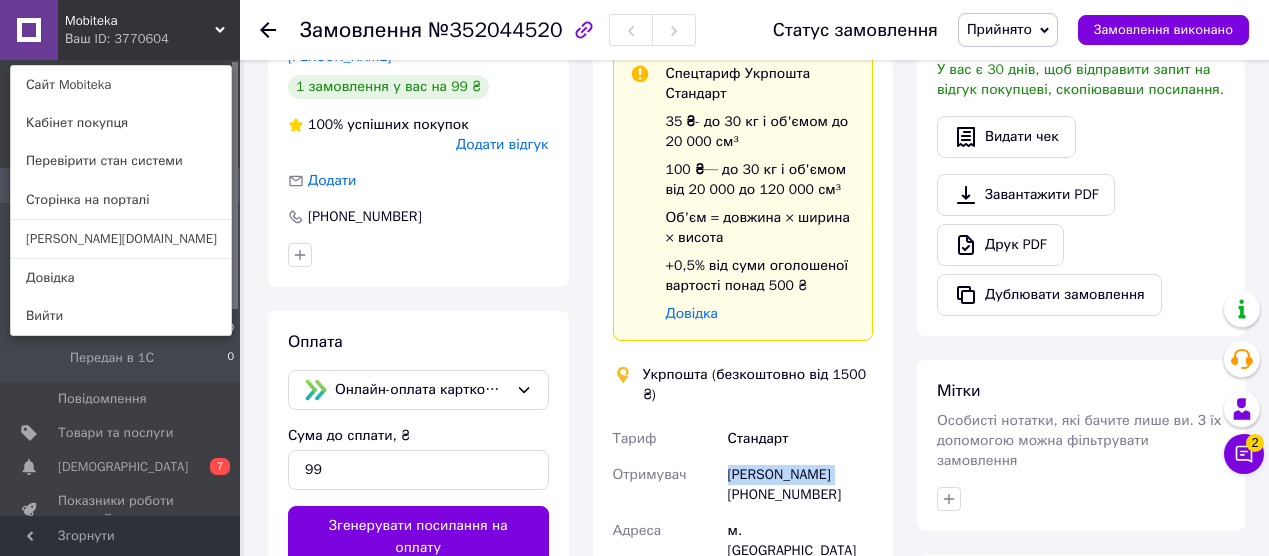 click on "[PERSON_NAME] [PHONE_NUMBER]" at bounding box center (800, 485) 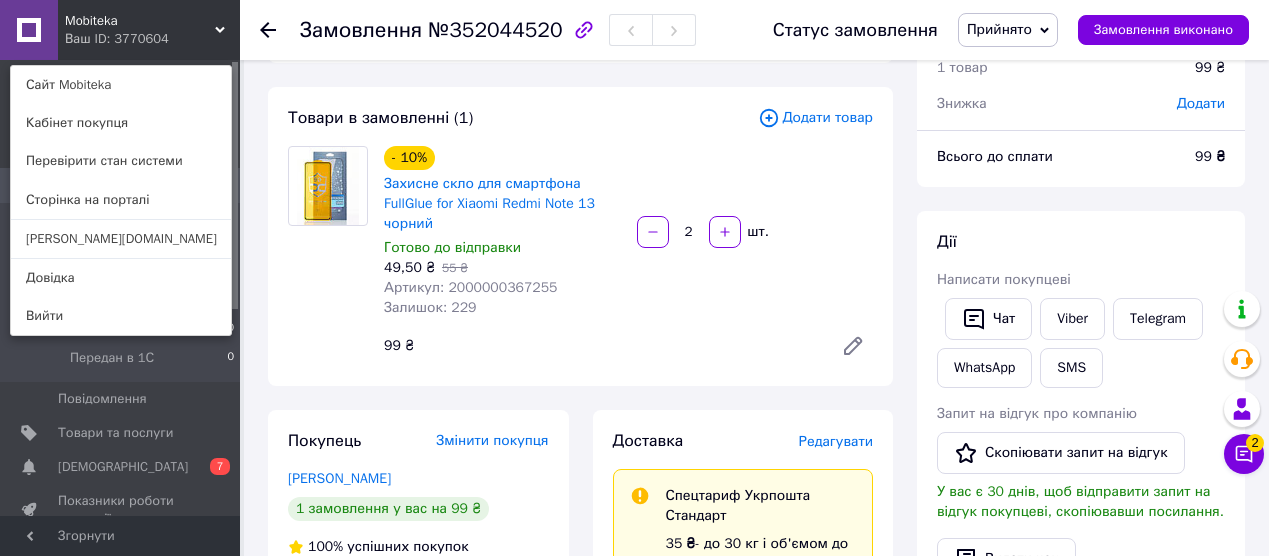scroll, scrollTop: 0, scrollLeft: 0, axis: both 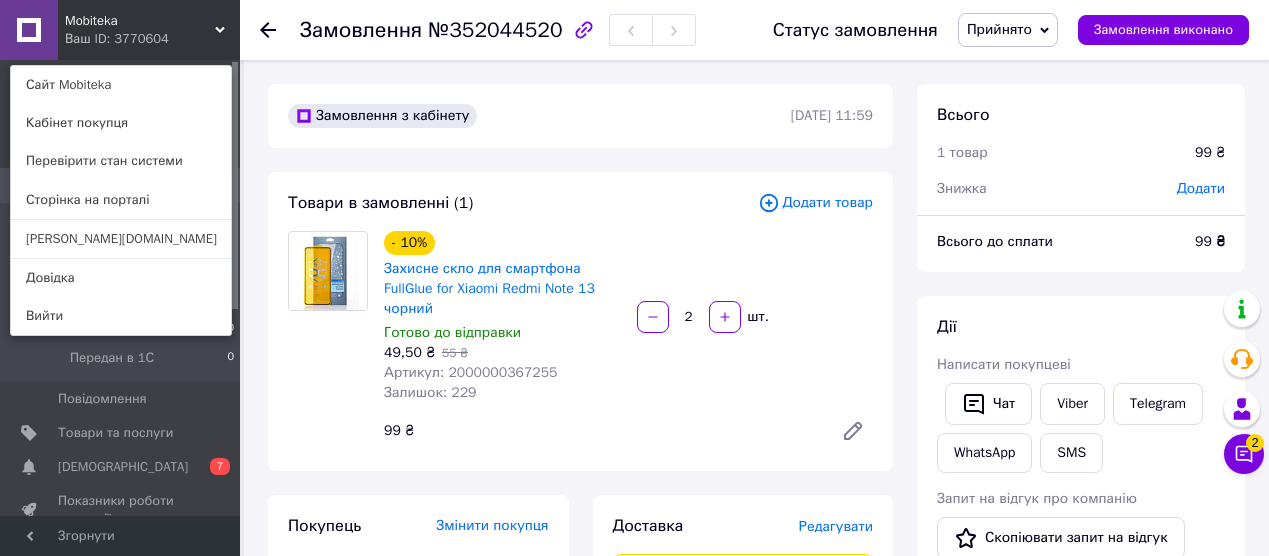 click on "Mobiteka Ваш ID: 3770604 Сайт Mobiteka Кабінет покупця Перевірити стан системи Сторінка на порталі [PERSON_NAME][DOMAIN_NAME] Довідка Вийти" at bounding box center [120, 30] 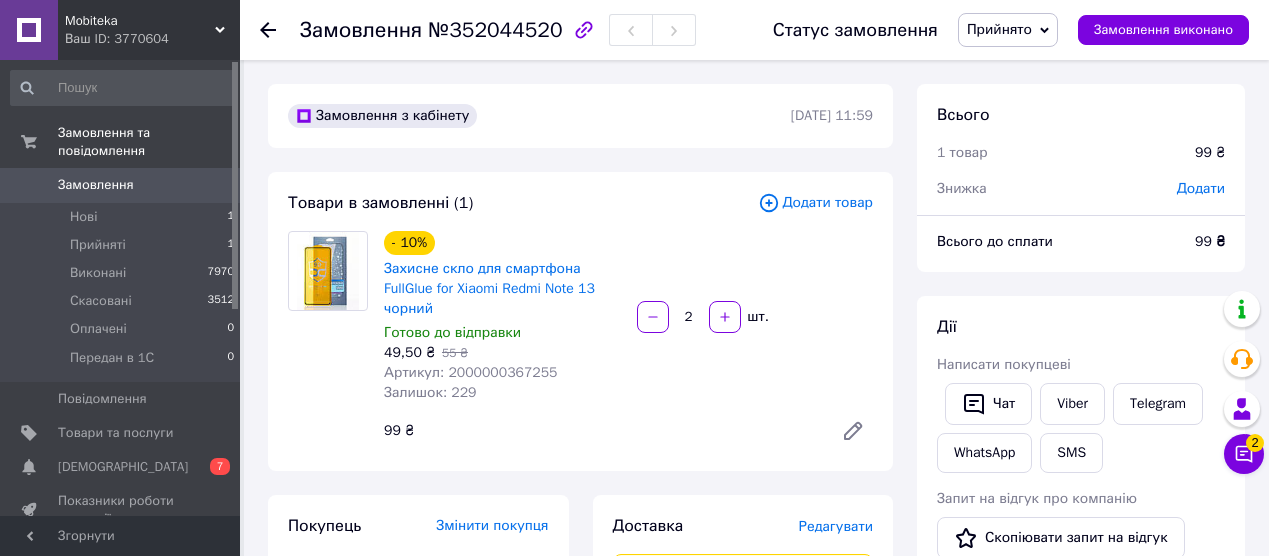 click on "Замовлення" at bounding box center [96, 185] 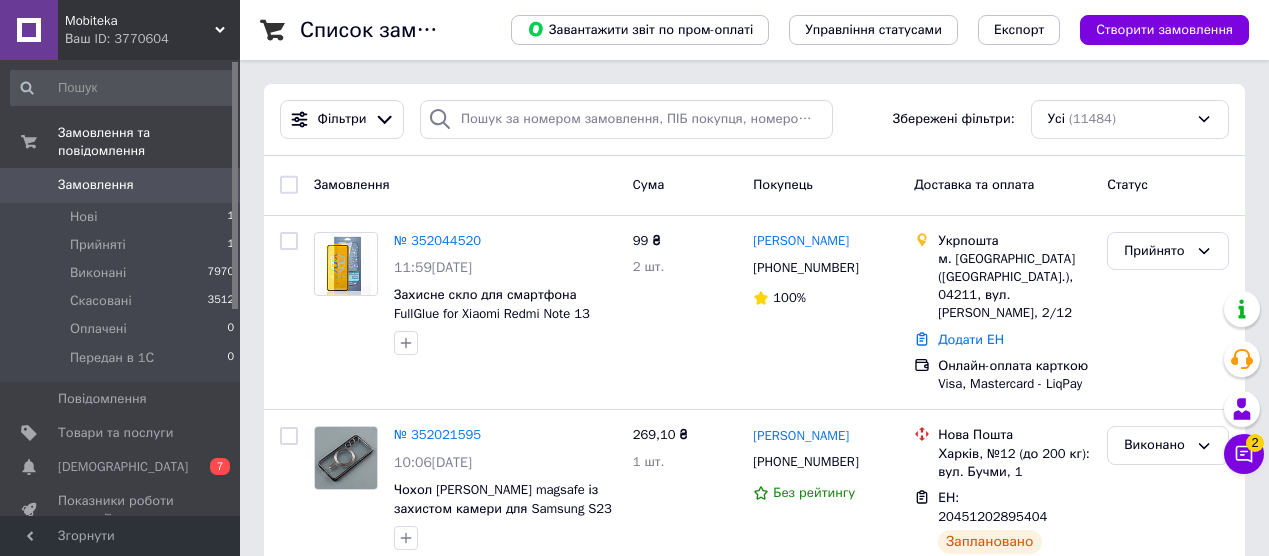 click on "Замовлення" at bounding box center [96, 185] 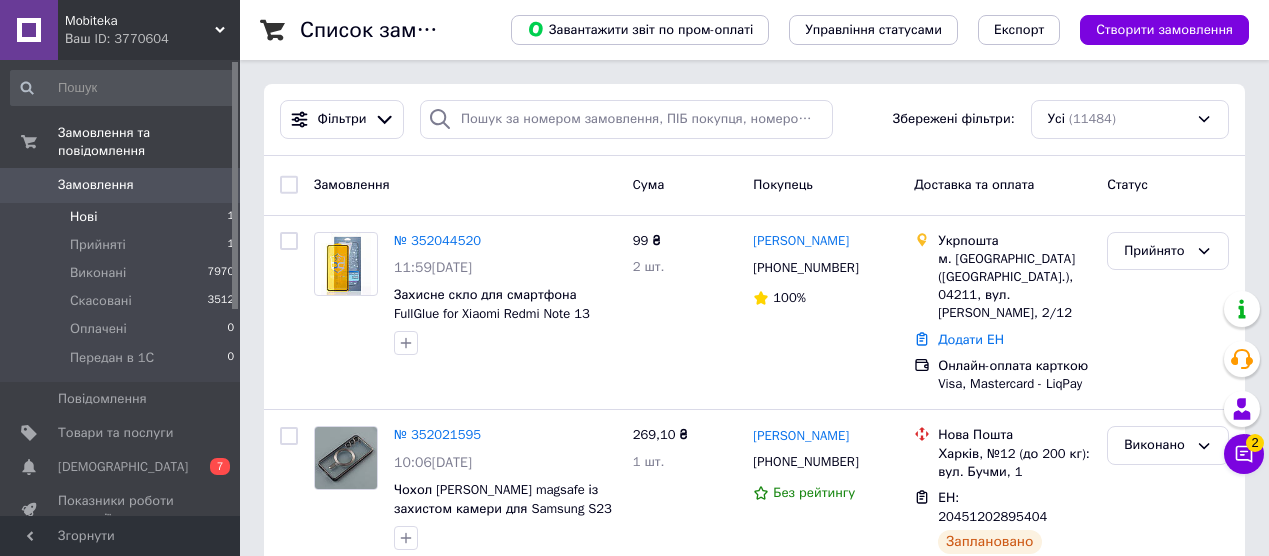 click on "Нові" at bounding box center [83, 217] 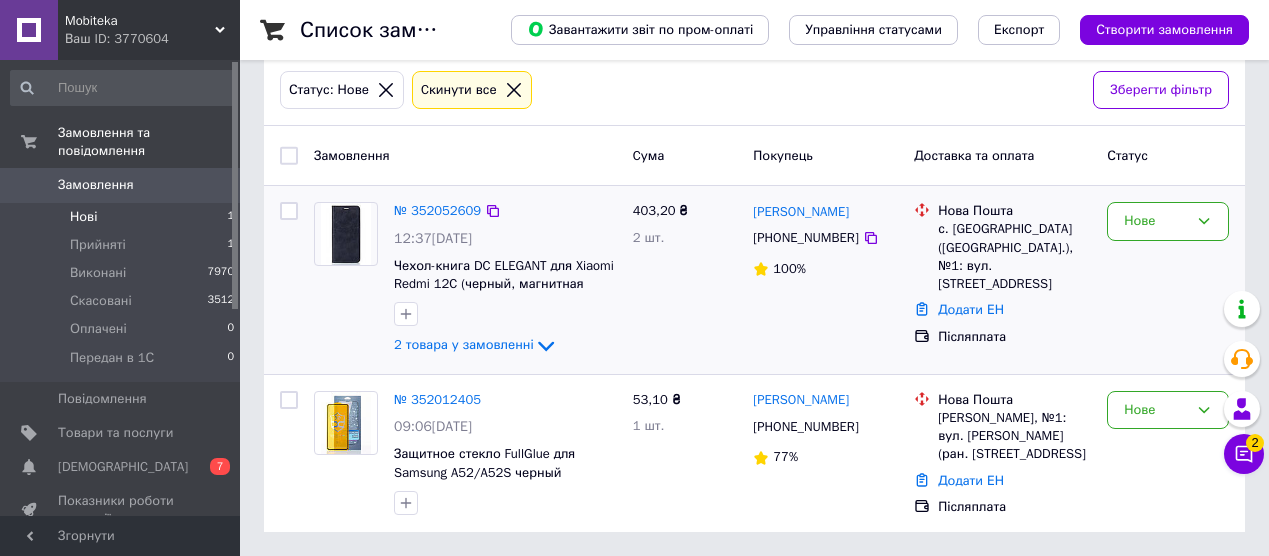 scroll, scrollTop: 119, scrollLeft: 0, axis: vertical 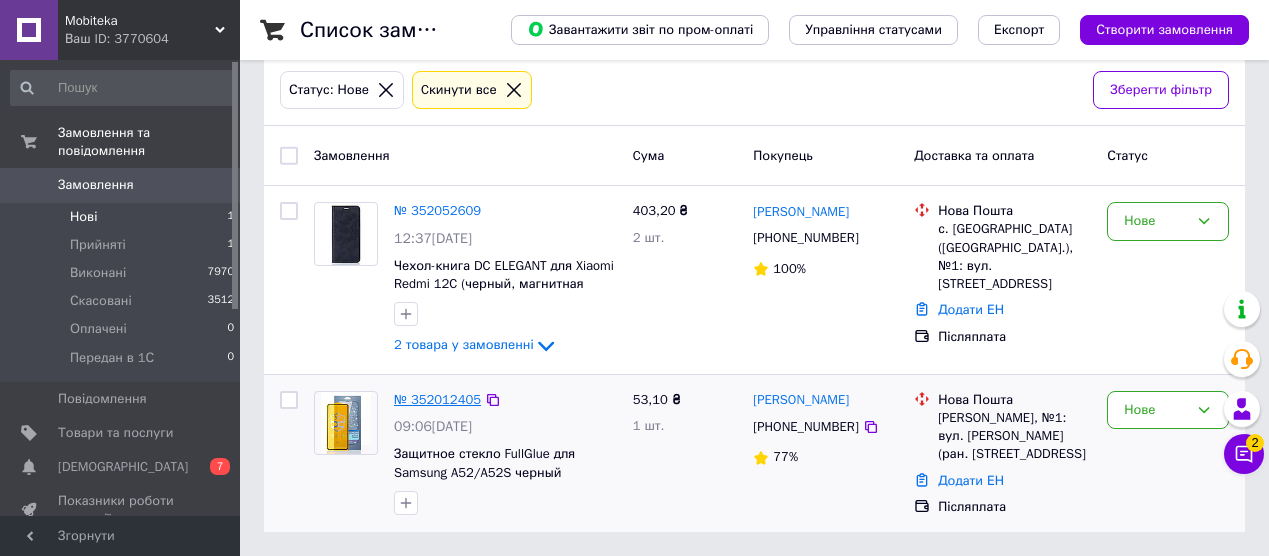 click on "№ 352012405" at bounding box center [437, 399] 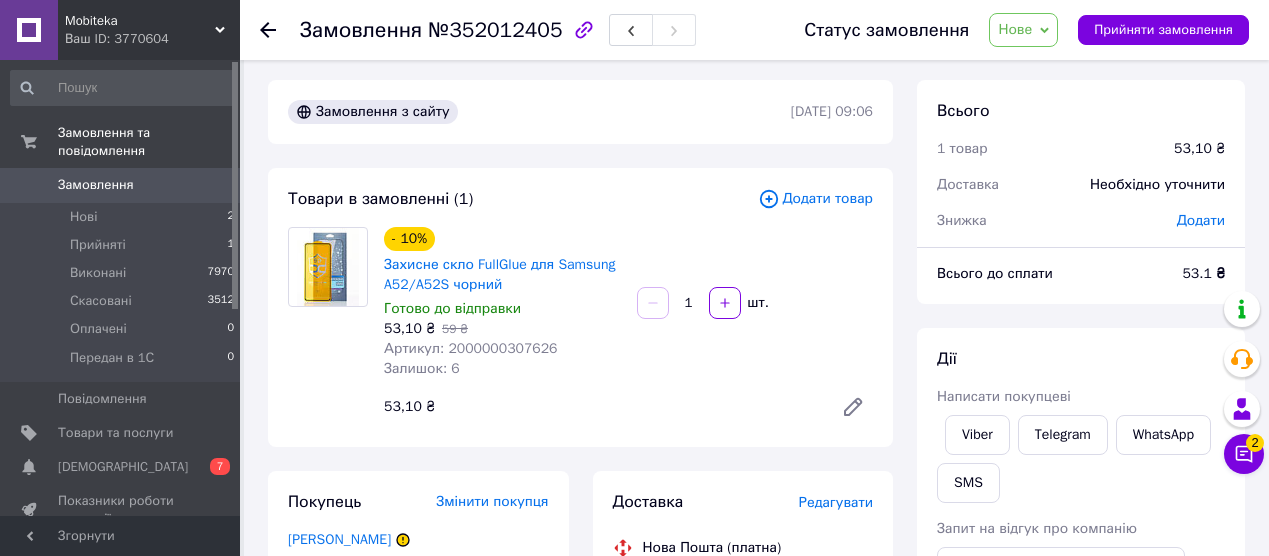 scroll, scrollTop: 0, scrollLeft: 0, axis: both 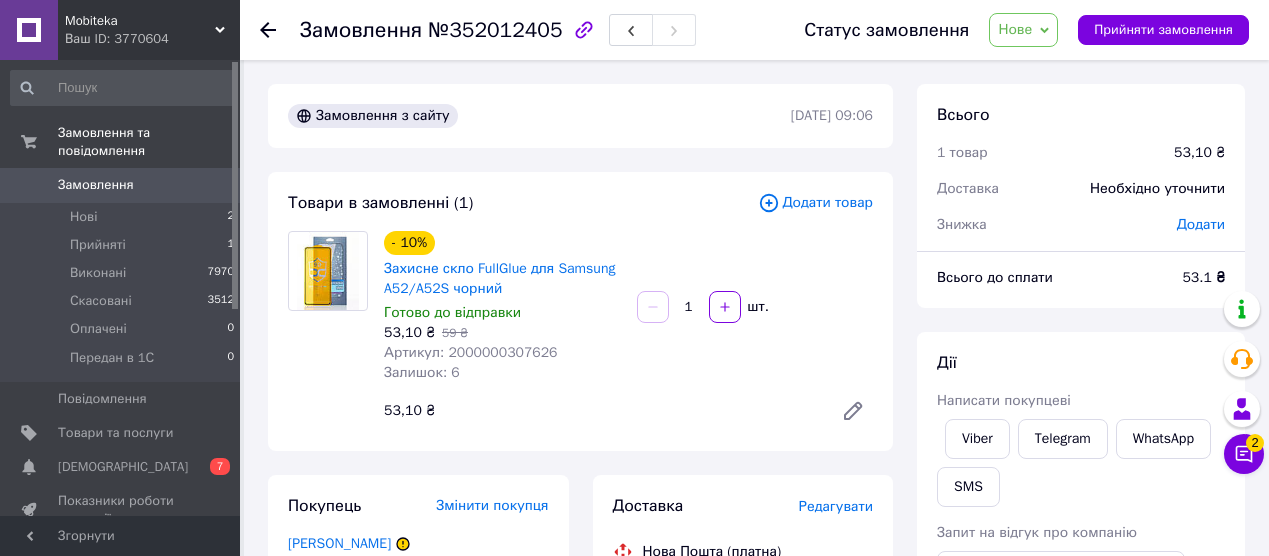 click on "Нове" at bounding box center (1015, 29) 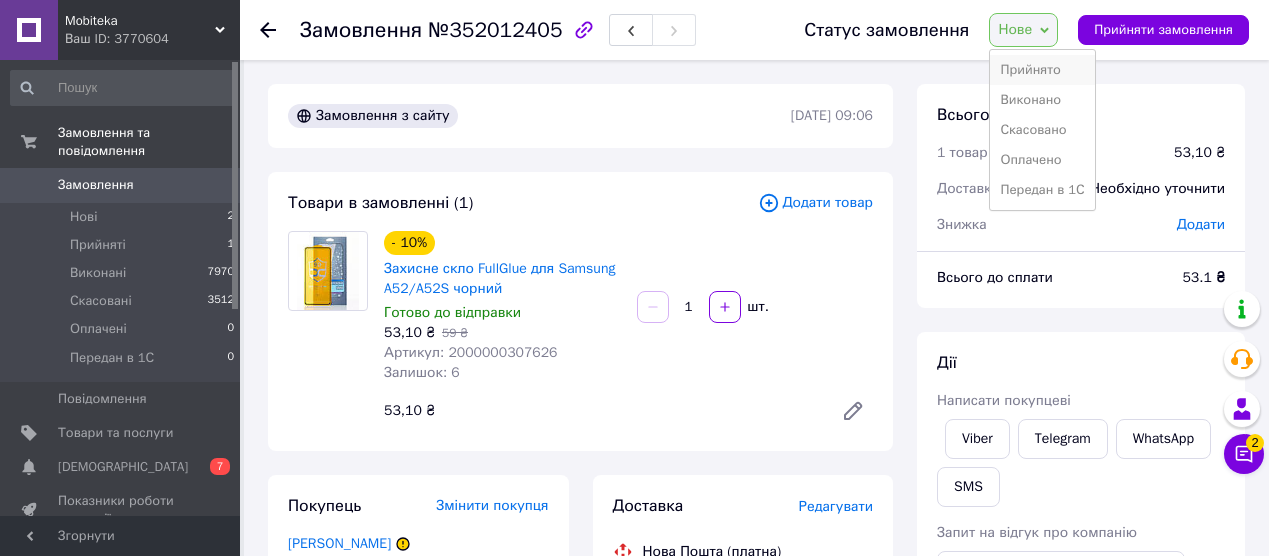 click on "Прийнято" at bounding box center [1042, 70] 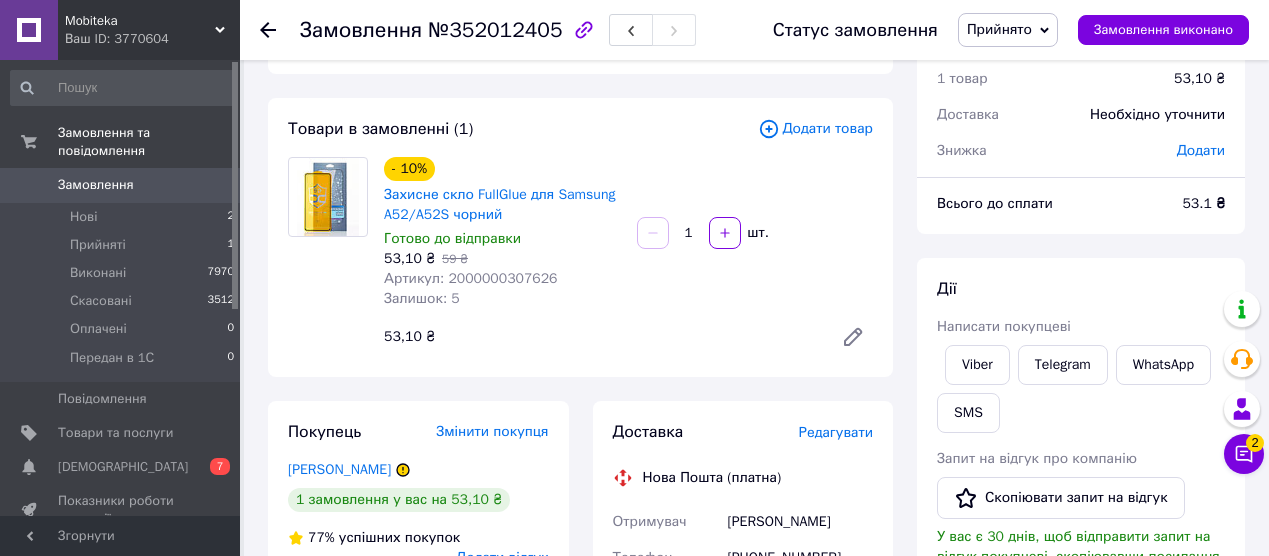 scroll, scrollTop: 71, scrollLeft: 0, axis: vertical 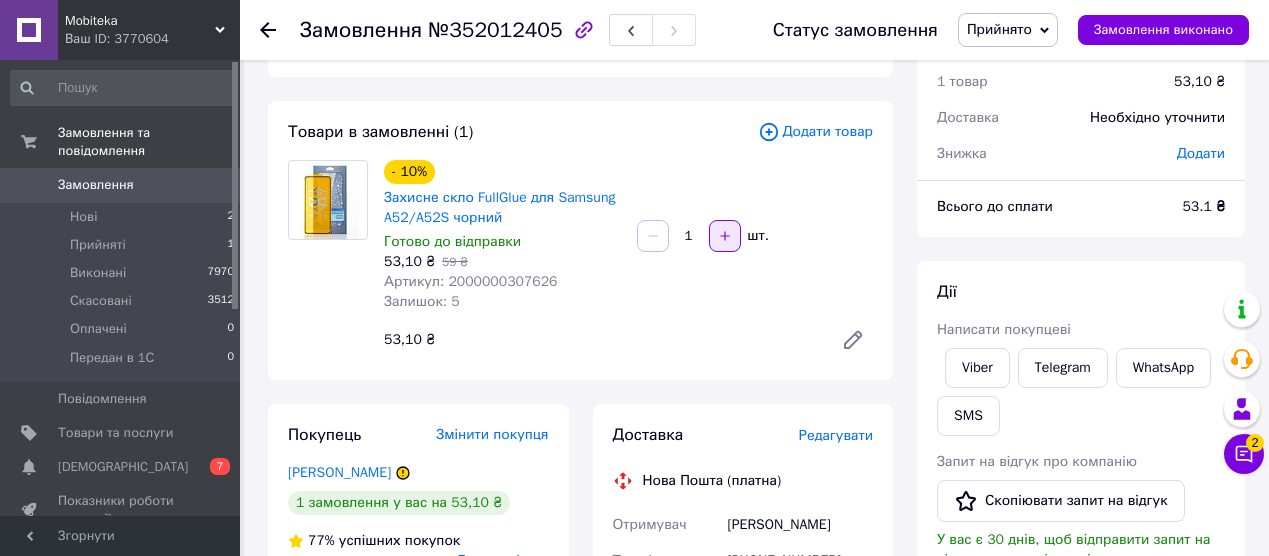 click 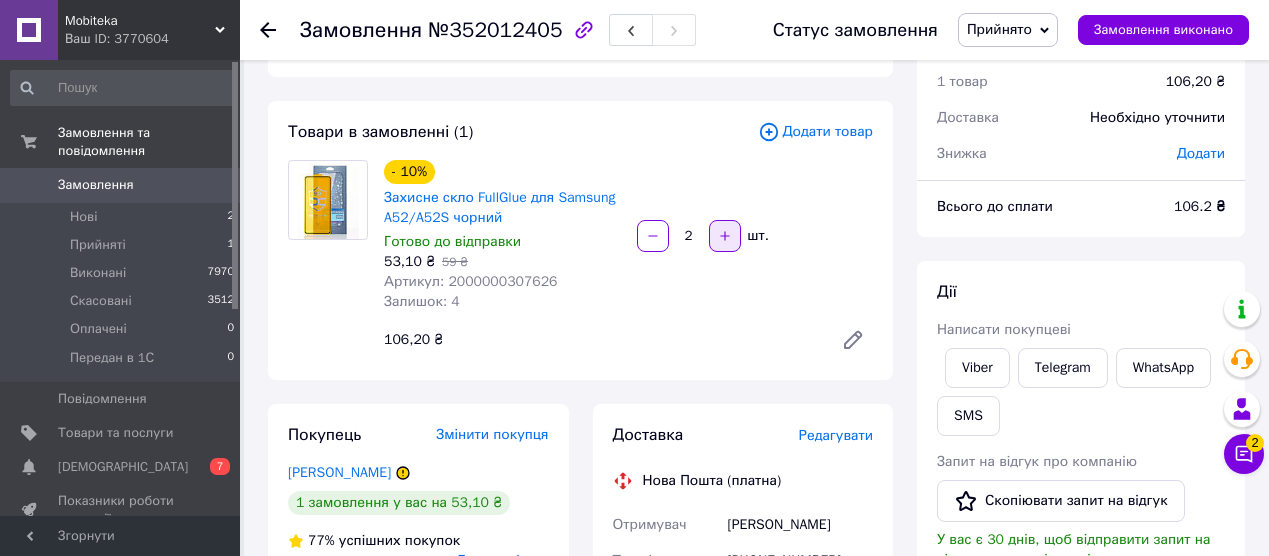 click at bounding box center (725, 236) 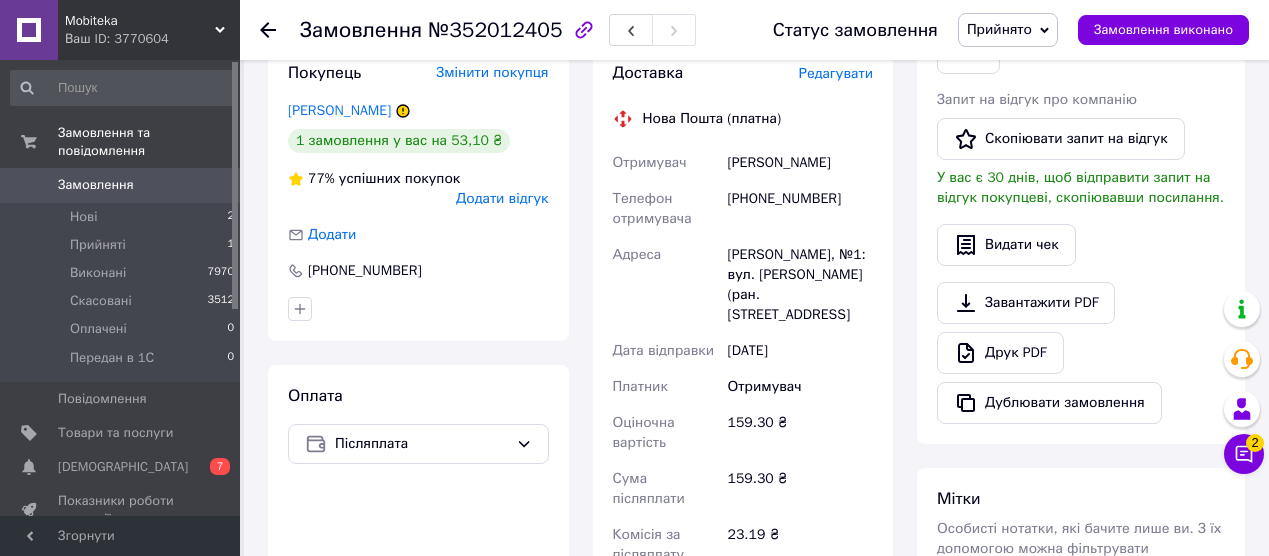 scroll, scrollTop: 0, scrollLeft: 0, axis: both 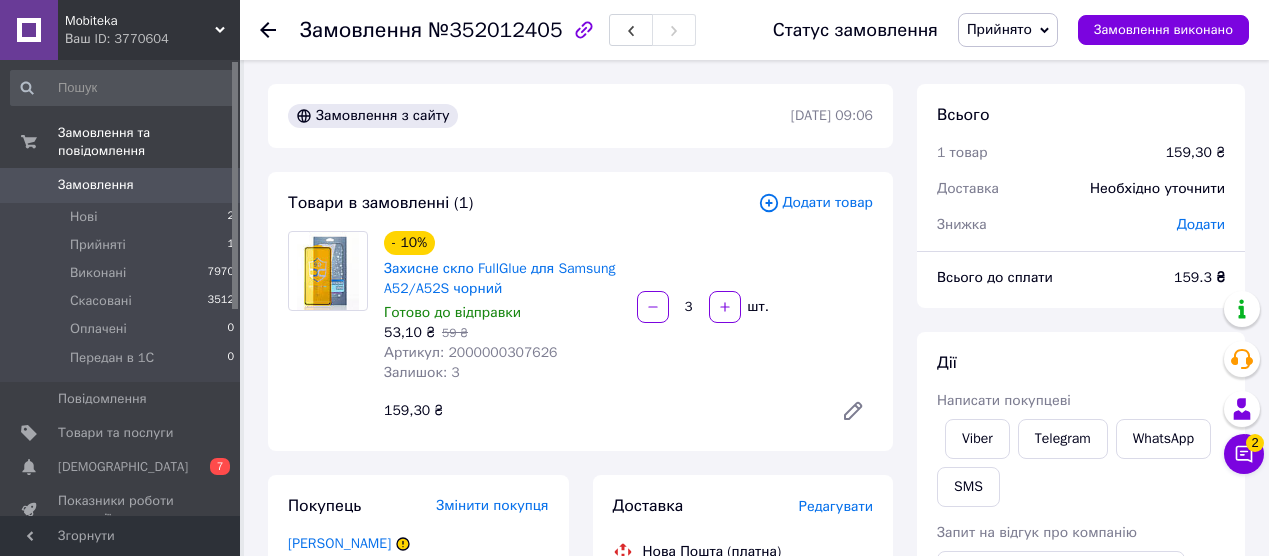 click on "Прийнято" at bounding box center (1008, 30) 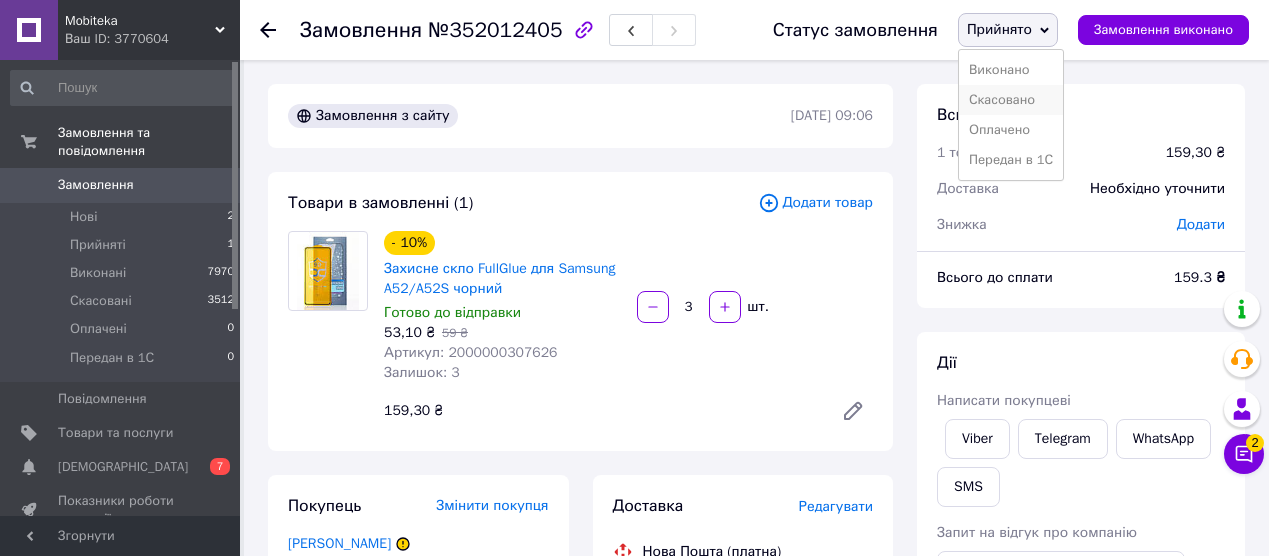click on "Скасовано" at bounding box center (1011, 100) 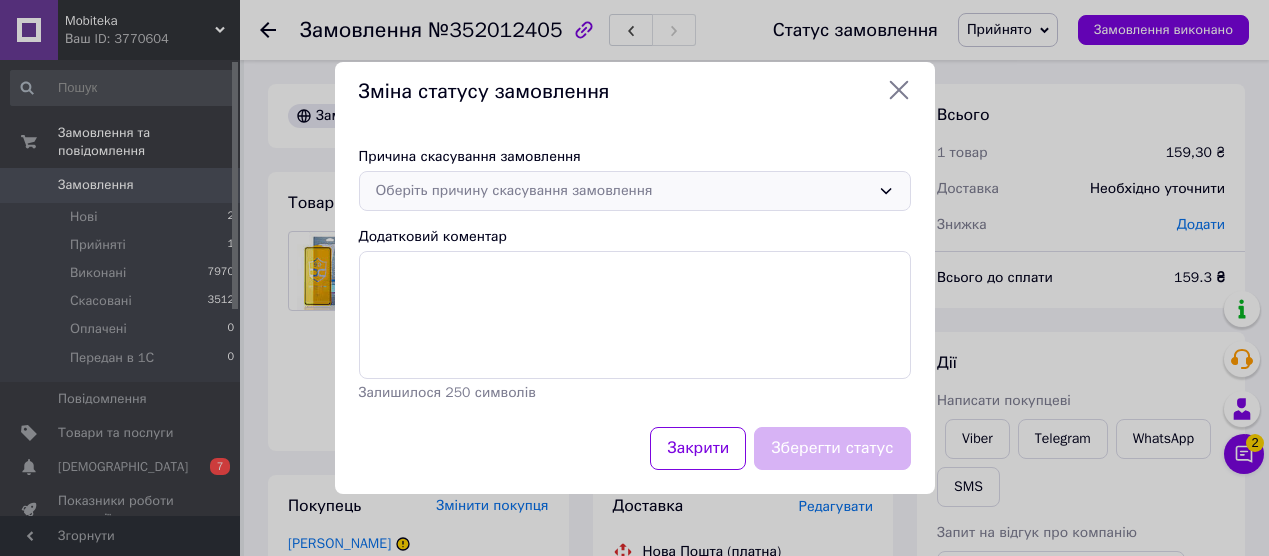 click on "Оберіть причину скасування замовлення" at bounding box center [635, 191] 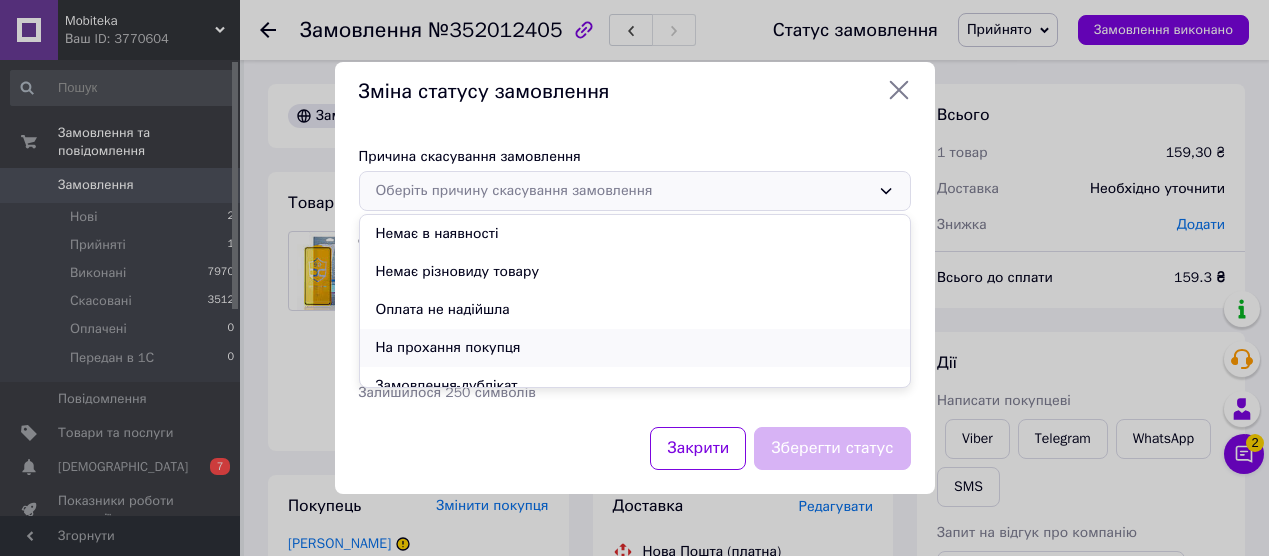 click on "На прохання покупця" at bounding box center (635, 348) 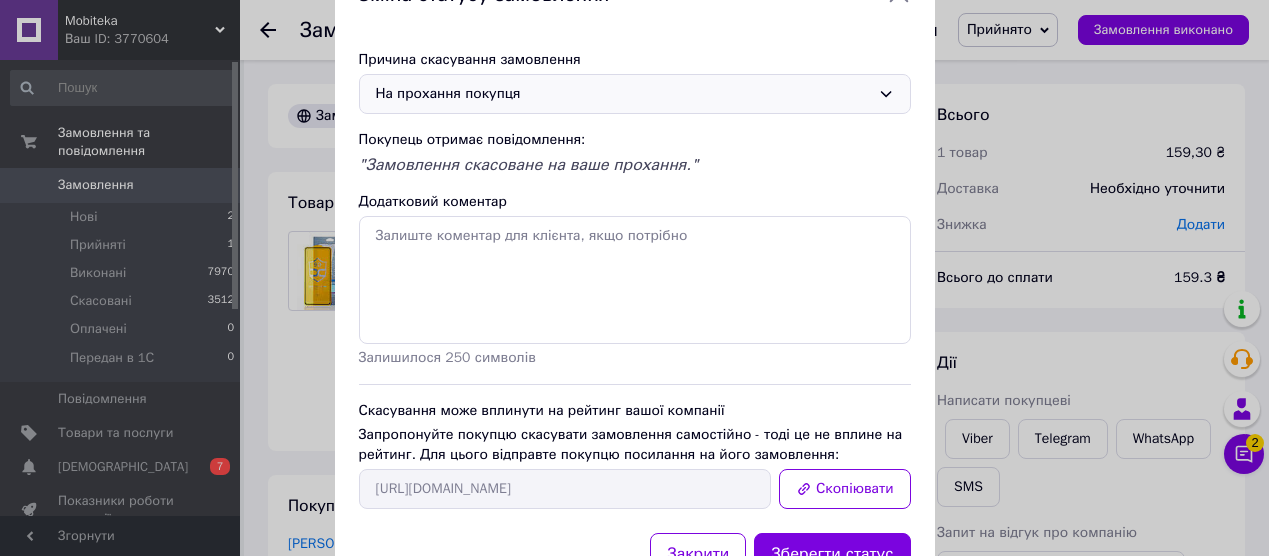 scroll, scrollTop: 151, scrollLeft: 0, axis: vertical 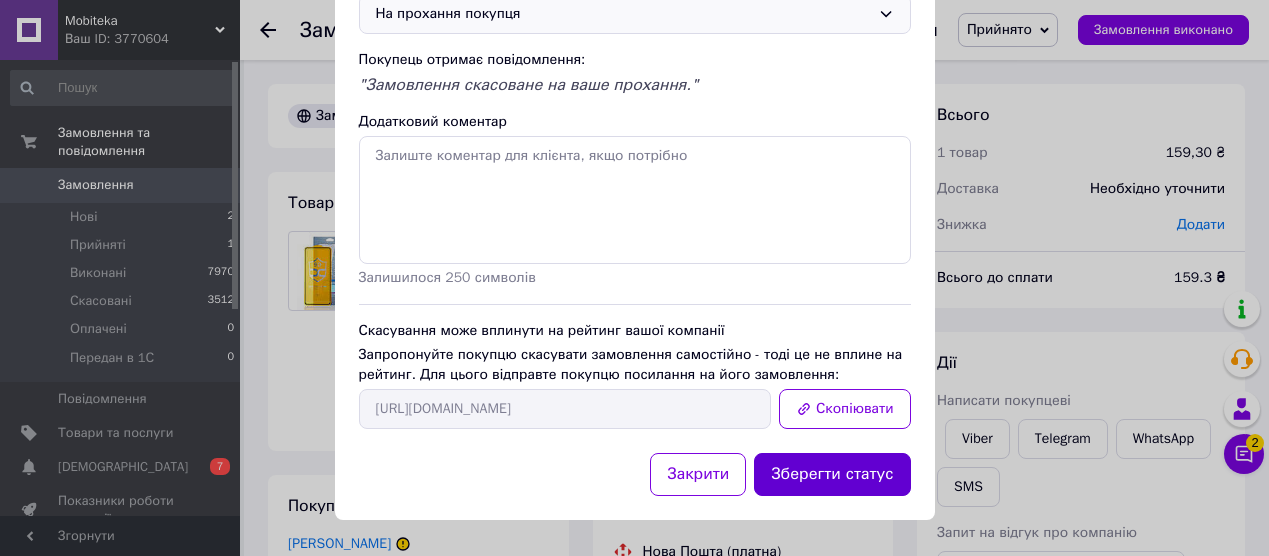 click on "Зберегти статус" at bounding box center (832, 474) 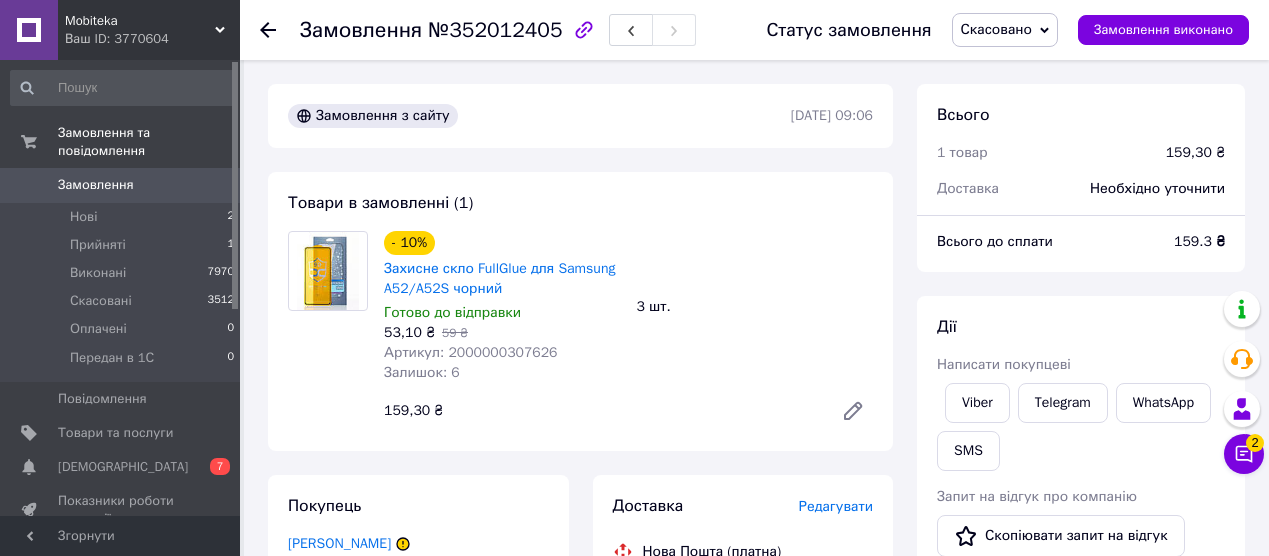 click on "Замовлення" at bounding box center [121, 185] 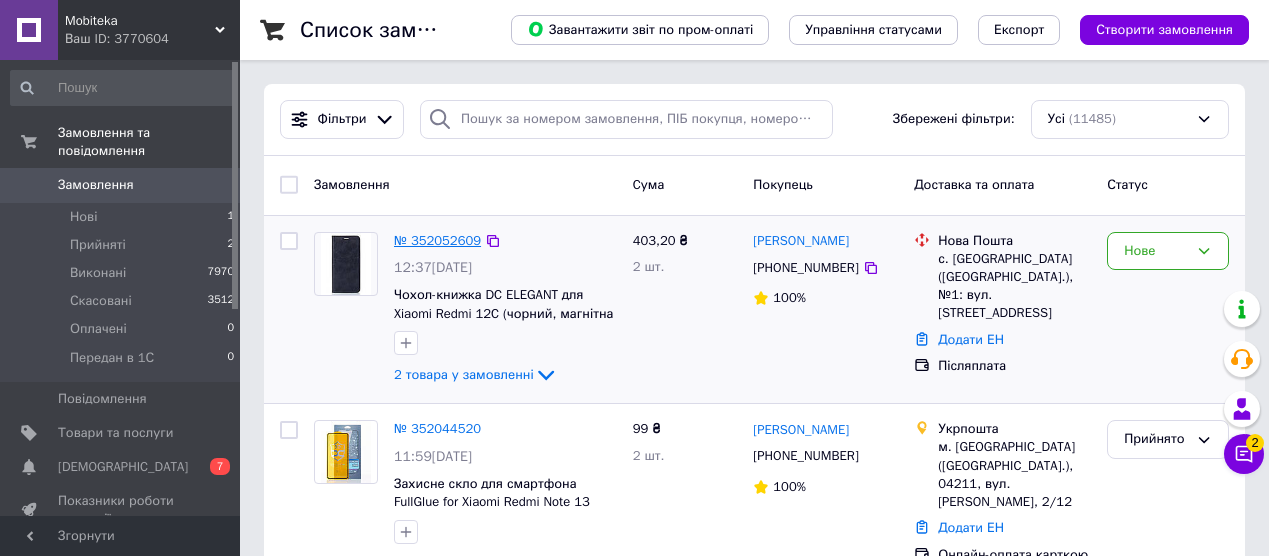 click on "№ 352052609" at bounding box center (437, 240) 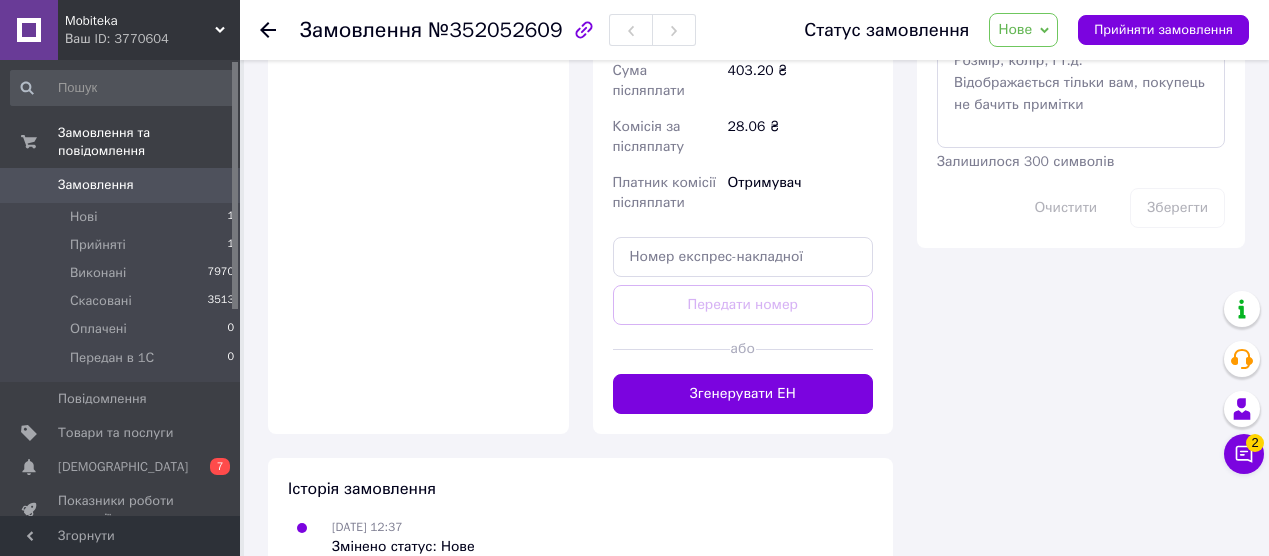scroll, scrollTop: 1174, scrollLeft: 0, axis: vertical 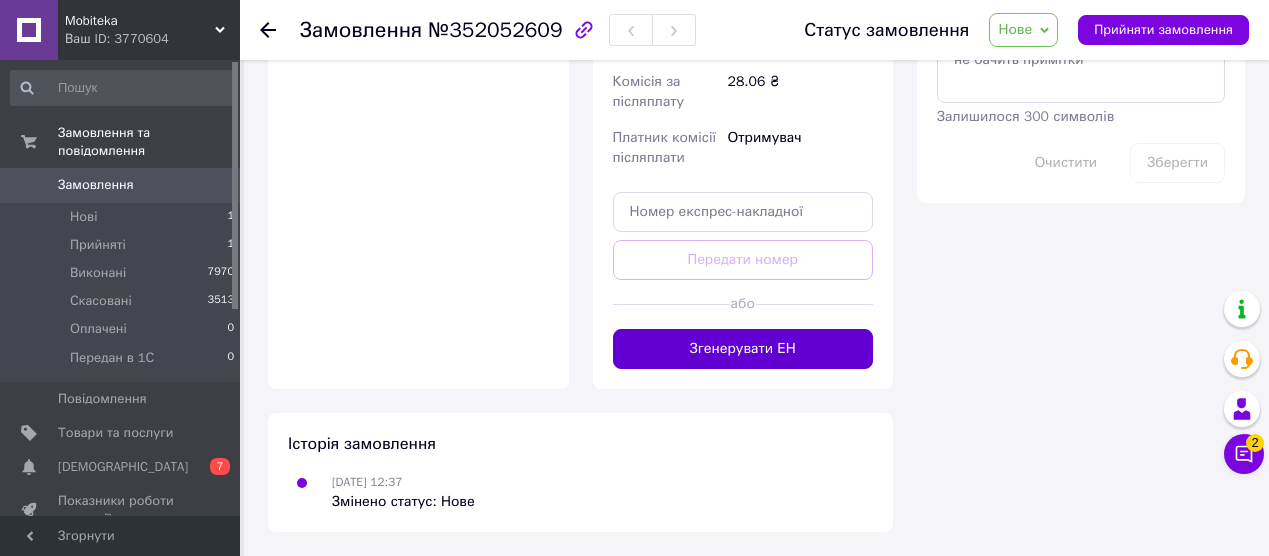 click on "Згенерувати ЕН" at bounding box center (743, 349) 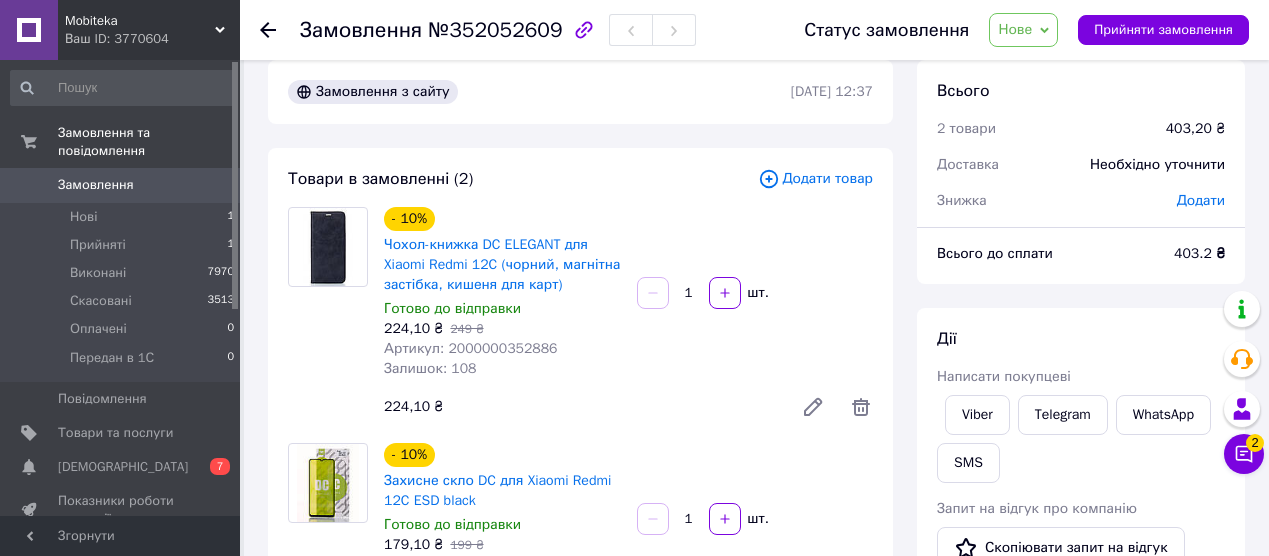 scroll, scrollTop: 28, scrollLeft: 0, axis: vertical 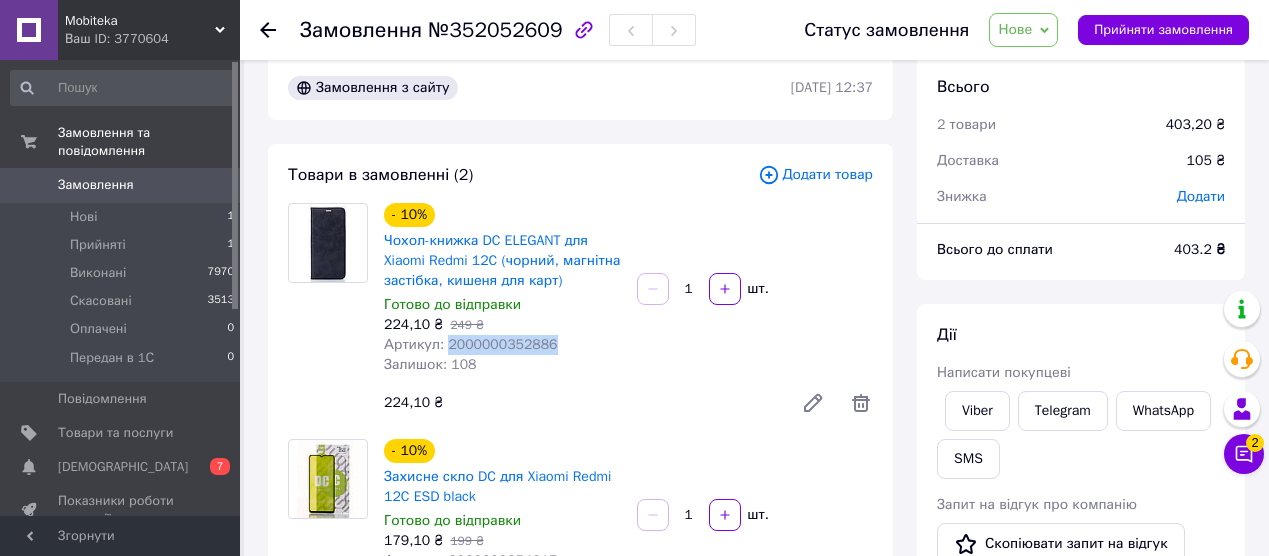 drag, startPoint x: 566, startPoint y: 368, endPoint x: 447, endPoint y: 367, distance: 119.0042 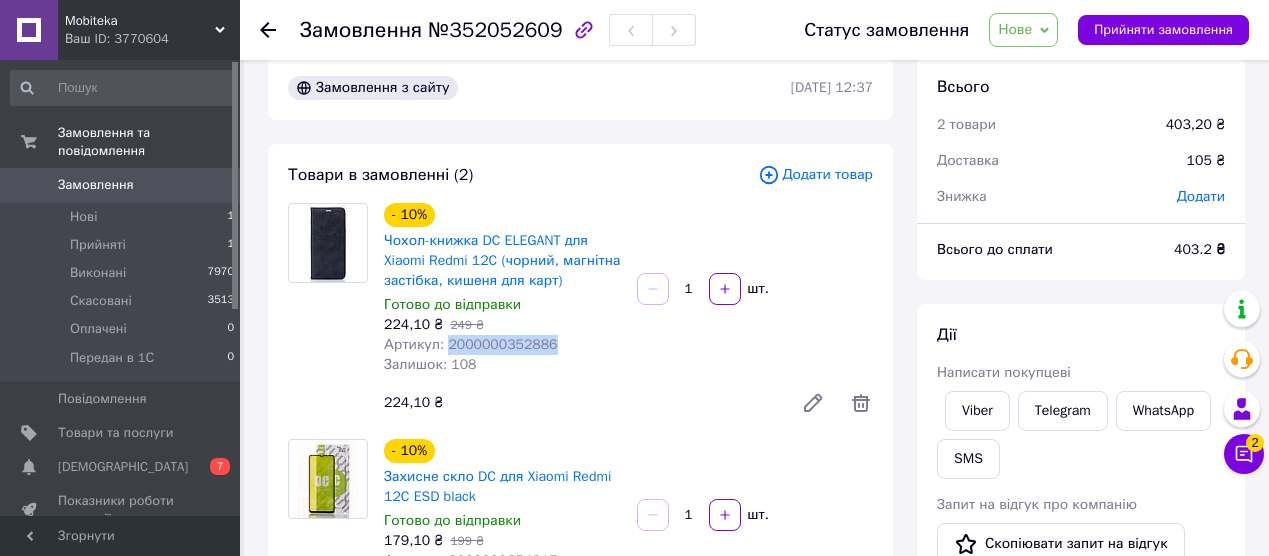 click on "Артикул: 2000000352886" at bounding box center (502, 345) 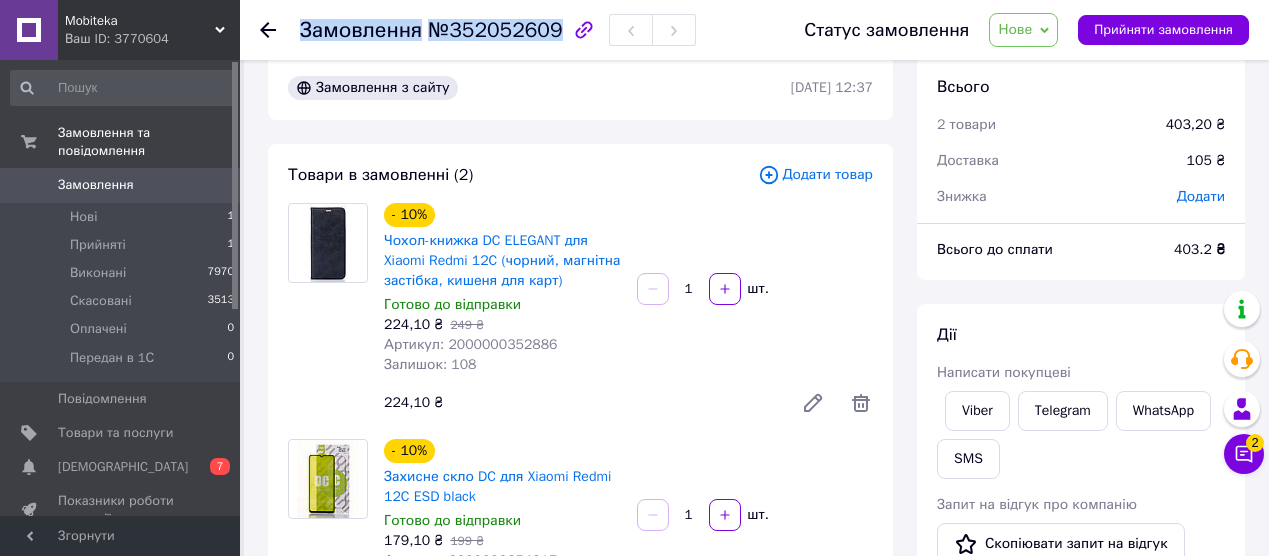 drag, startPoint x: 557, startPoint y: 36, endPoint x: 300, endPoint y: 33, distance: 257.01752 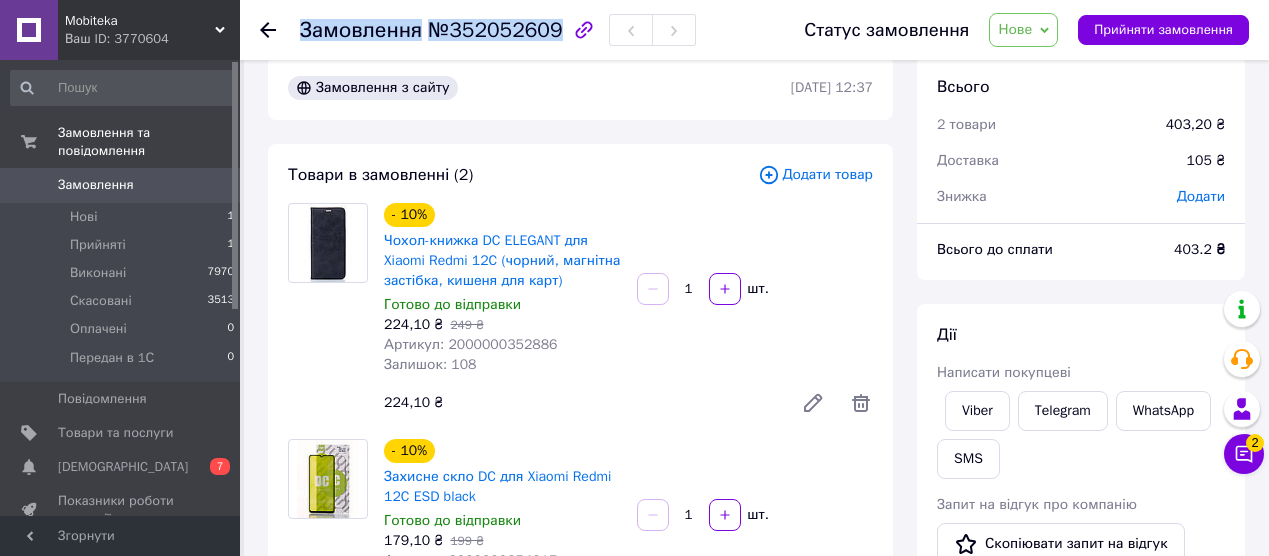 click on "Замовлення №352052609" at bounding box center (431, 30) 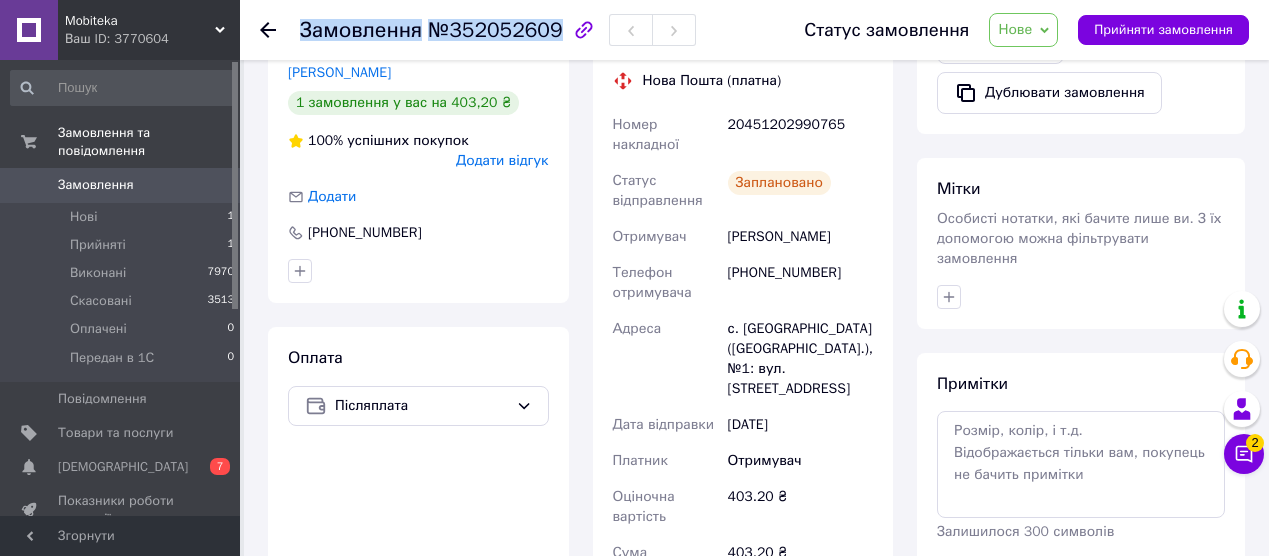 scroll, scrollTop: 748, scrollLeft: 0, axis: vertical 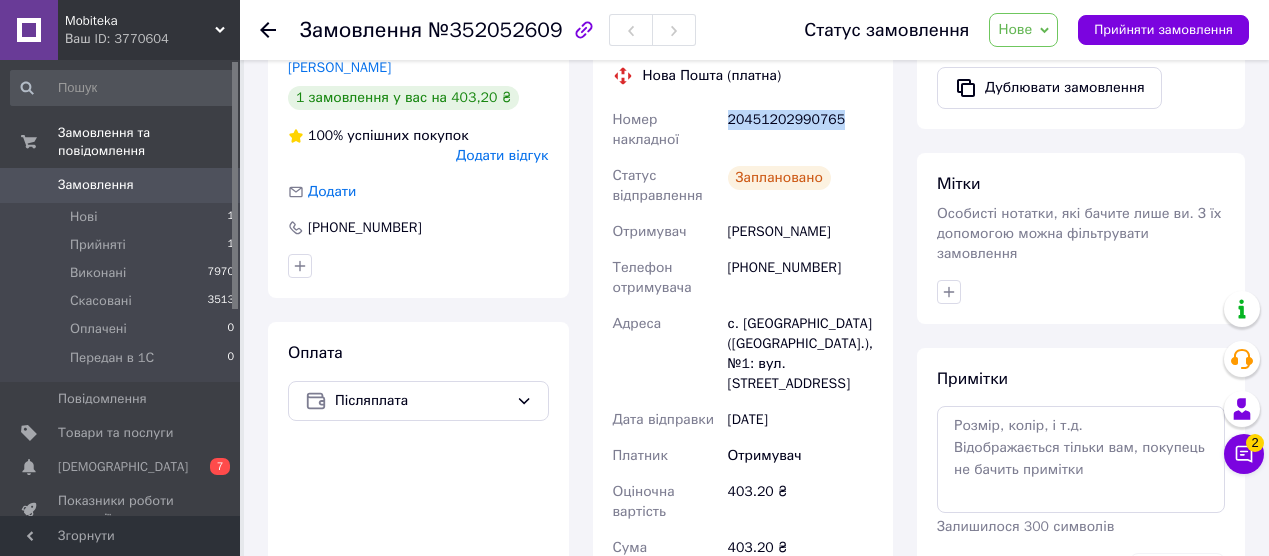 drag, startPoint x: 847, startPoint y: 139, endPoint x: 730, endPoint y: 143, distance: 117.06836 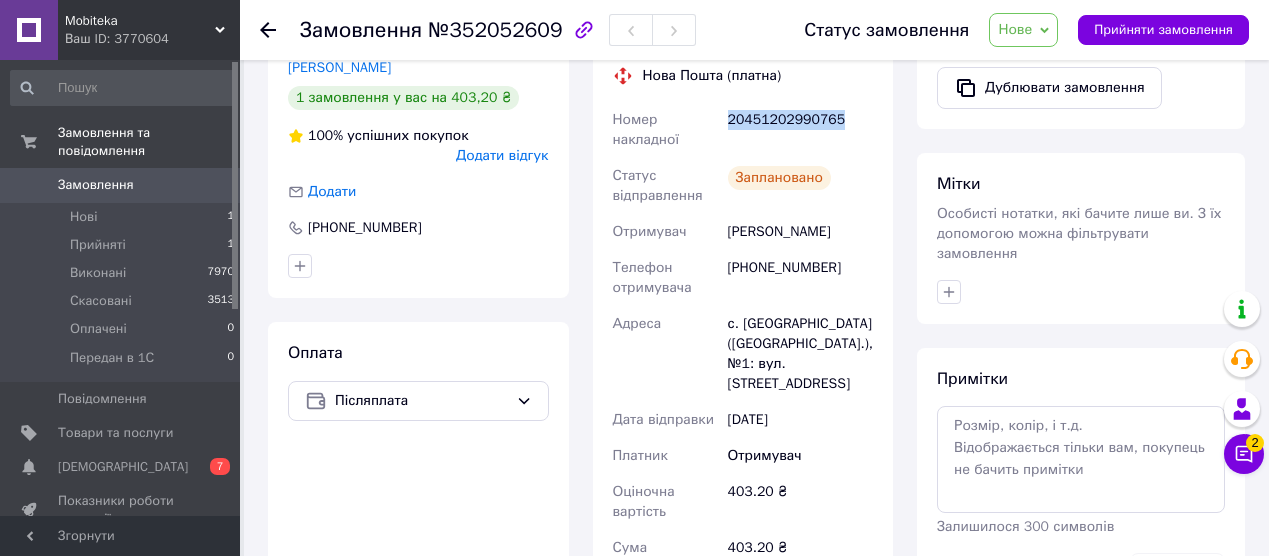 click on "20451202990765" at bounding box center (800, 130) 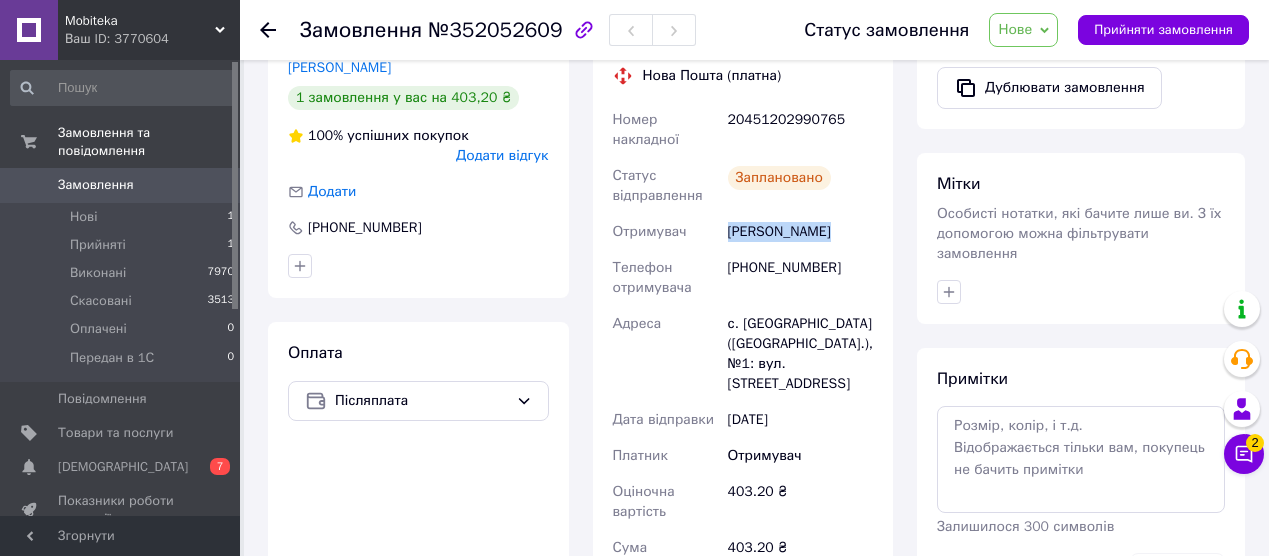 drag, startPoint x: 836, startPoint y: 251, endPoint x: 726, endPoint y: 258, distance: 110.2225 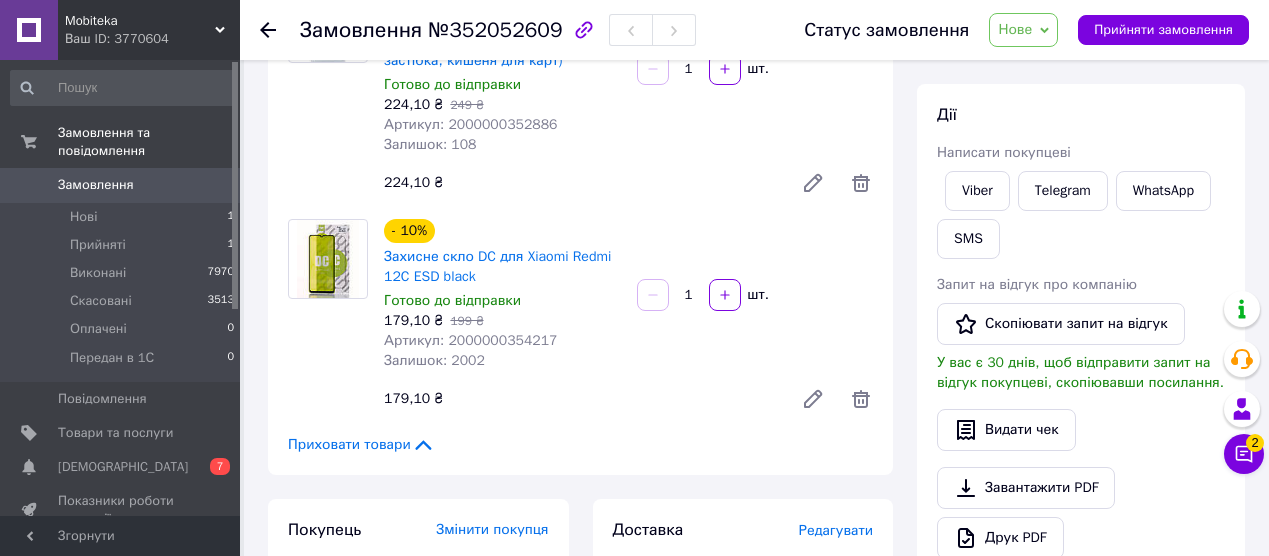scroll, scrollTop: 273, scrollLeft: 0, axis: vertical 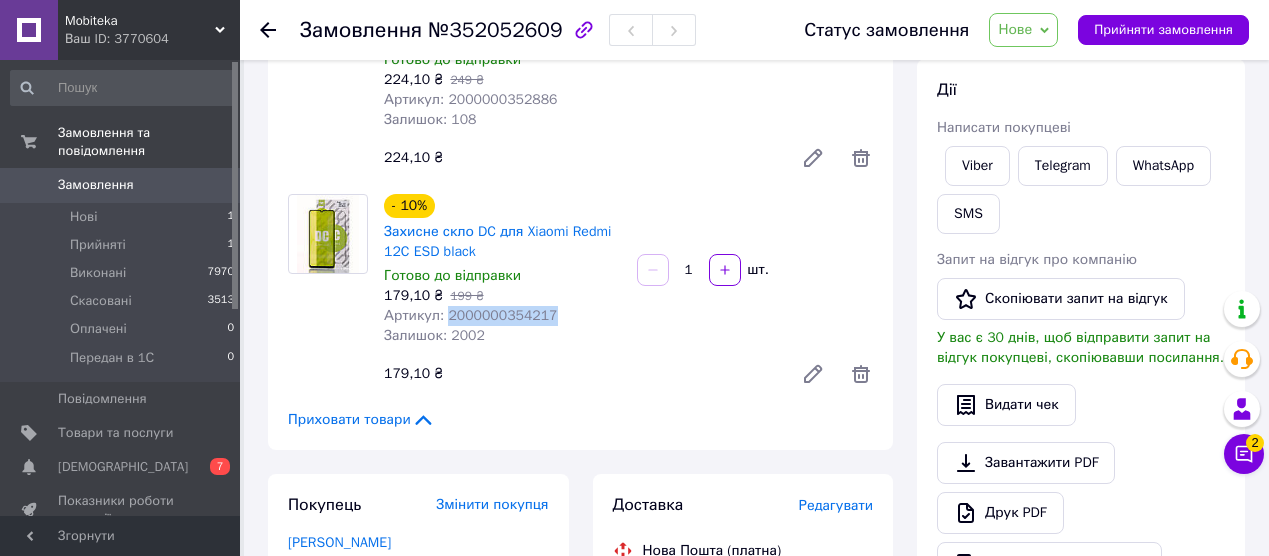 drag, startPoint x: 557, startPoint y: 335, endPoint x: 447, endPoint y: 340, distance: 110.11358 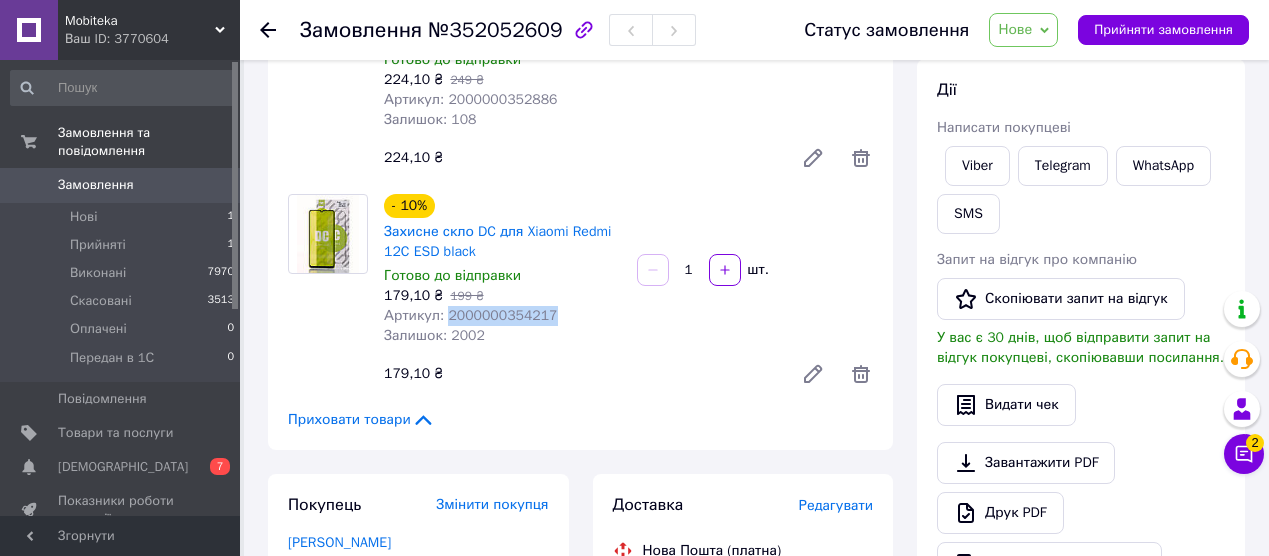 click on "Артикул: 2000000354217" at bounding box center (502, 316) 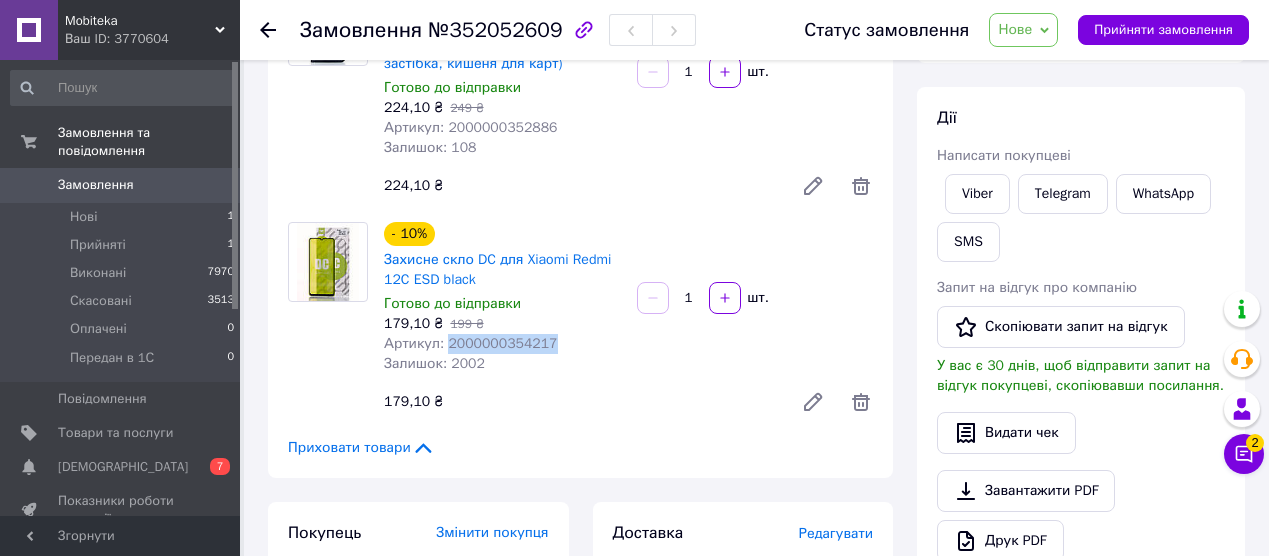 scroll, scrollTop: 243, scrollLeft: 0, axis: vertical 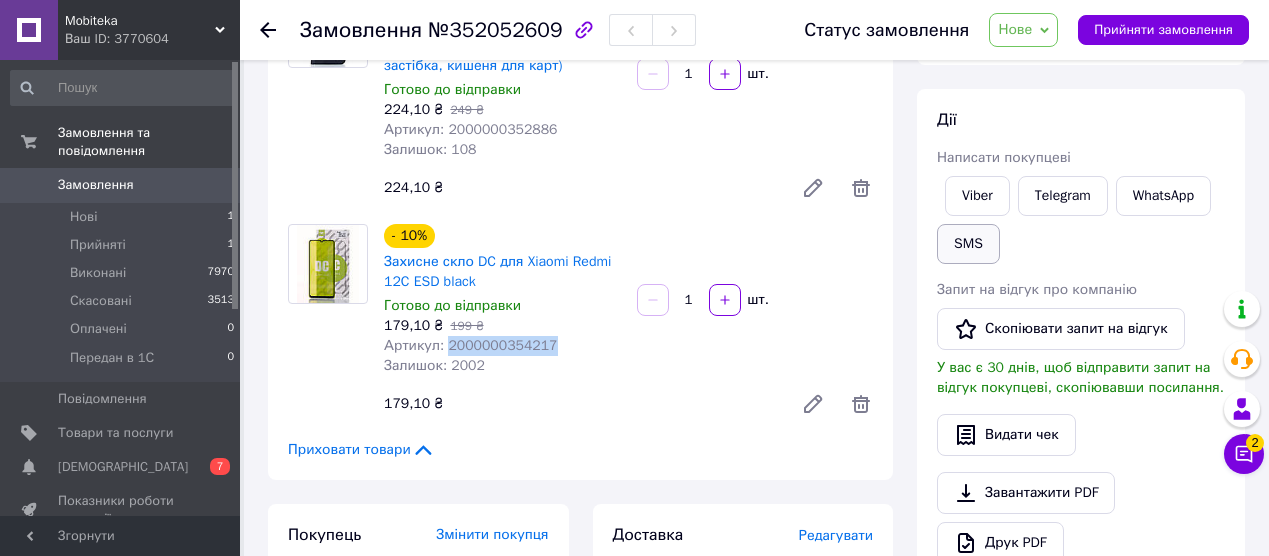 click on "SMS" at bounding box center [968, 244] 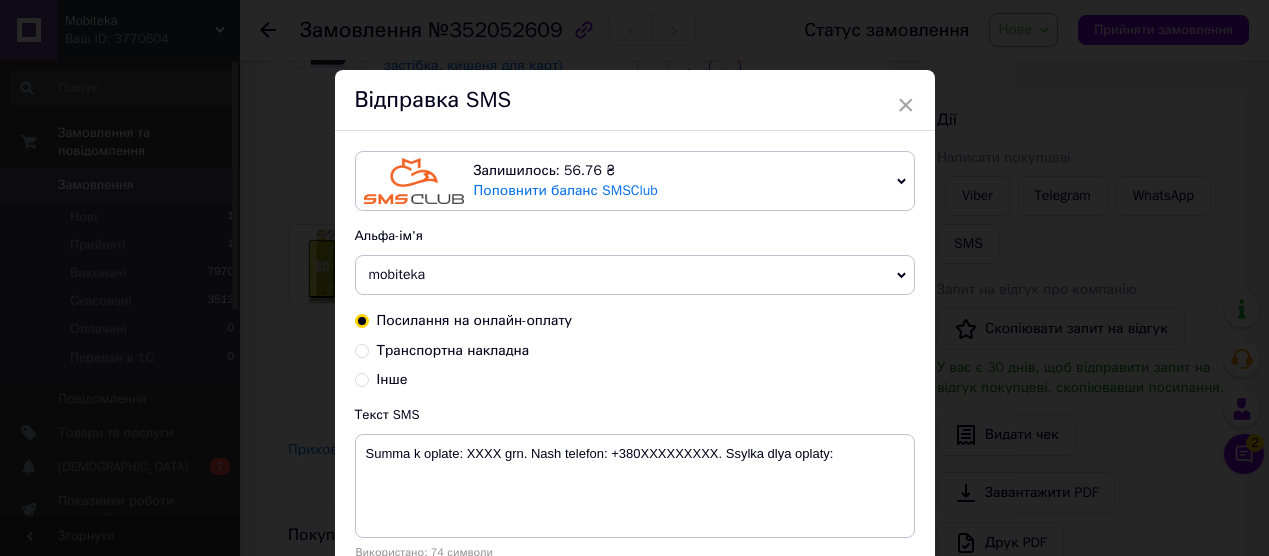 click on "Інше" at bounding box center [362, 378] 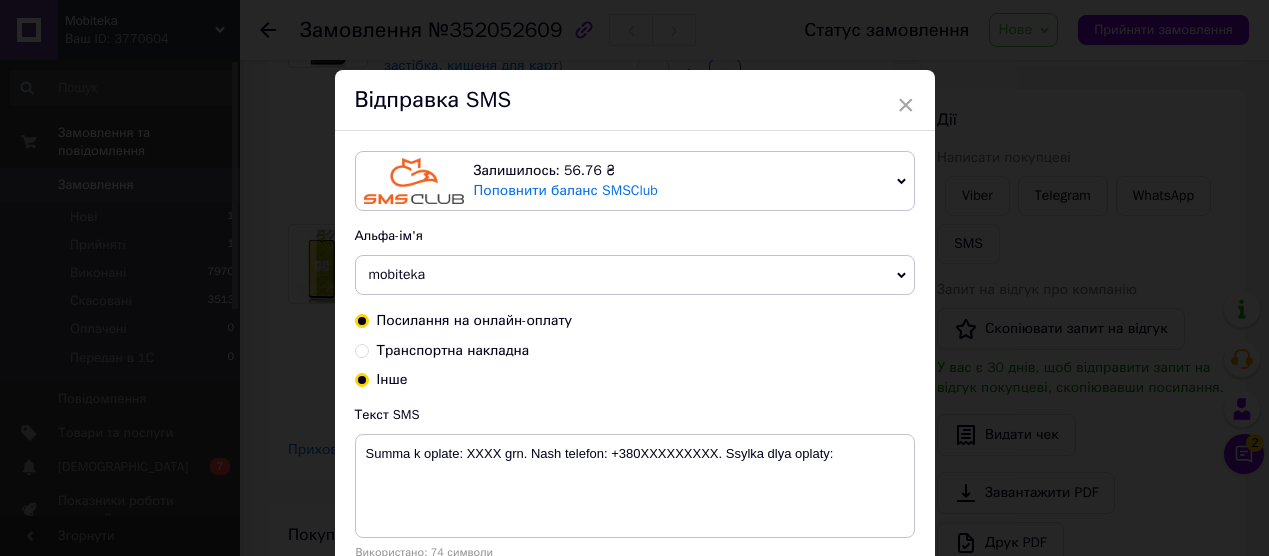 radio on "false" 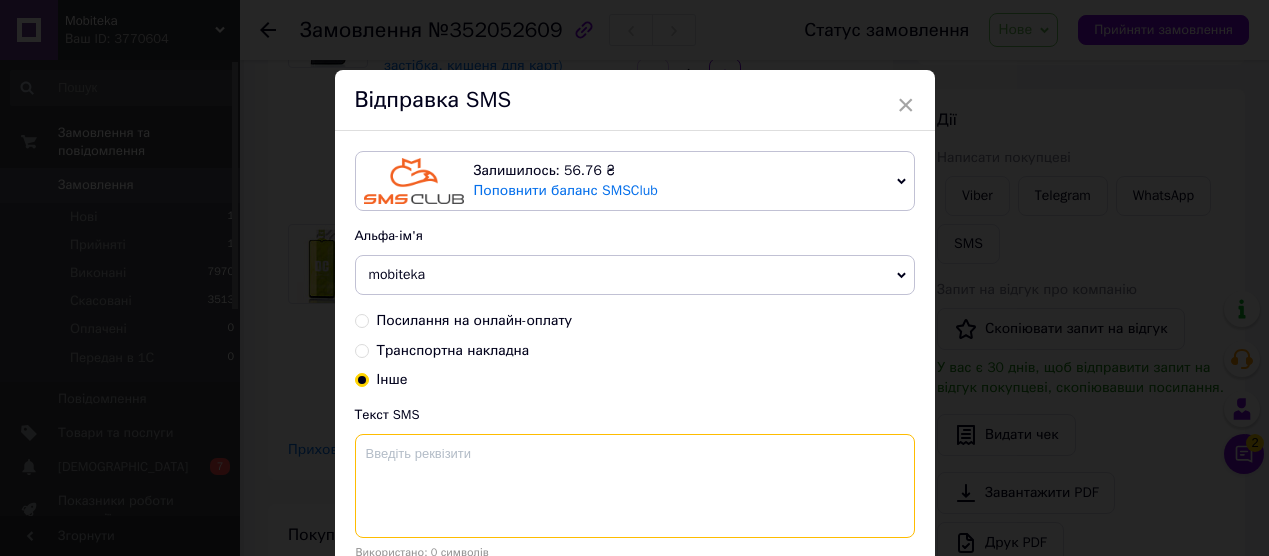 click at bounding box center [635, 486] 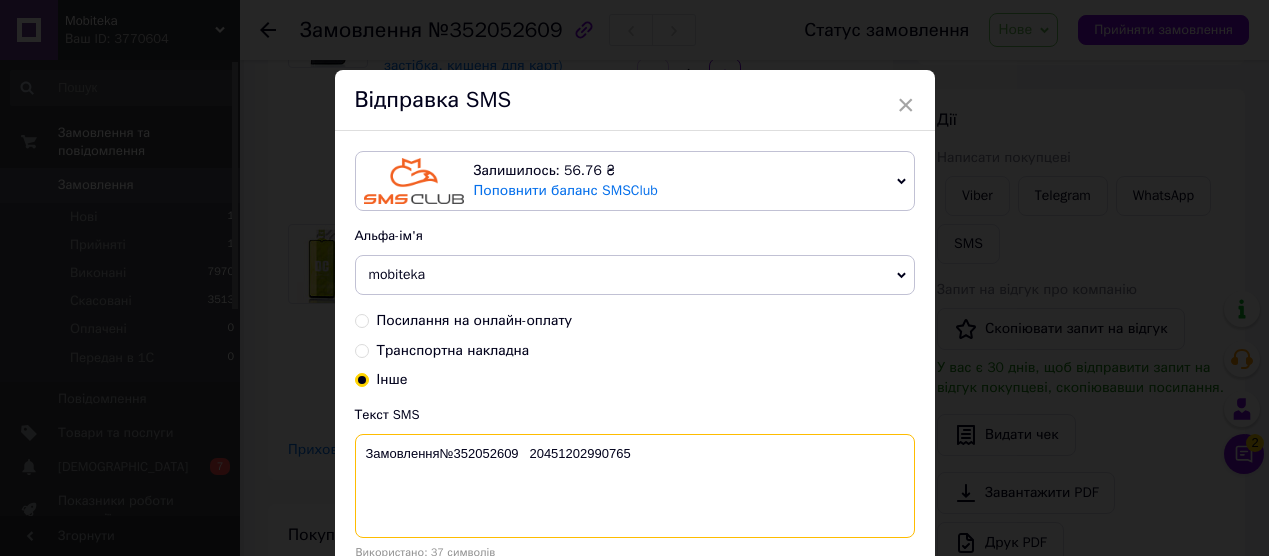 click on "Замовлення№352052609   20451202990765" at bounding box center (635, 486) 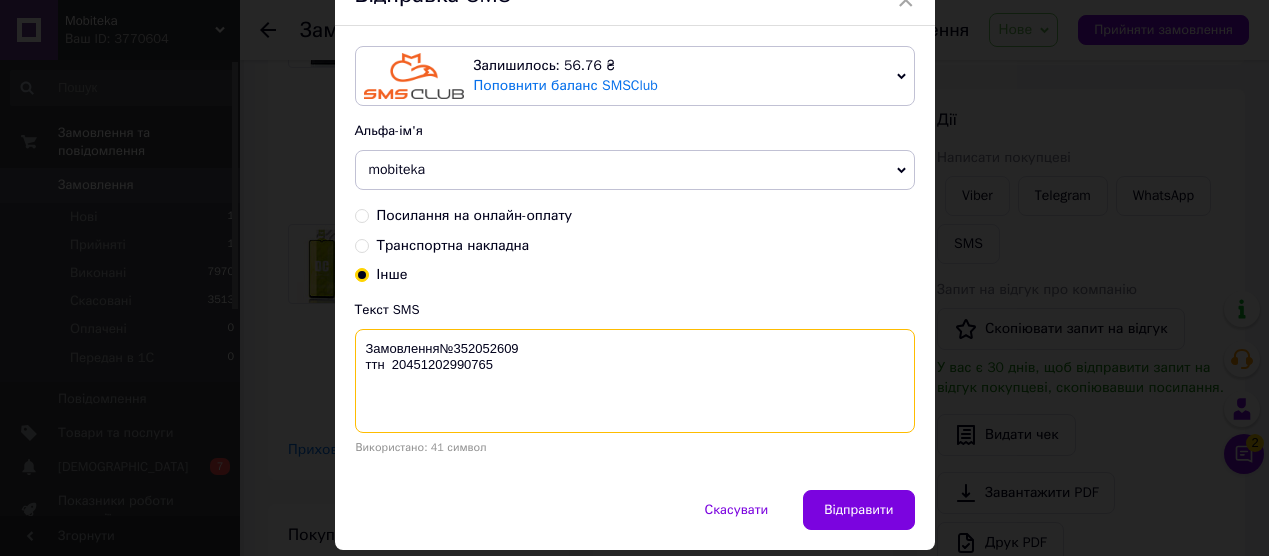 scroll, scrollTop: 163, scrollLeft: 0, axis: vertical 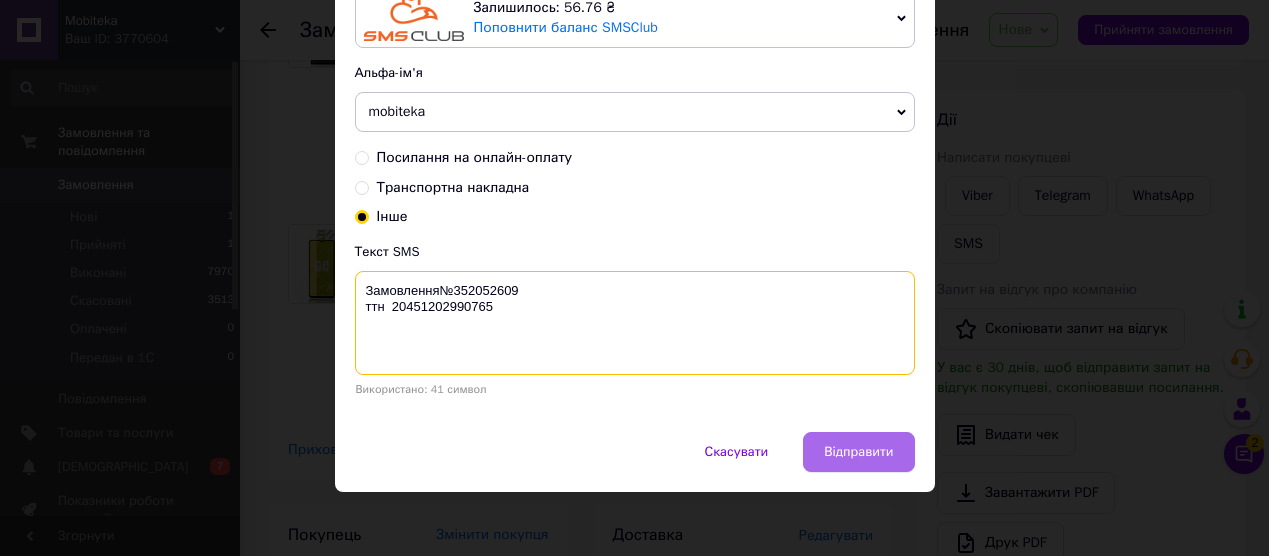 type on "Замовлення№352052609
ттн  20451202990765" 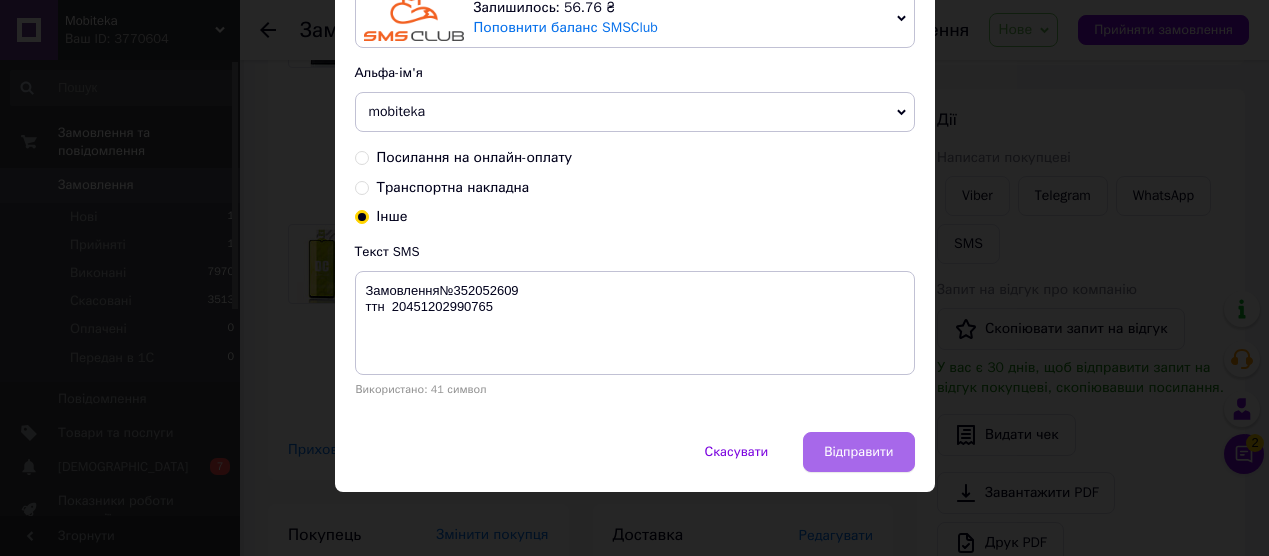 click on "Відправити" at bounding box center (858, 452) 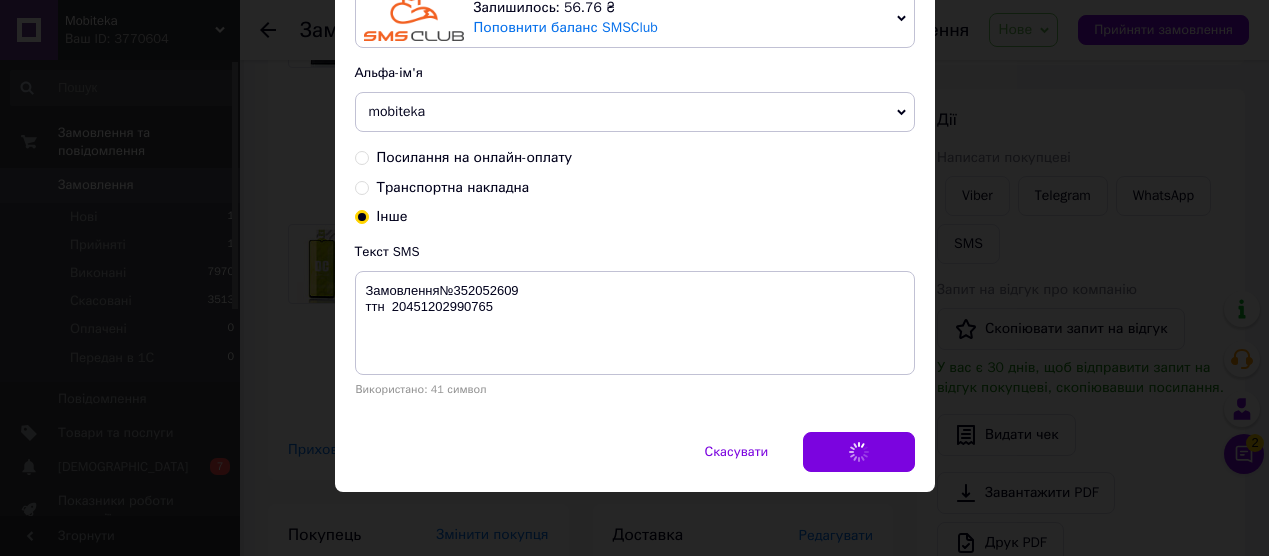 scroll, scrollTop: 0, scrollLeft: 0, axis: both 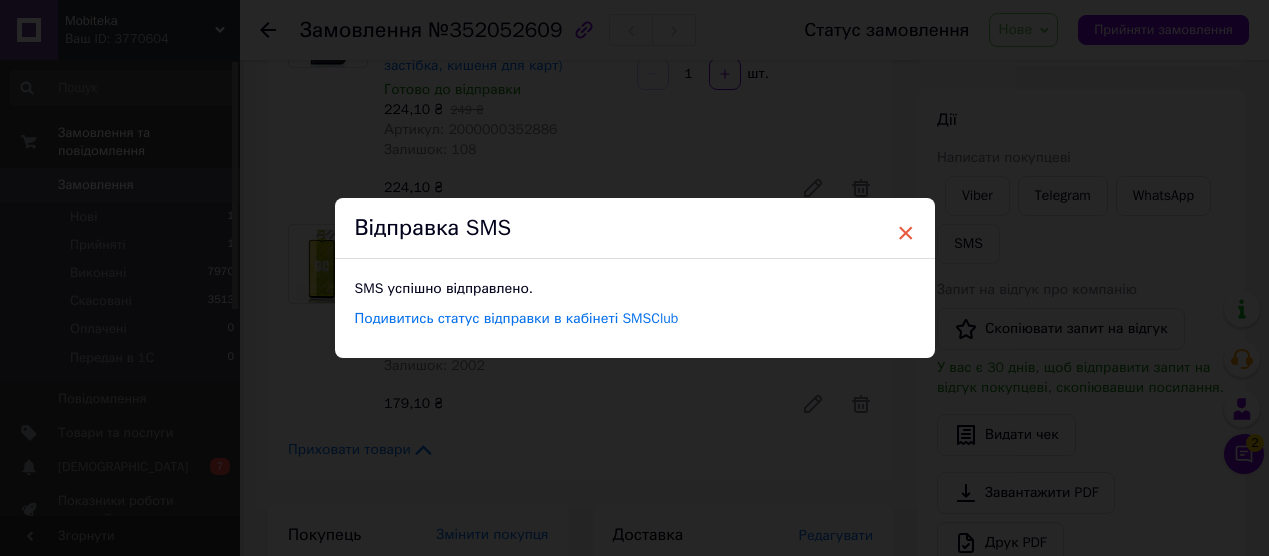 click on "×" at bounding box center [906, 233] 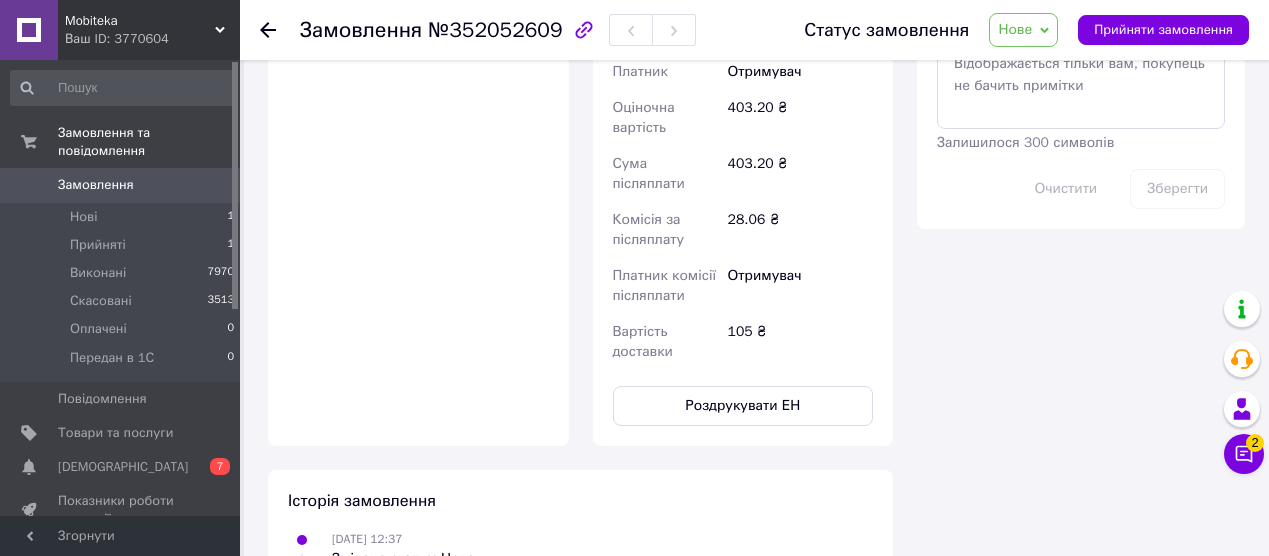 scroll, scrollTop: 899, scrollLeft: 0, axis: vertical 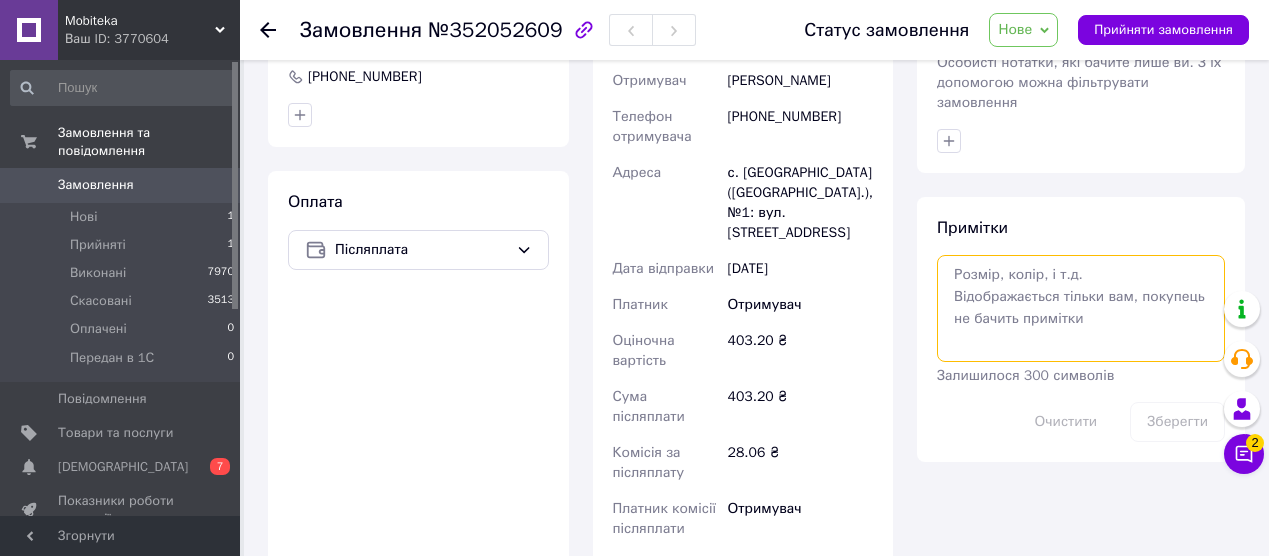 click at bounding box center [1081, 308] 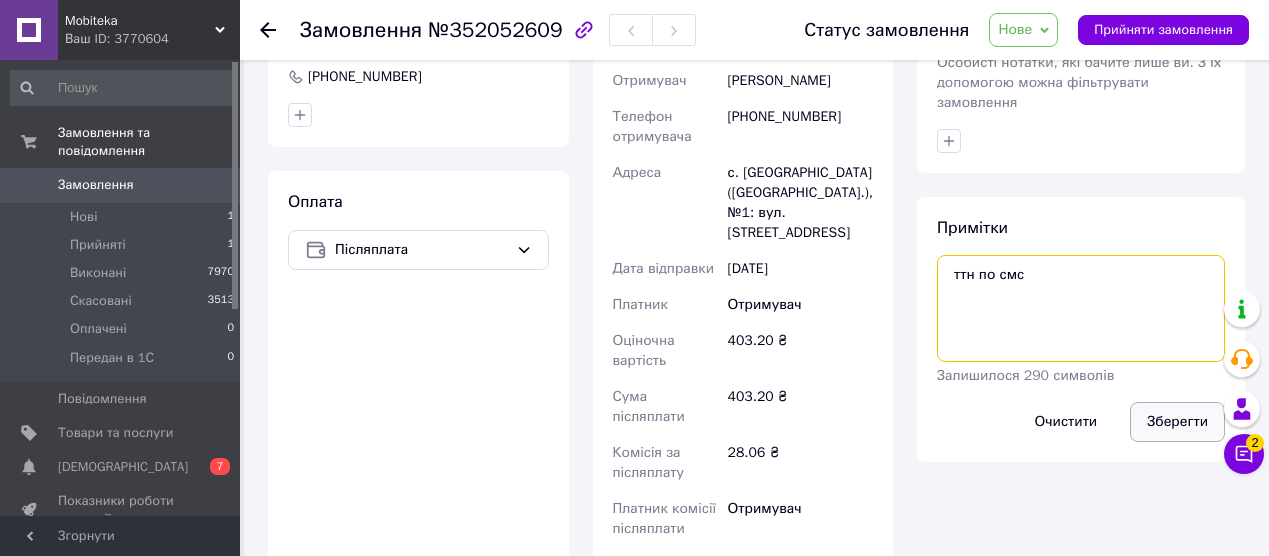 type on "ттн по смс" 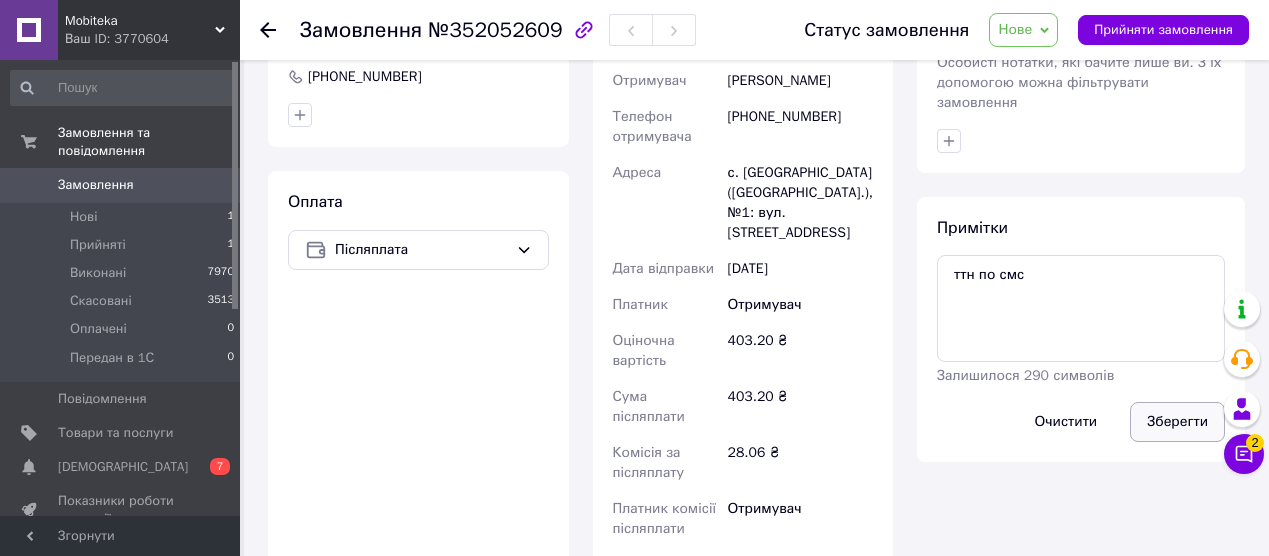 click on "Зберегти" at bounding box center (1177, 422) 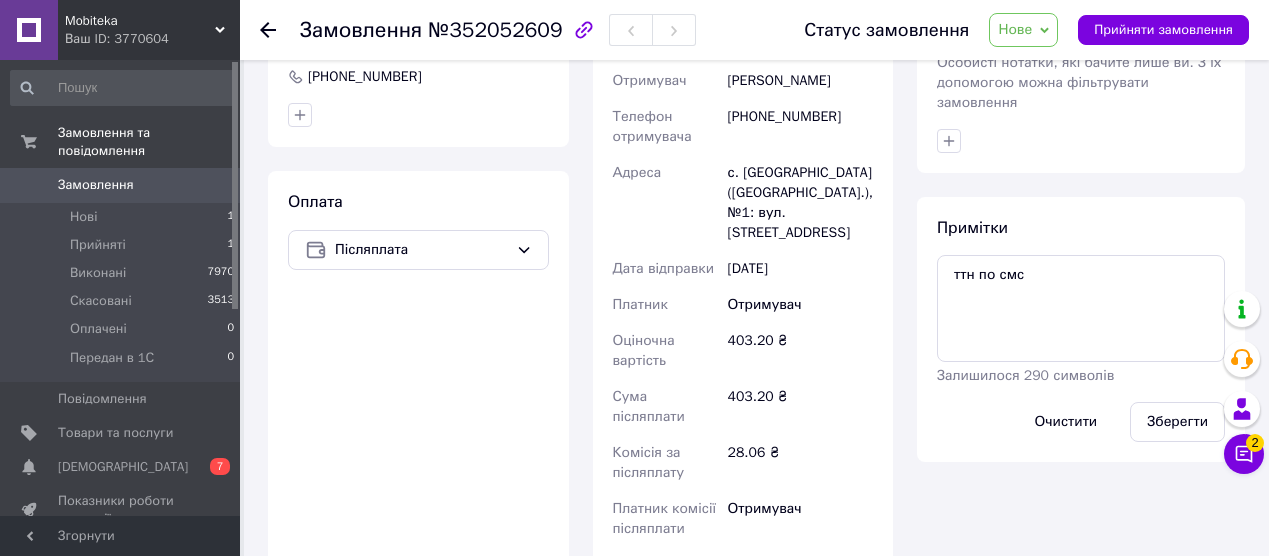 click on "Нове" at bounding box center [1015, 29] 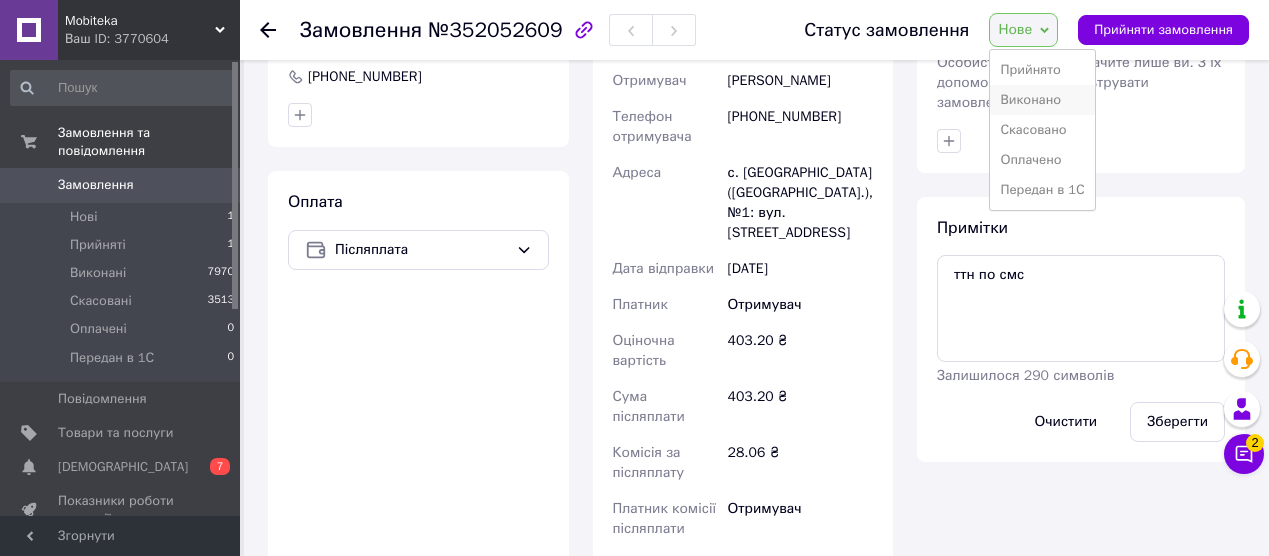 click on "Виконано" at bounding box center (1042, 100) 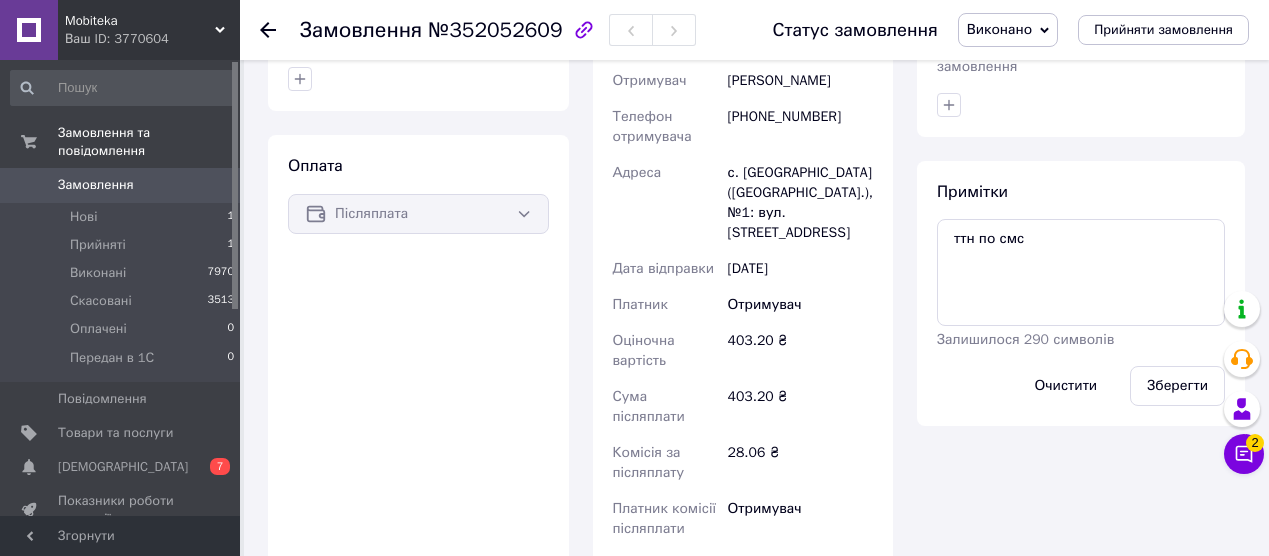 click on "Замовлення" at bounding box center [121, 185] 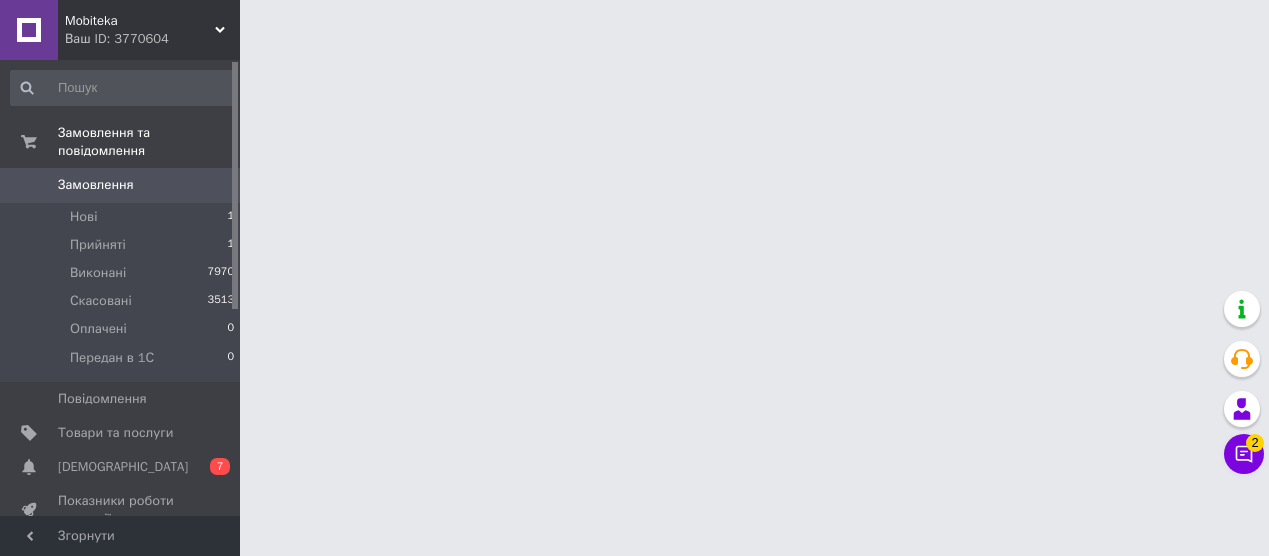 scroll, scrollTop: 0, scrollLeft: 0, axis: both 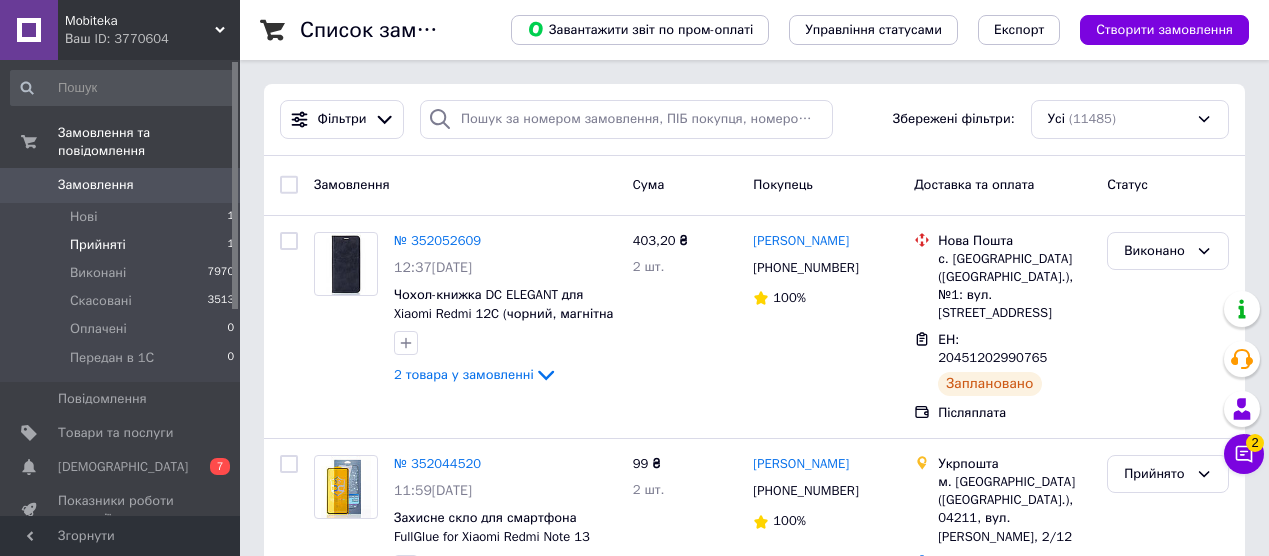 click on "Прийняті" at bounding box center (98, 245) 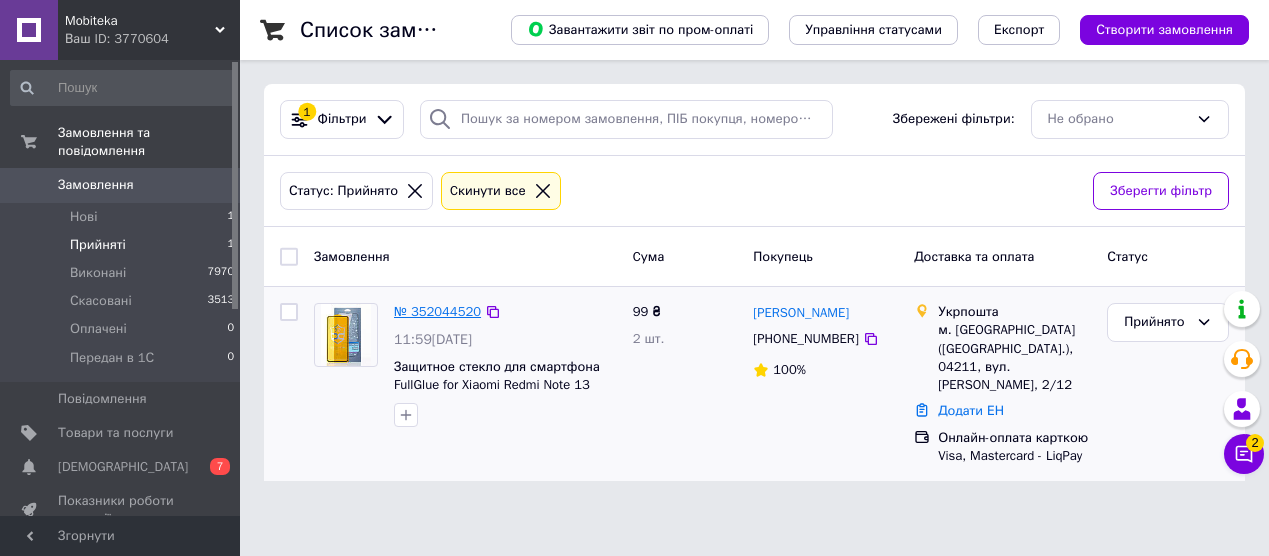 click on "№ 352044520" at bounding box center (437, 311) 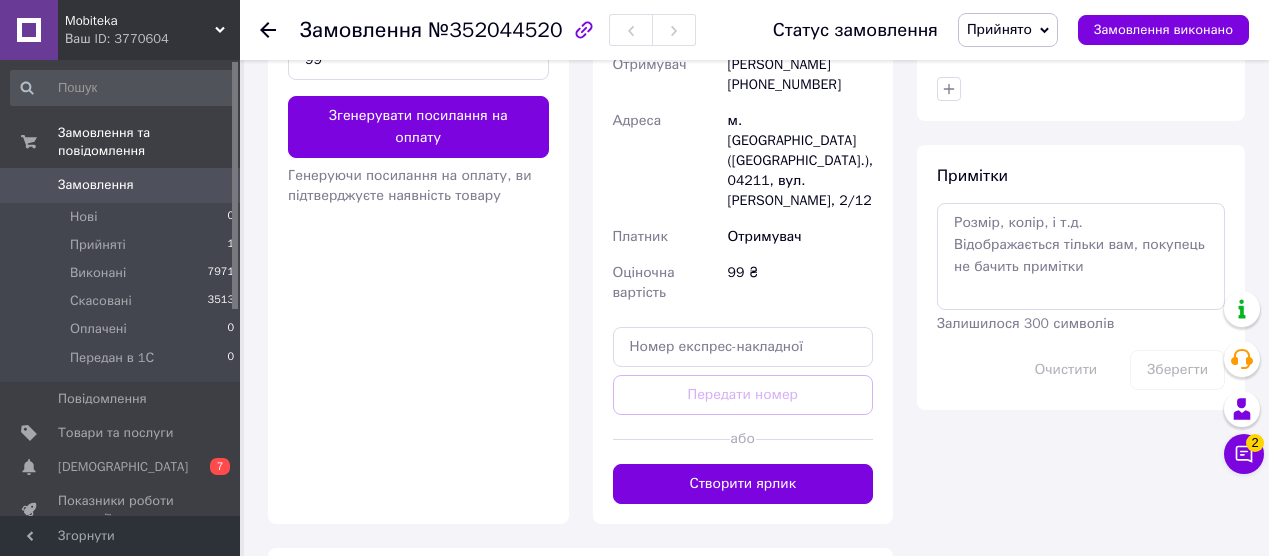 scroll, scrollTop: 924, scrollLeft: 0, axis: vertical 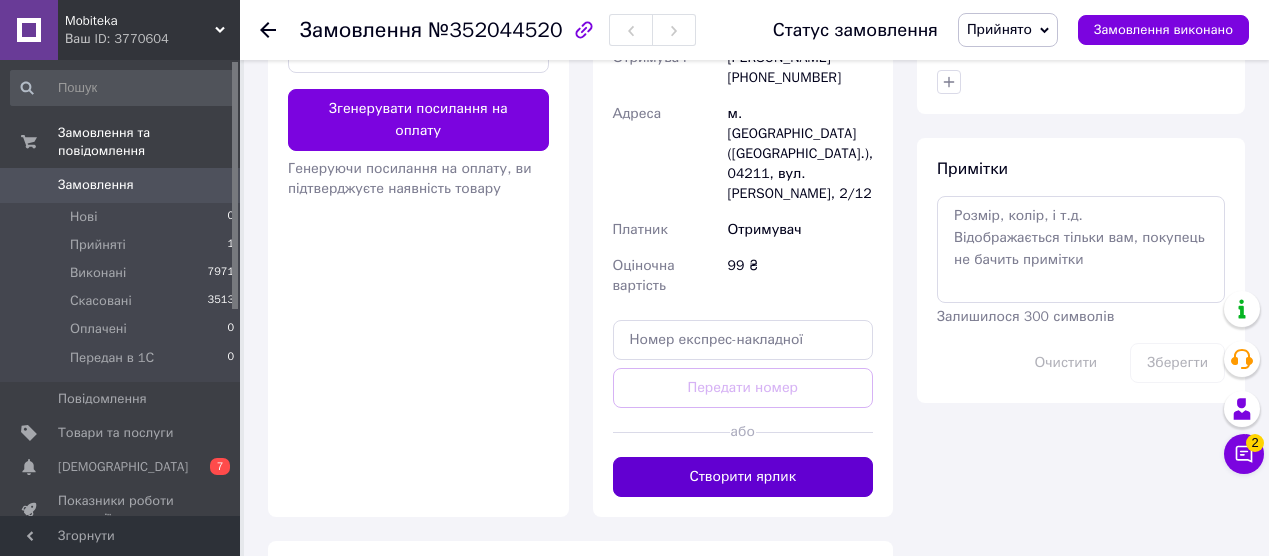 click on "Створити ярлик" at bounding box center [743, 477] 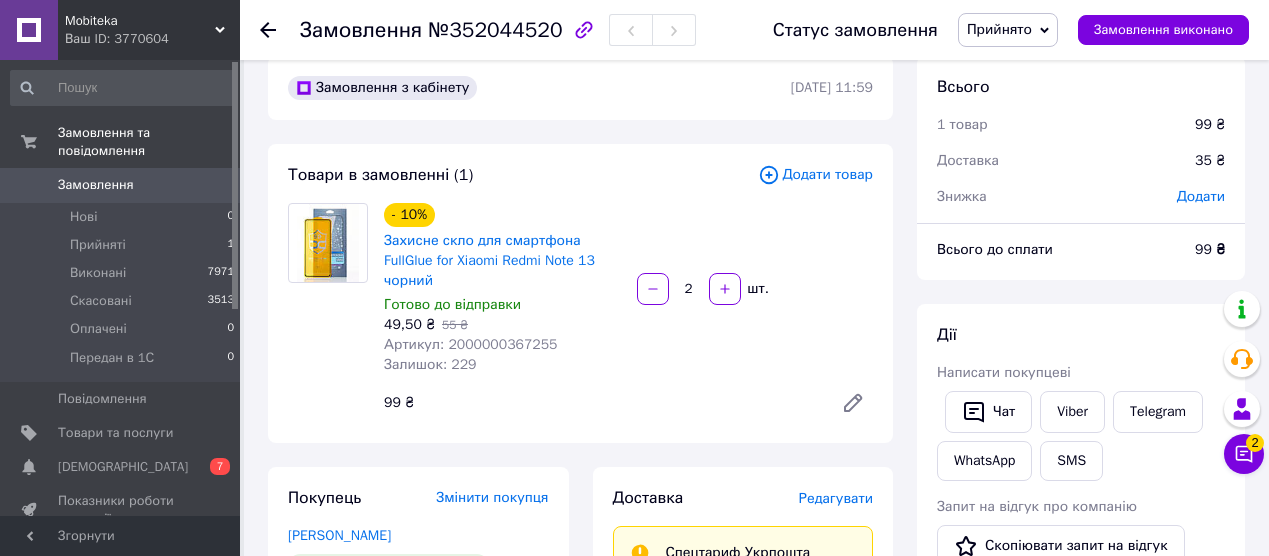scroll, scrollTop: 0, scrollLeft: 0, axis: both 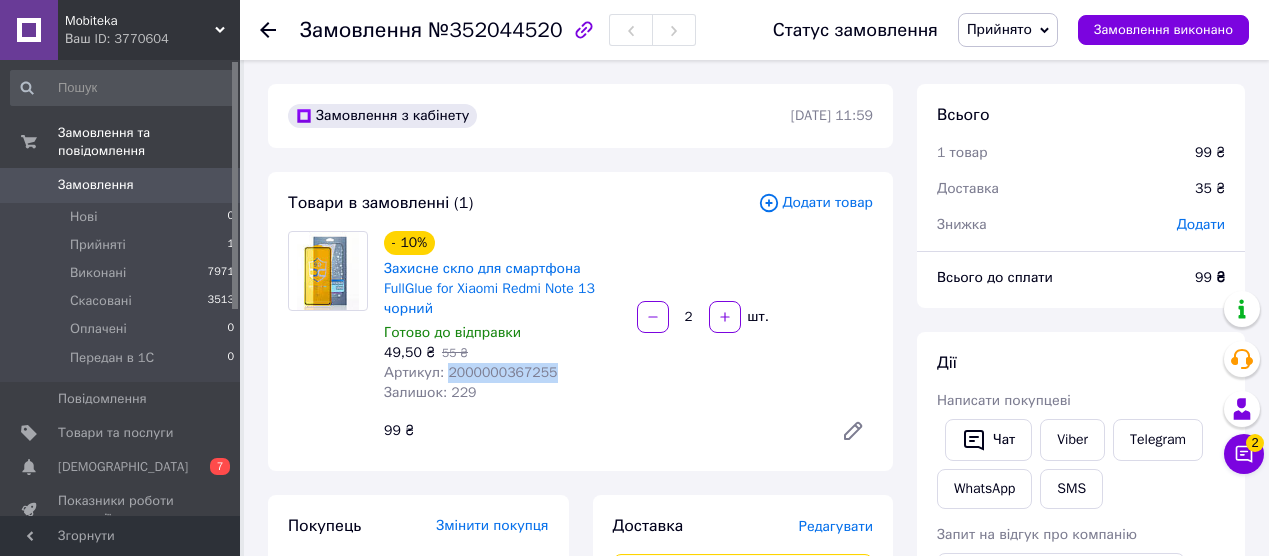 drag, startPoint x: 559, startPoint y: 374, endPoint x: 451, endPoint y: 377, distance: 108.04166 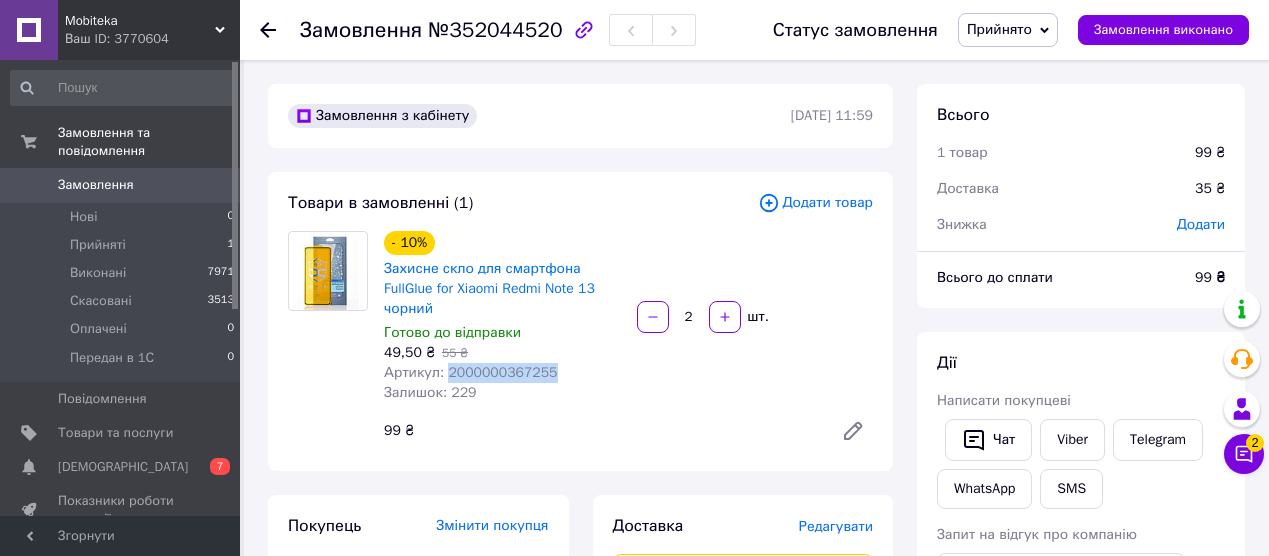 click on "Артикул: 2000000367255" at bounding box center [502, 373] 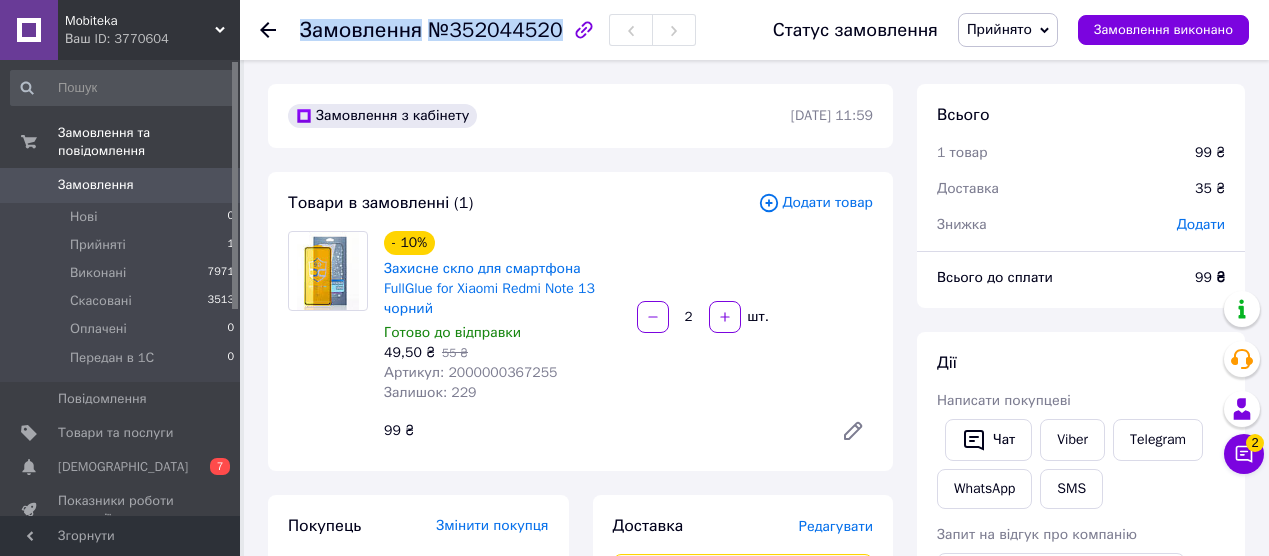 drag, startPoint x: 555, startPoint y: 31, endPoint x: 302, endPoint y: 34, distance: 253.01779 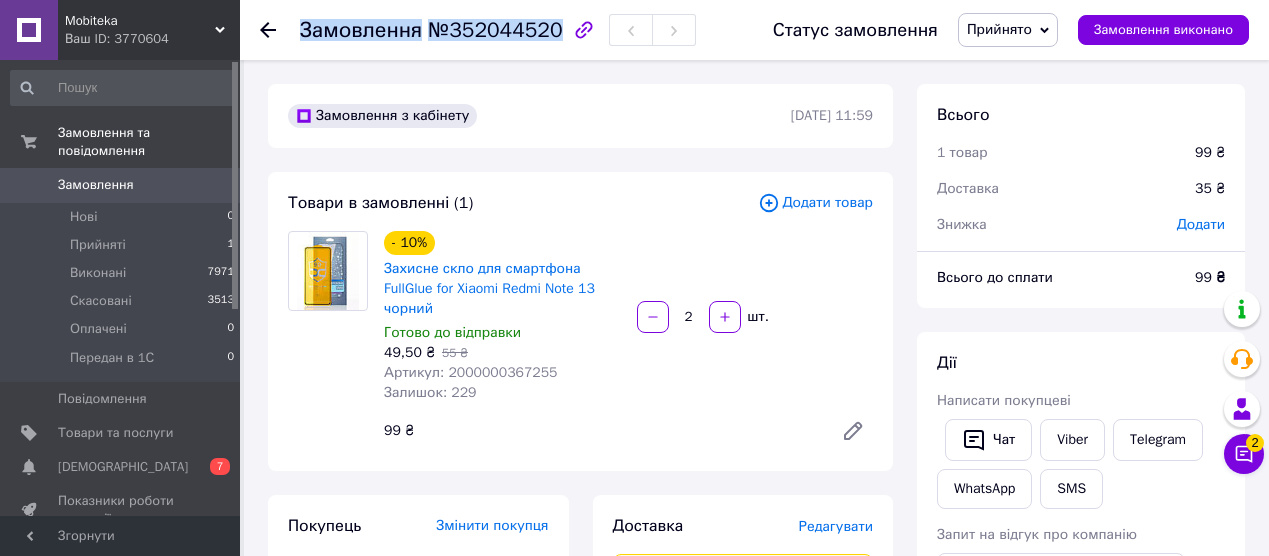 click on "Замовлення №352044520" at bounding box center (431, 30) 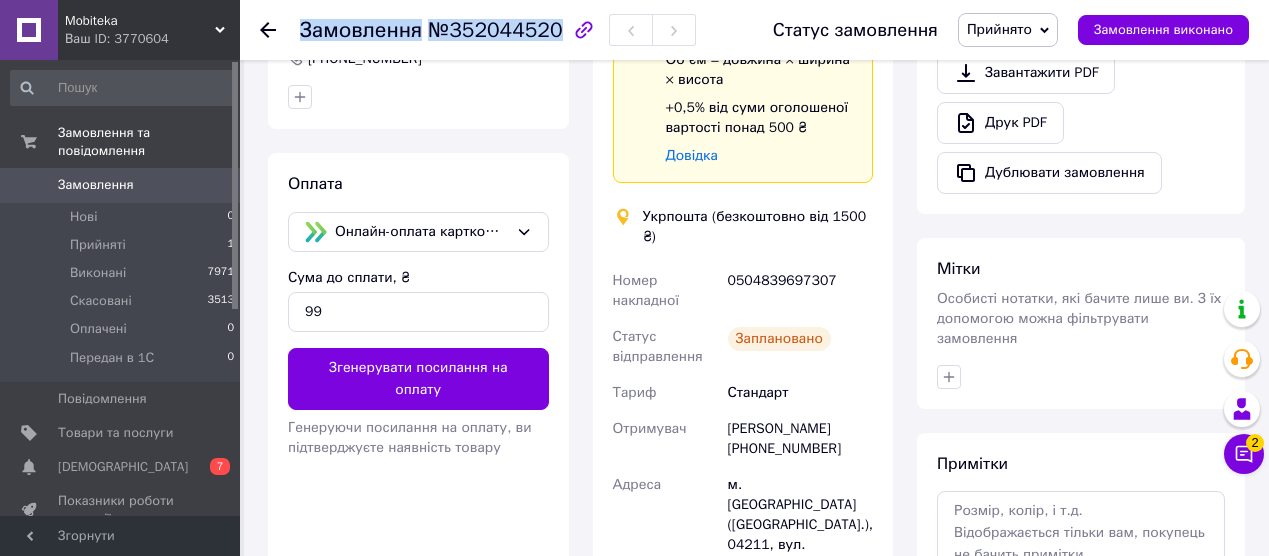 scroll, scrollTop: 704, scrollLeft: 0, axis: vertical 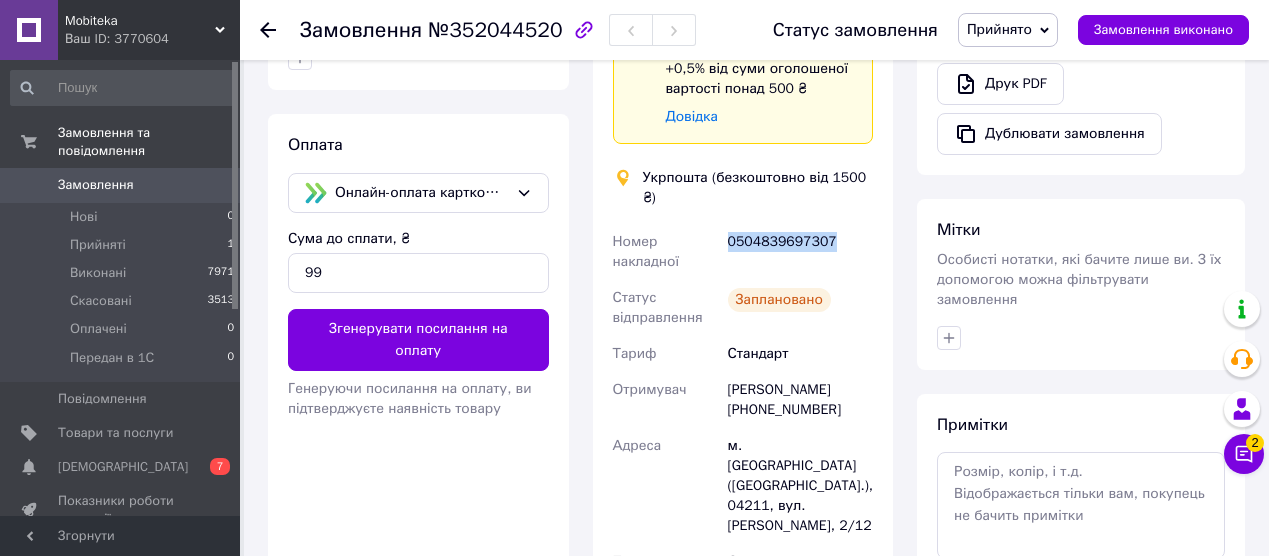 drag, startPoint x: 839, startPoint y: 241, endPoint x: 725, endPoint y: 248, distance: 114.21471 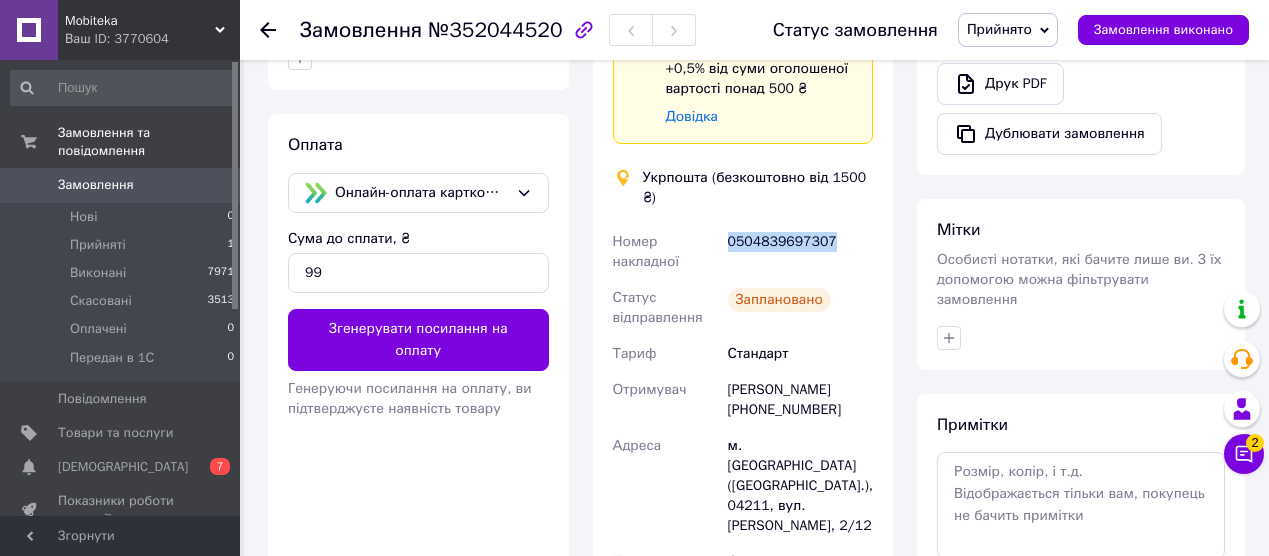 click on "0504839697307" at bounding box center (800, 252) 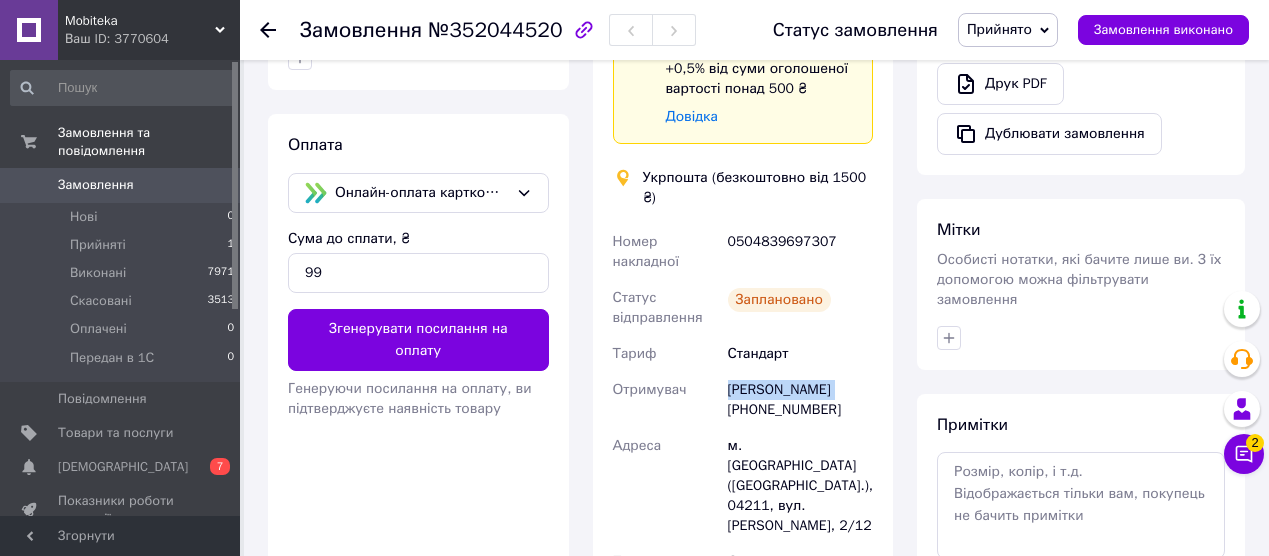drag, startPoint x: 836, startPoint y: 393, endPoint x: 727, endPoint y: 398, distance: 109.11462 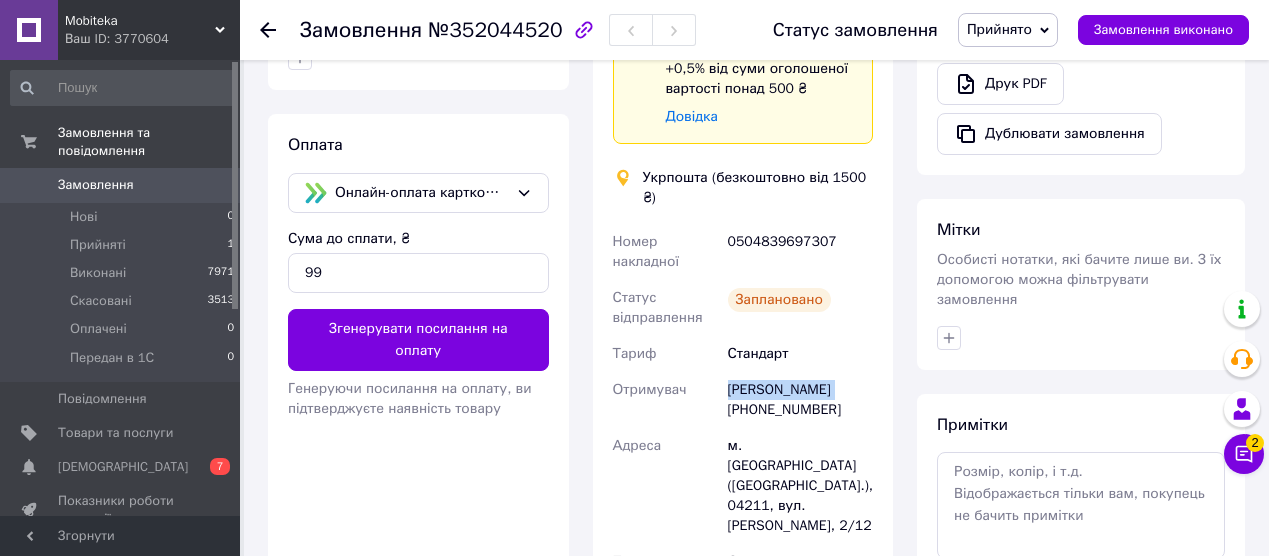 click on "[PERSON_NAME] [PHONE_NUMBER]" at bounding box center [800, 400] 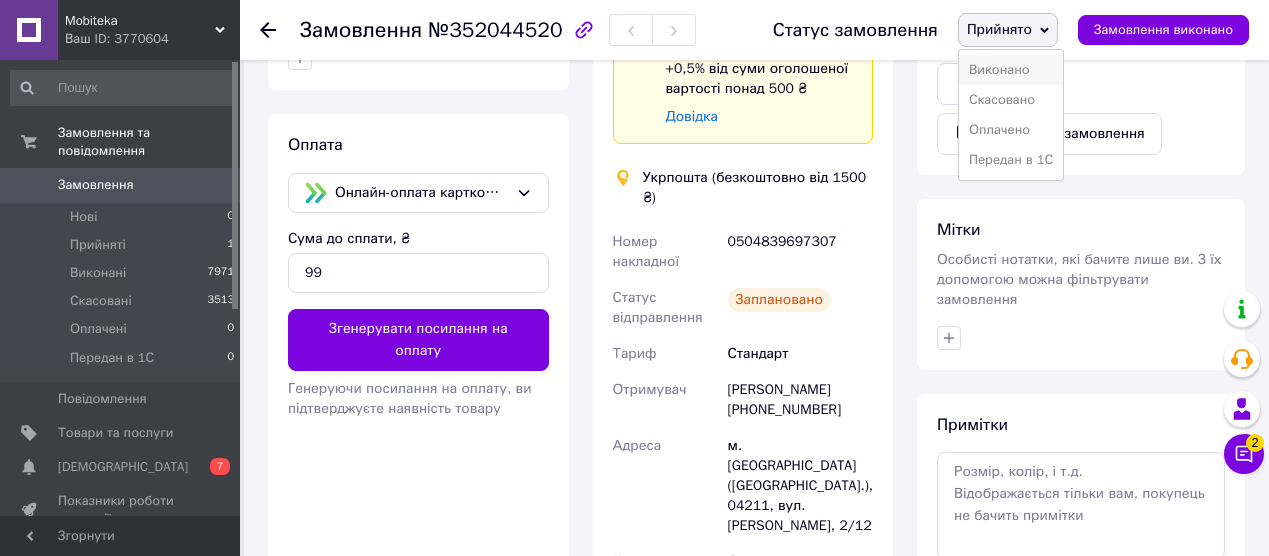 click on "Виконано" at bounding box center [1011, 70] 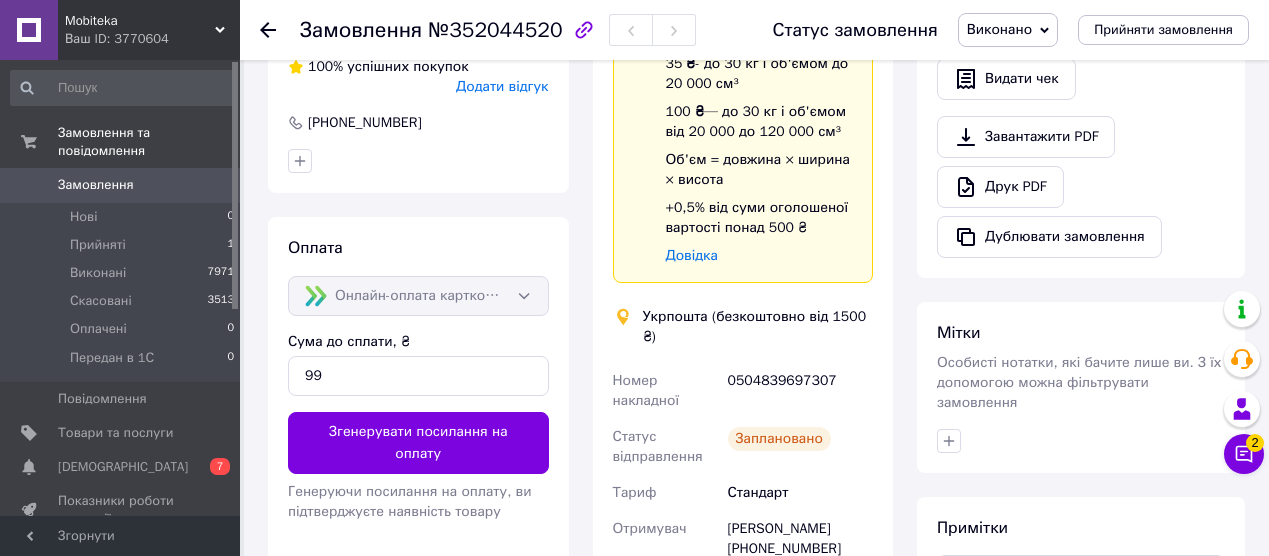 scroll, scrollTop: 620, scrollLeft: 0, axis: vertical 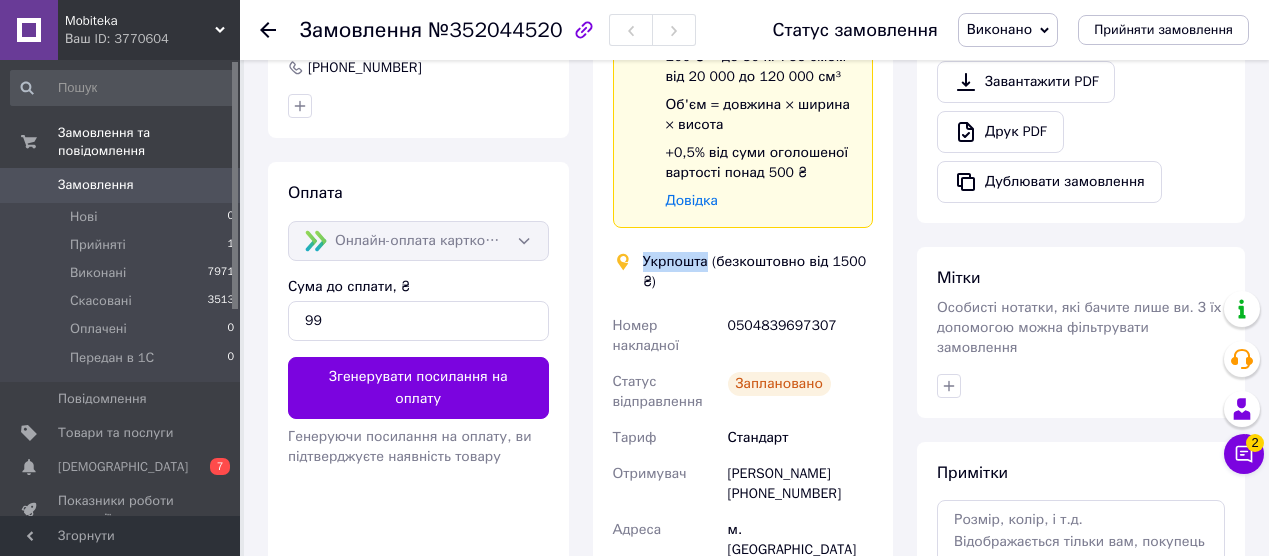 drag, startPoint x: 708, startPoint y: 261, endPoint x: 639, endPoint y: 262, distance: 69.00725 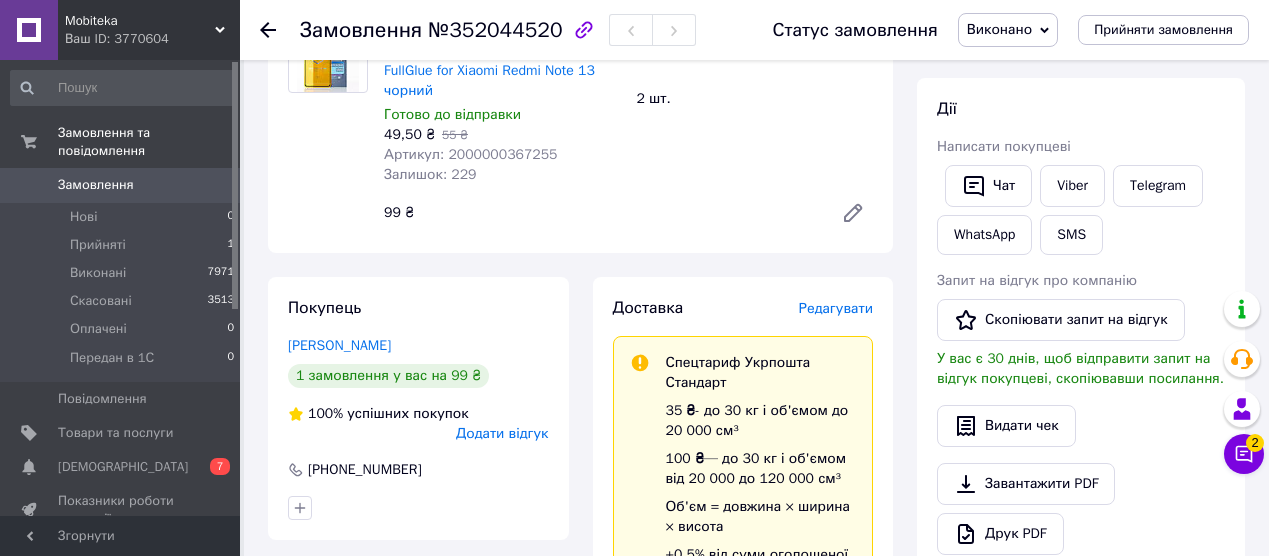 scroll, scrollTop: 215, scrollLeft: 0, axis: vertical 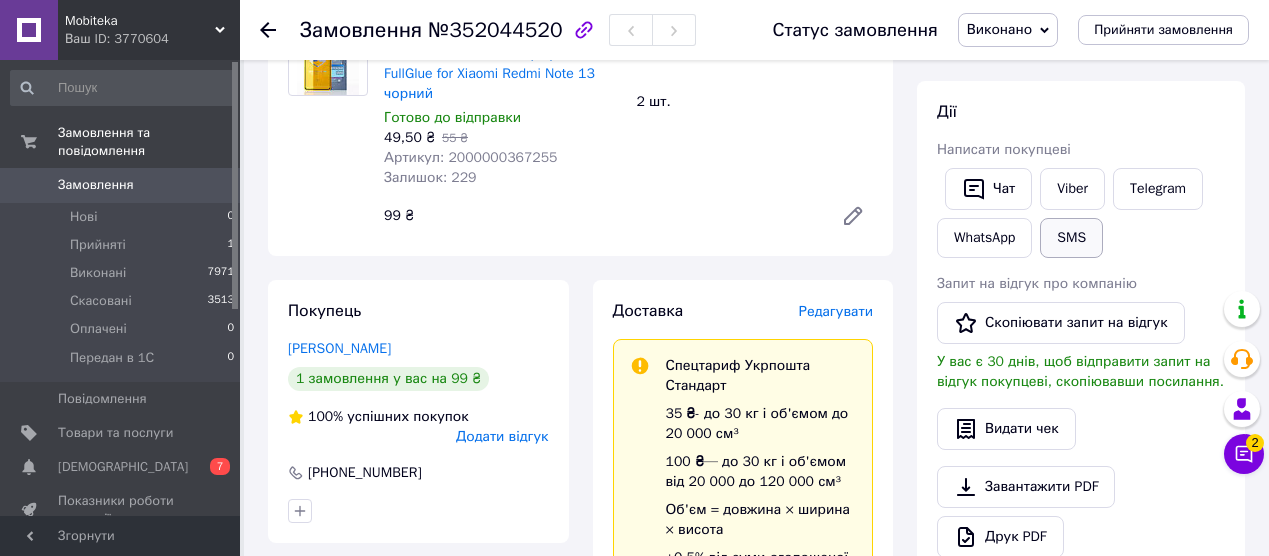 click on "SMS" at bounding box center [1071, 238] 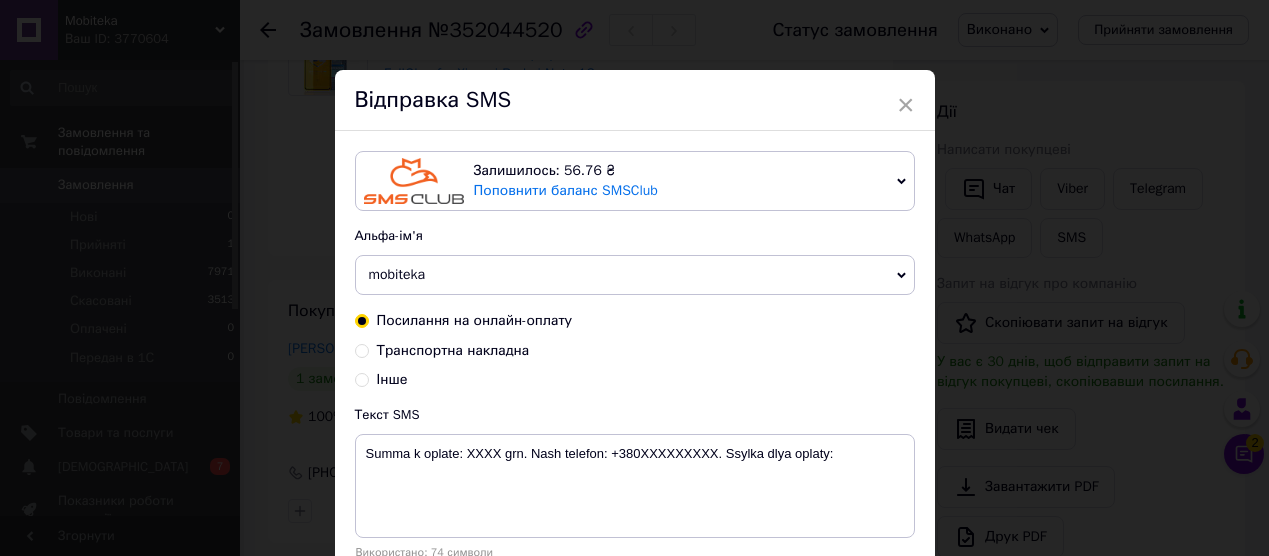 click on "Інше" at bounding box center (362, 378) 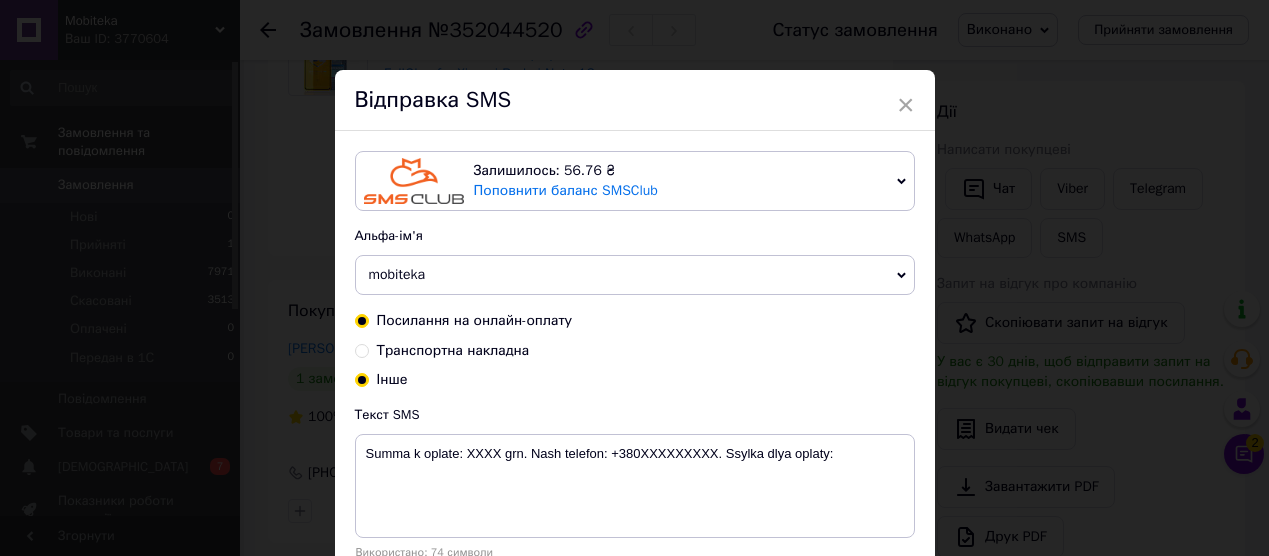 radio on "true" 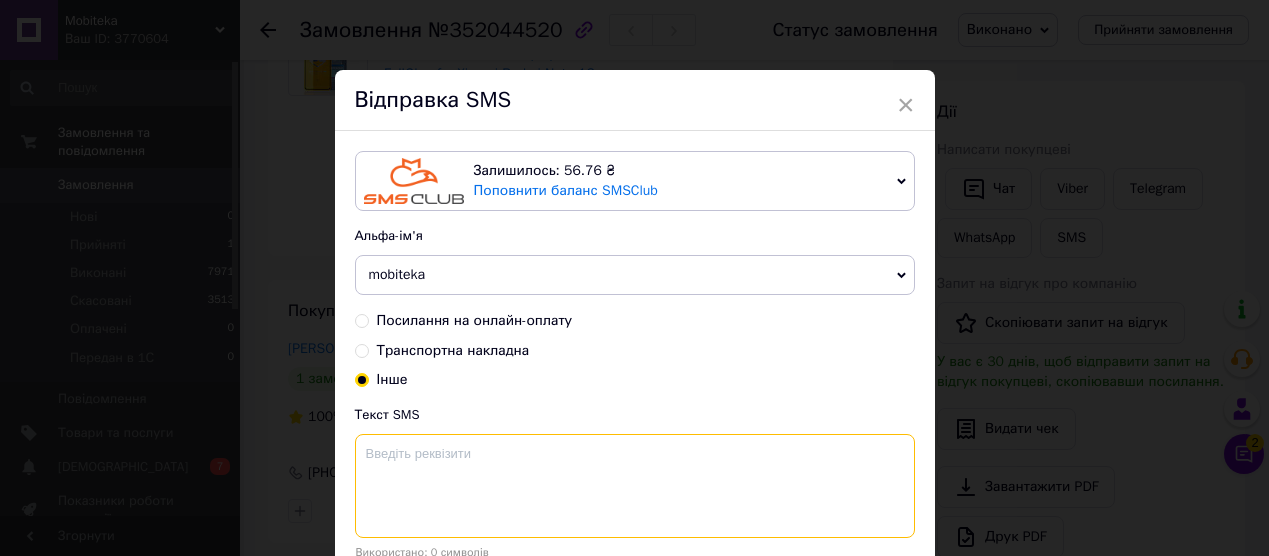 click at bounding box center [635, 486] 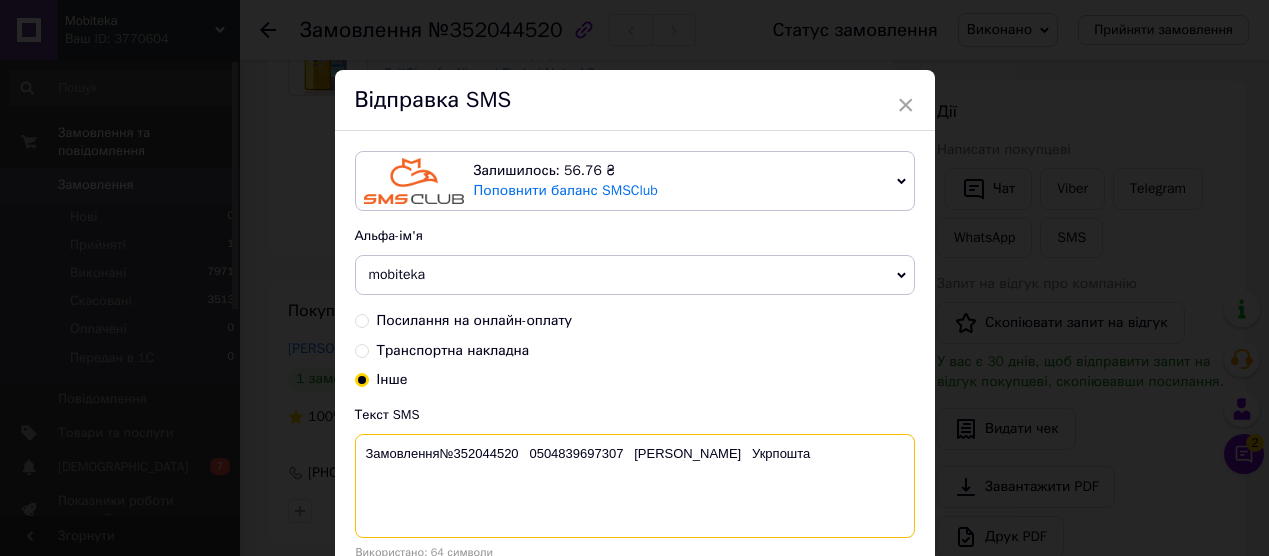 click on "Замовлення№352044520   0504839697307   [PERSON_NAME]   Укрпошта" at bounding box center (635, 486) 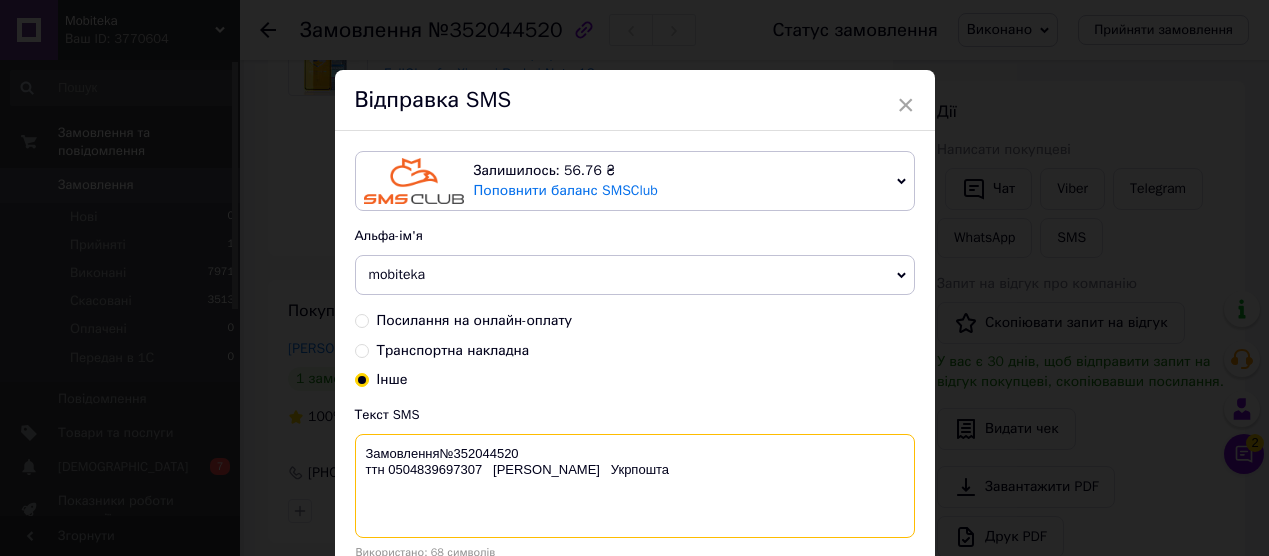 drag, startPoint x: 598, startPoint y: 465, endPoint x: 481, endPoint y: 466, distance: 117.00427 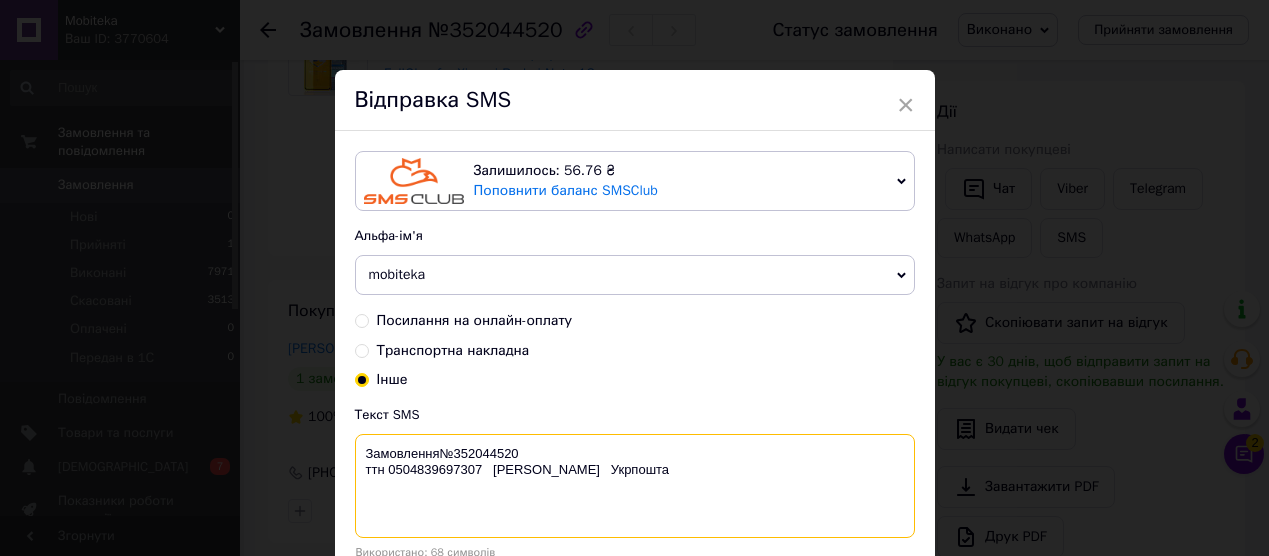 click on "Замовлення№352044520
ттн 0504839697307   [PERSON_NAME]   Укрпошта" at bounding box center [635, 486] 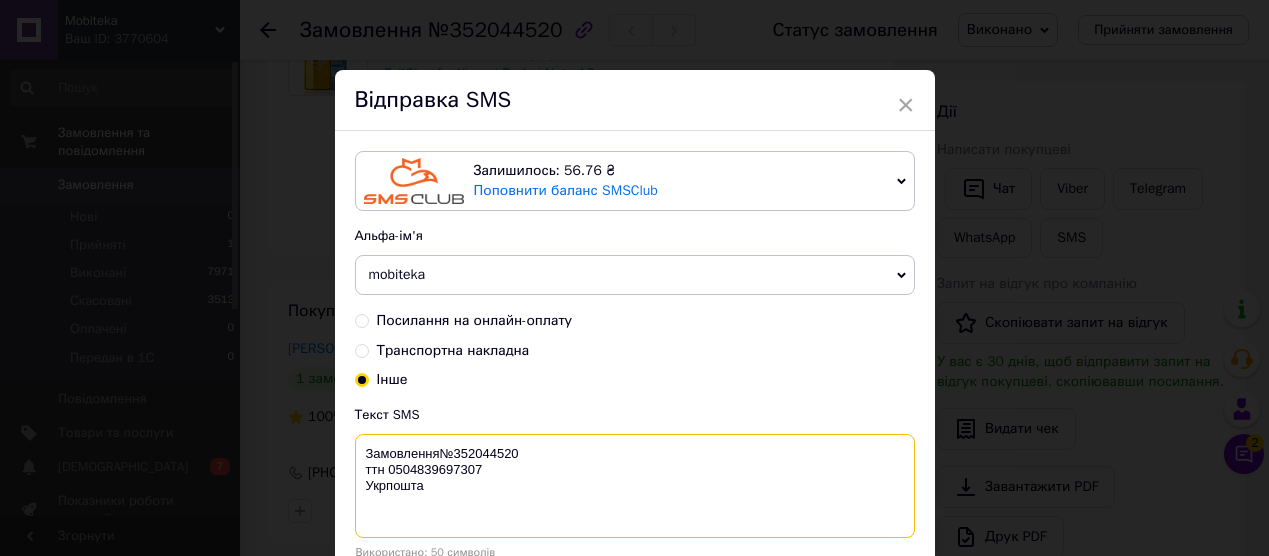 scroll, scrollTop: 163, scrollLeft: 0, axis: vertical 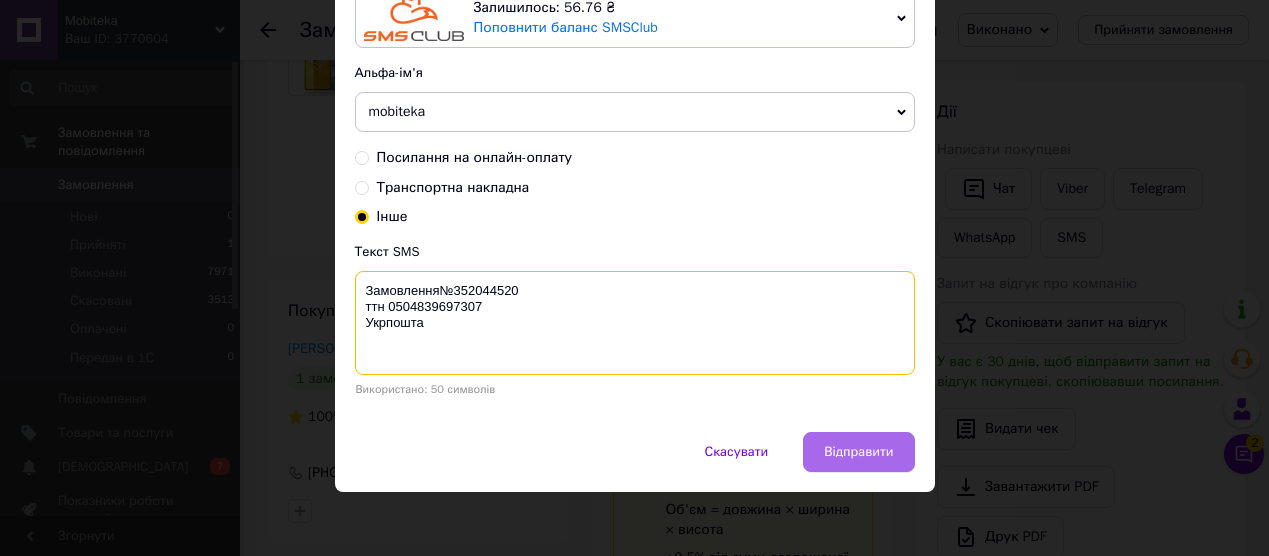 type on "Замовлення№352044520
ттн 0504839697307
Укрпошта" 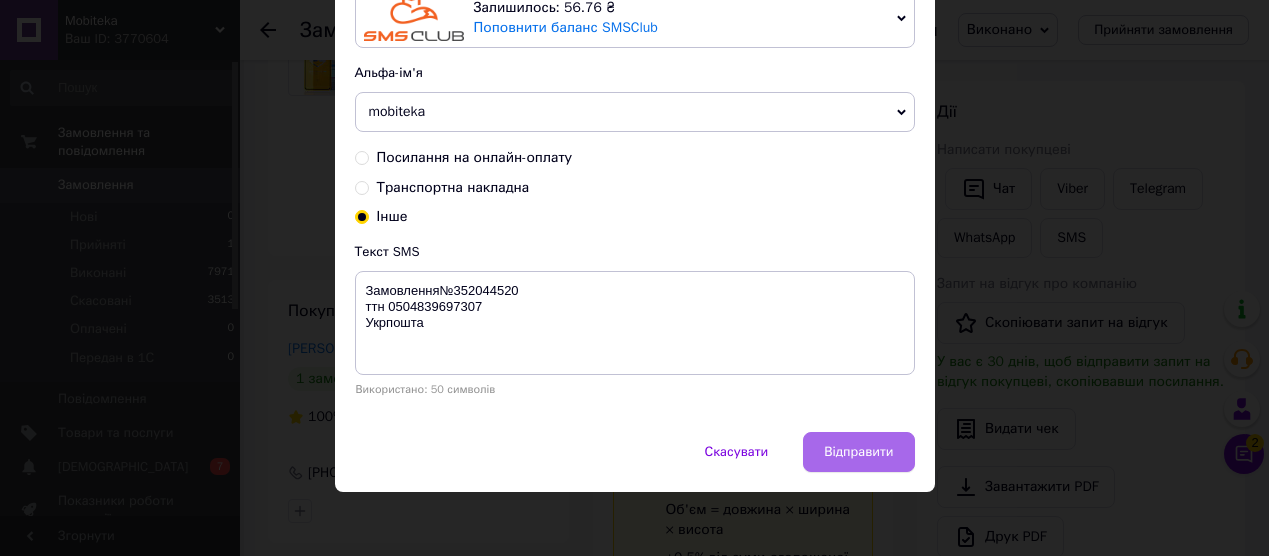 click on "Відправити" at bounding box center [858, 452] 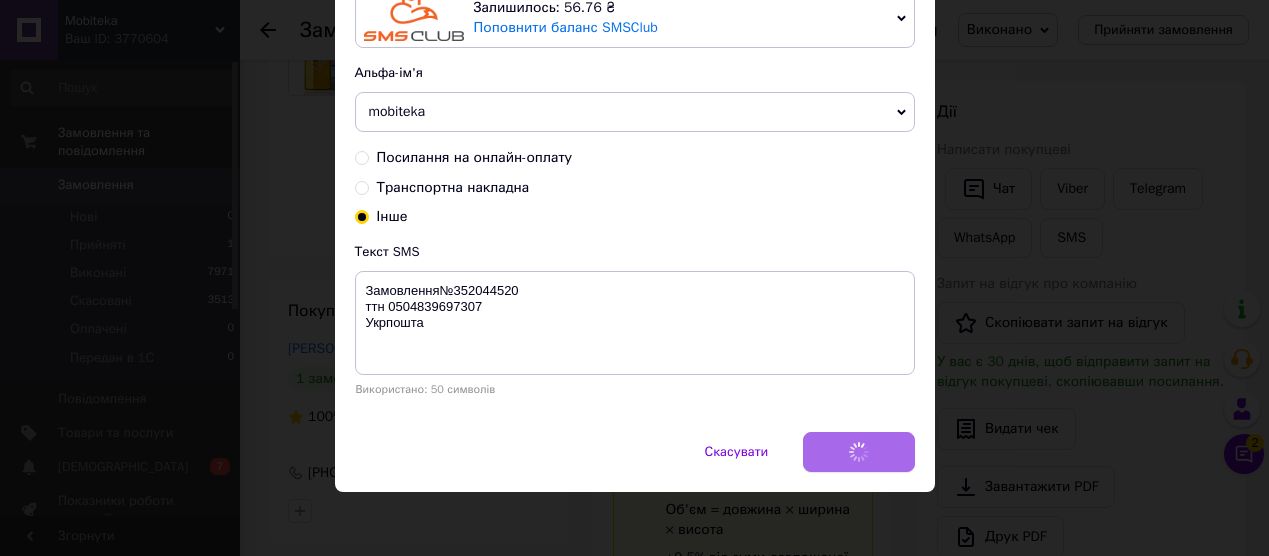 scroll, scrollTop: 0, scrollLeft: 0, axis: both 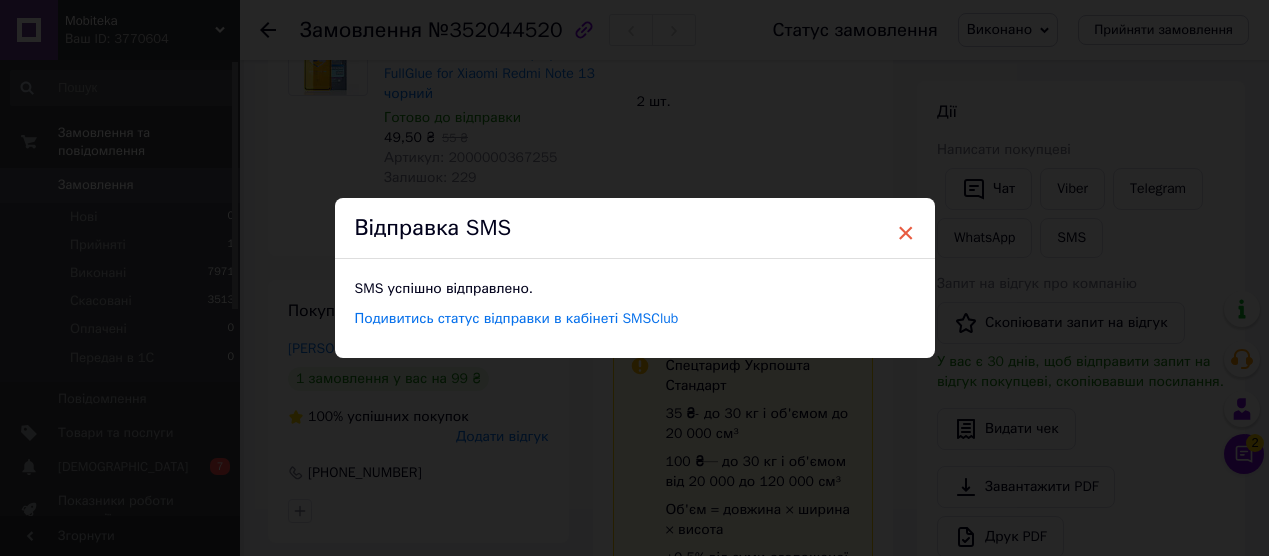 click on "×" at bounding box center [906, 233] 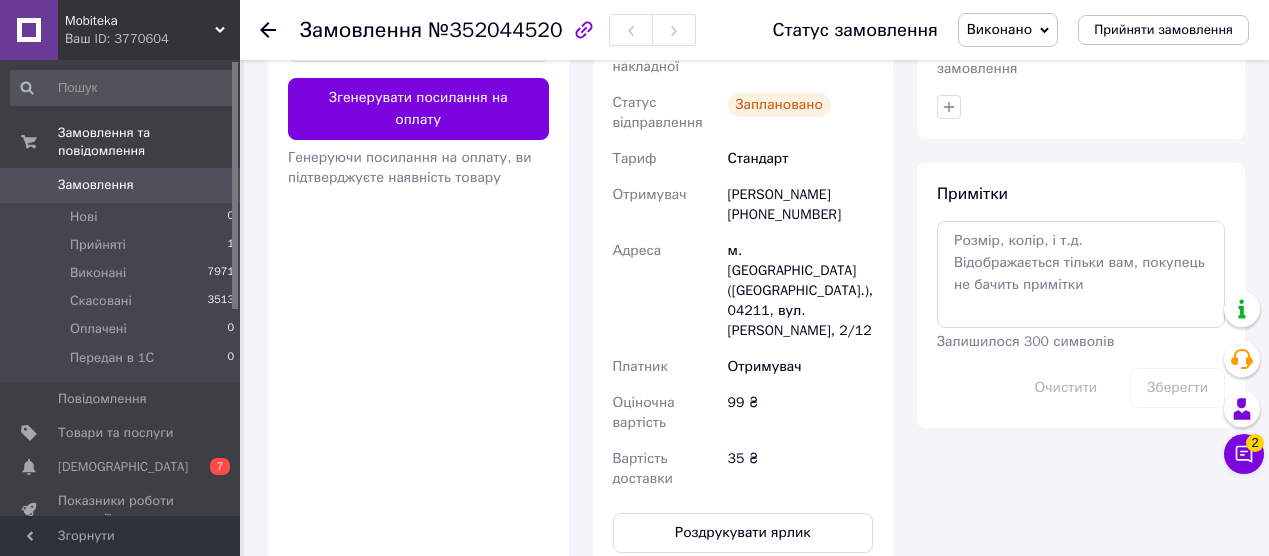 scroll, scrollTop: 902, scrollLeft: 0, axis: vertical 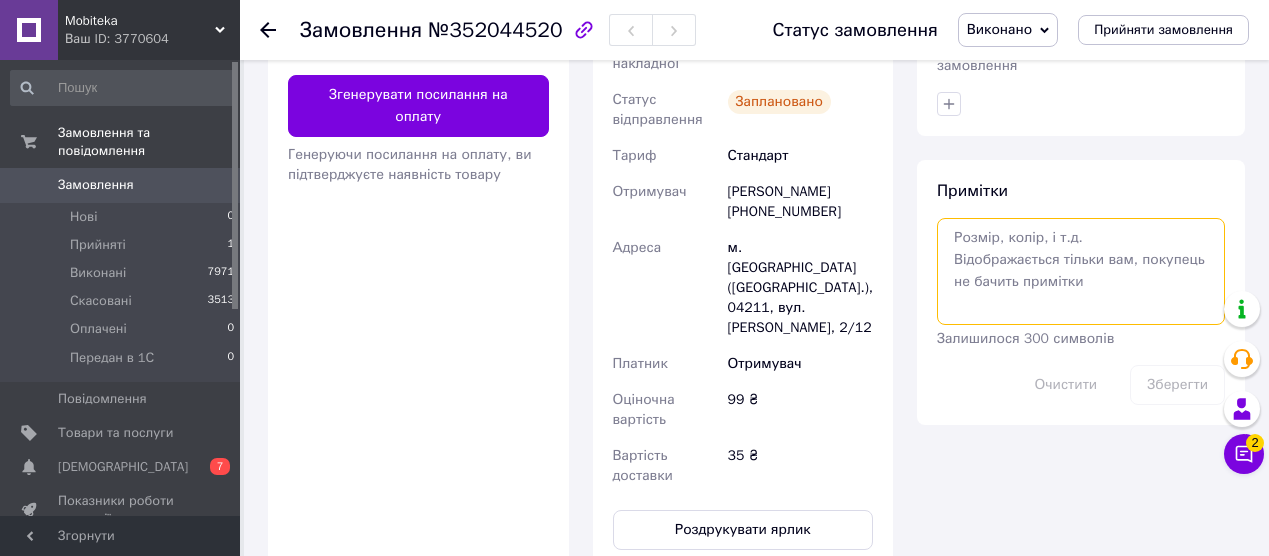 click at bounding box center [1081, 271] 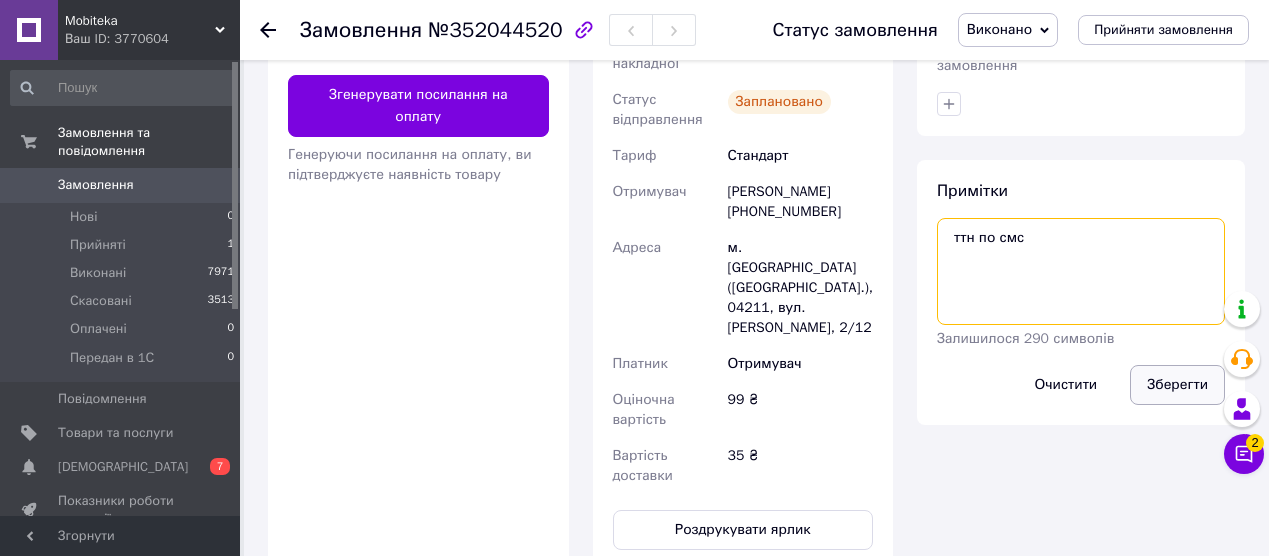 type on "ттн по смс" 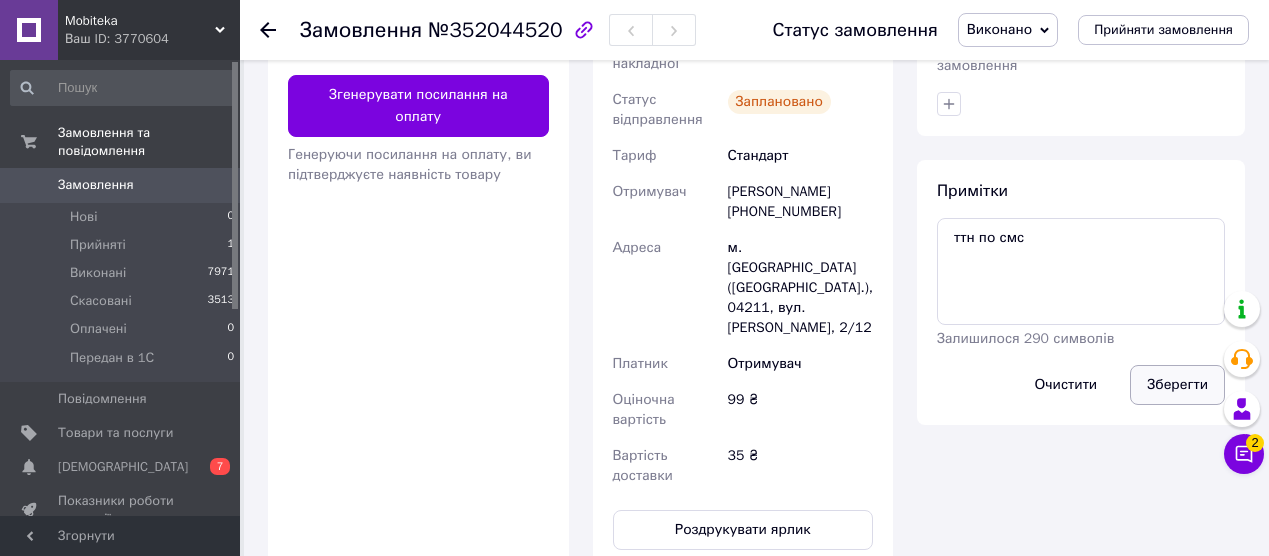 click on "Зберегти" at bounding box center [1177, 385] 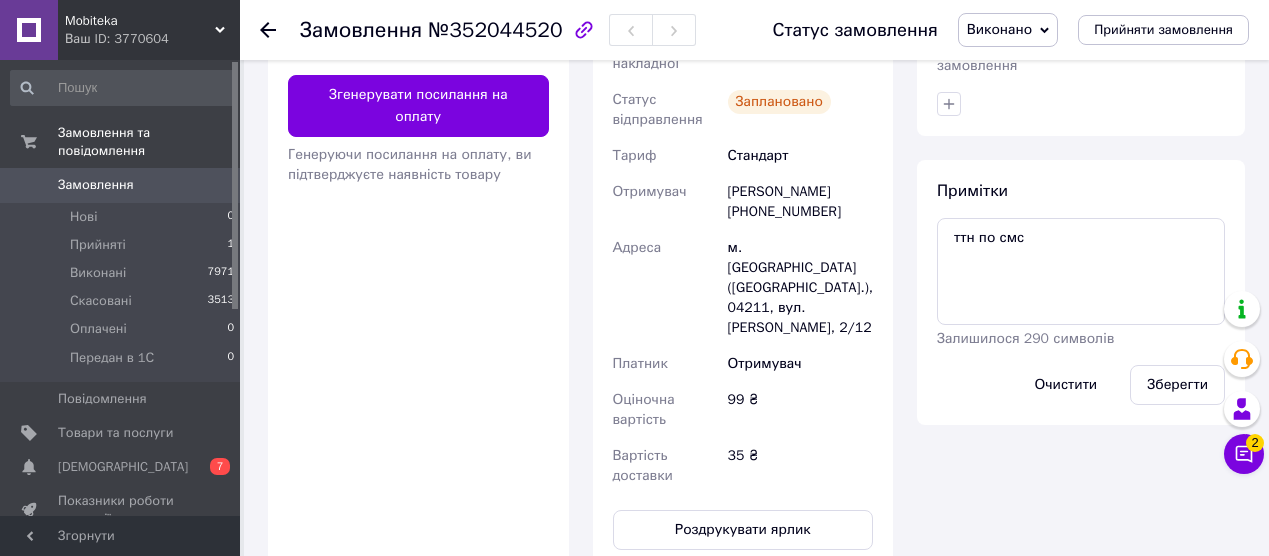 click on "Замовлення" at bounding box center (96, 185) 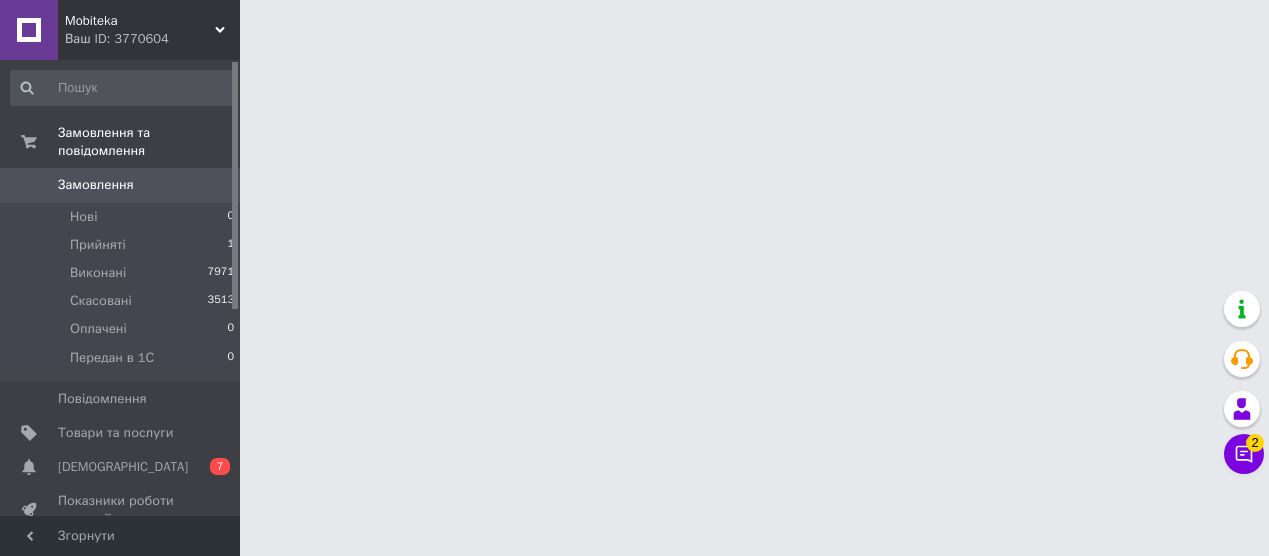 scroll, scrollTop: 0, scrollLeft: 0, axis: both 